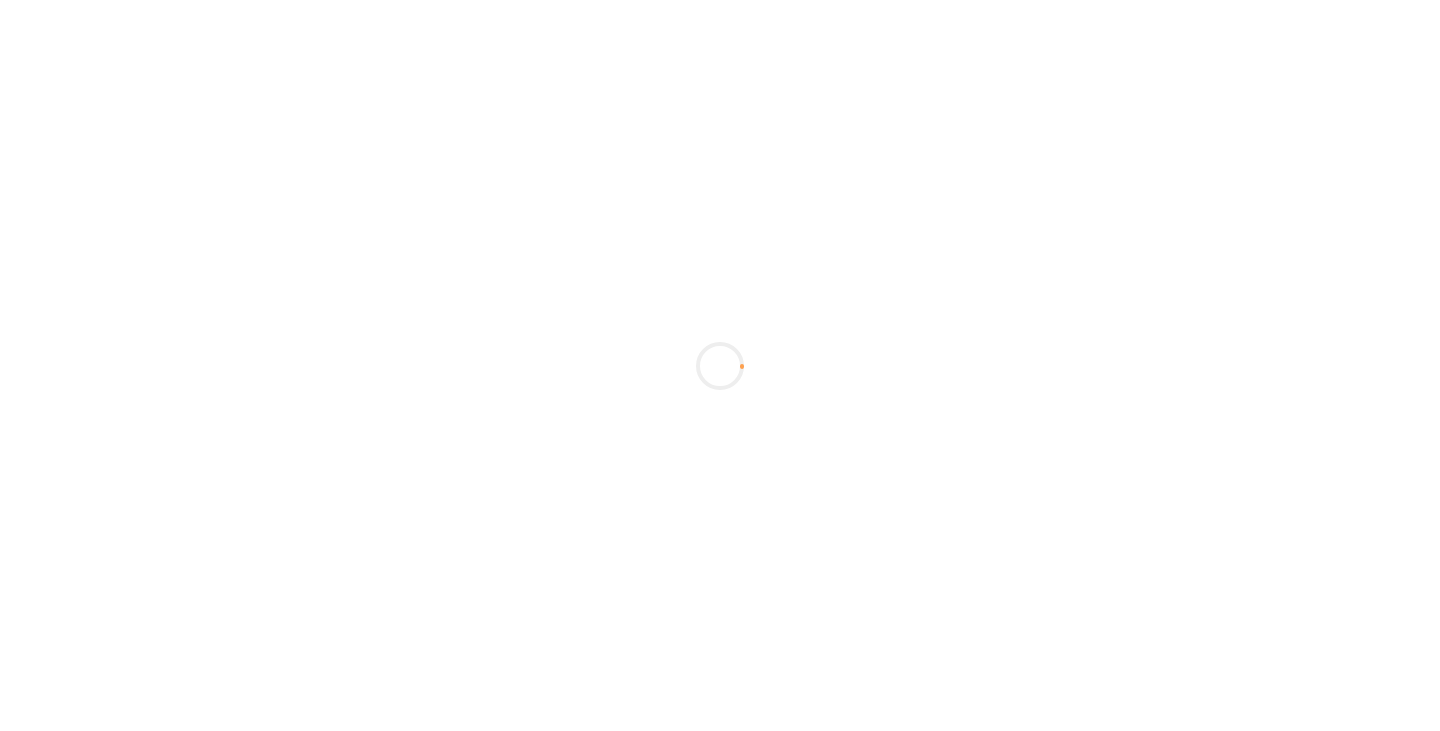 scroll, scrollTop: 0, scrollLeft: 0, axis: both 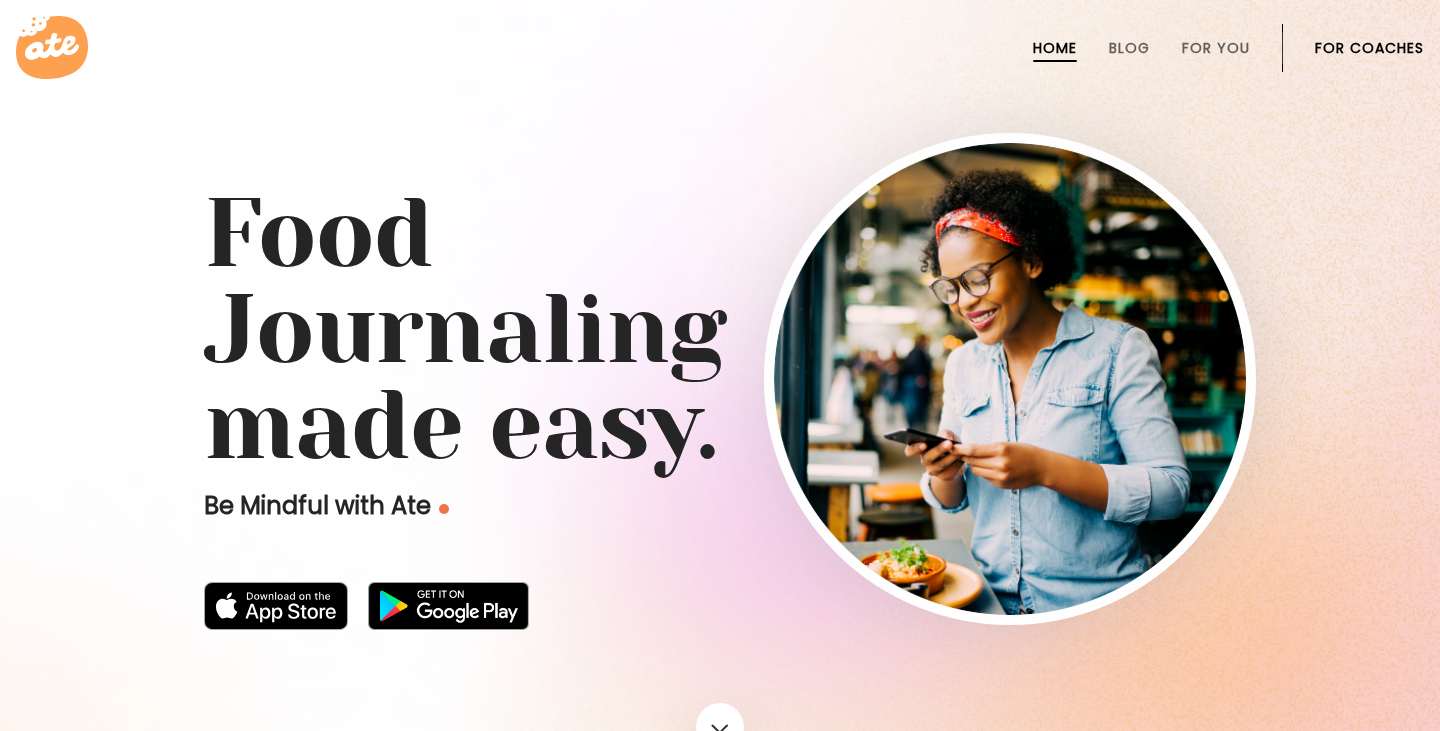 click on "For Coaches" at bounding box center (1369, 48) 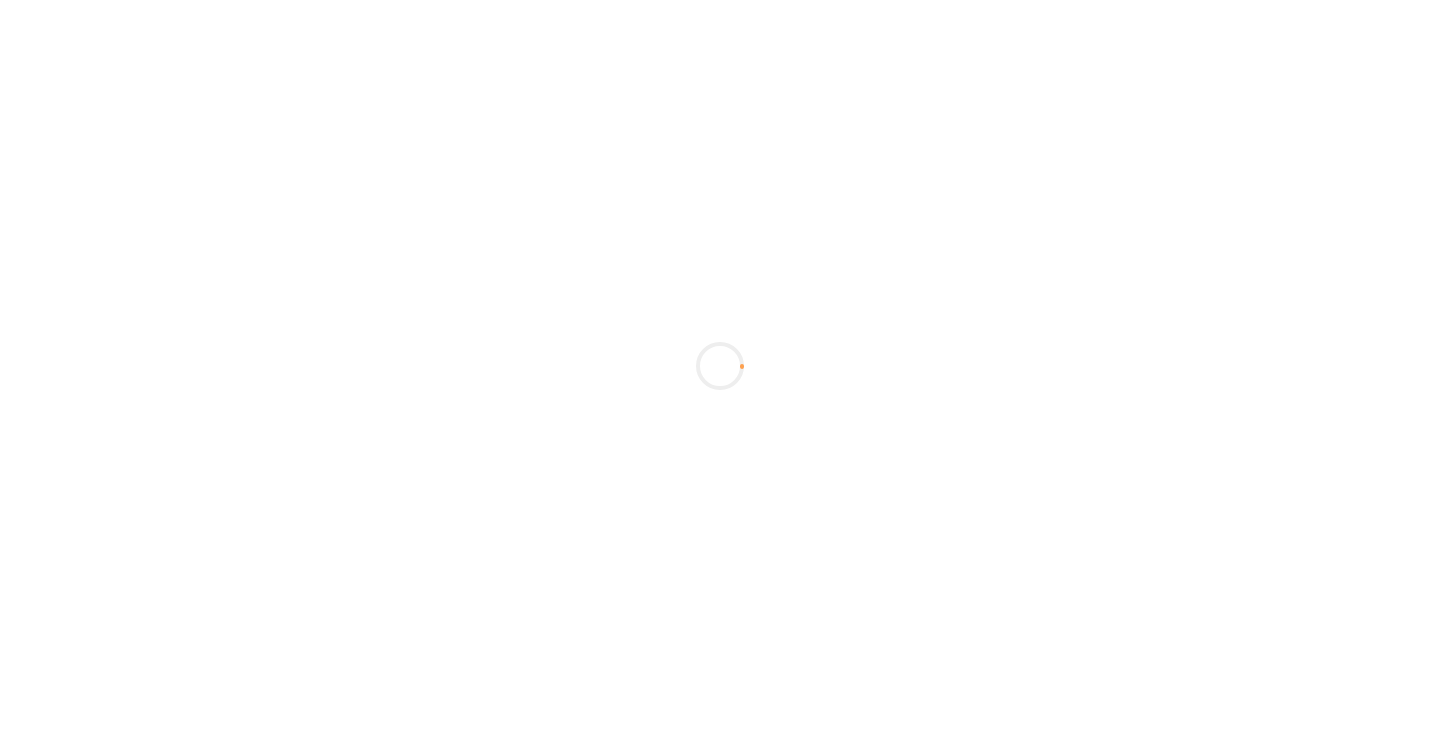 scroll, scrollTop: 0, scrollLeft: 0, axis: both 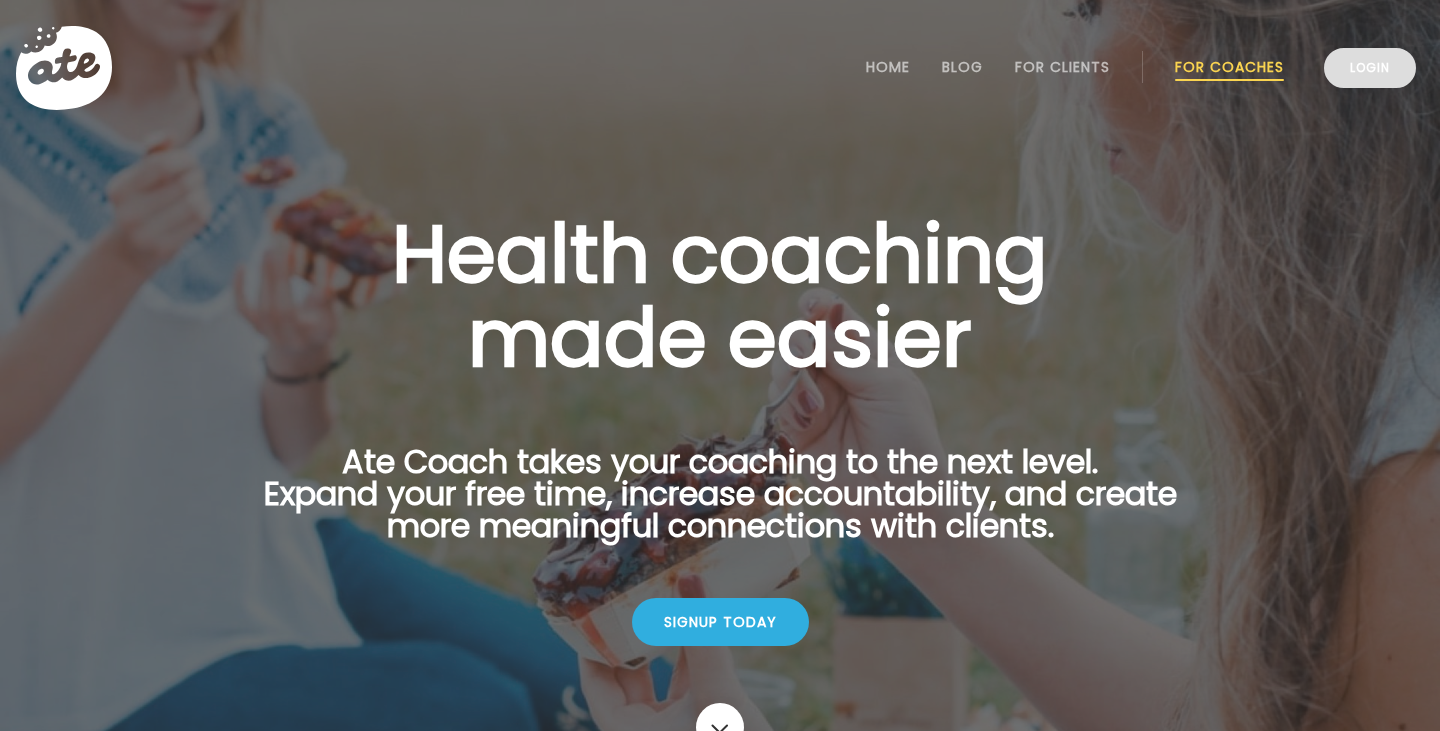 click on "Login" at bounding box center (1370, 68) 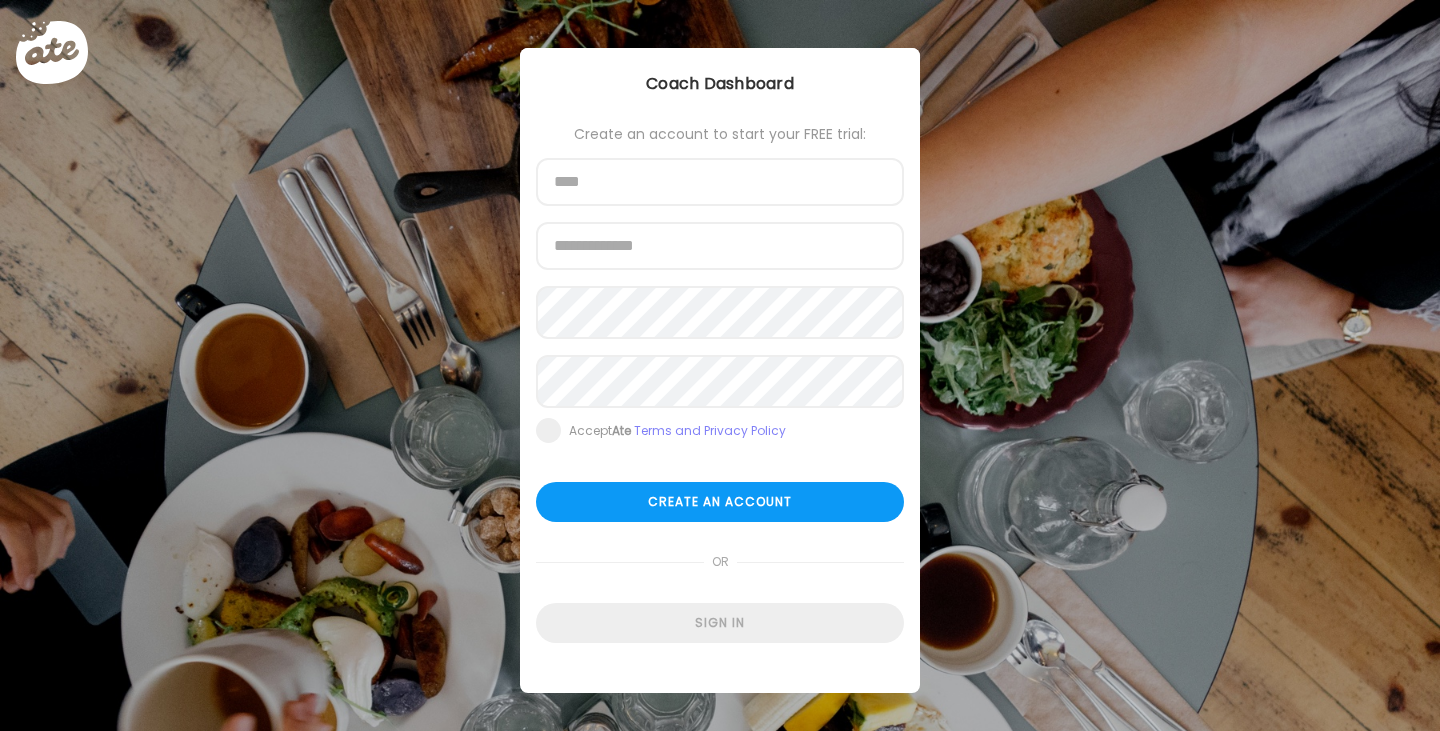 scroll, scrollTop: 0, scrollLeft: 0, axis: both 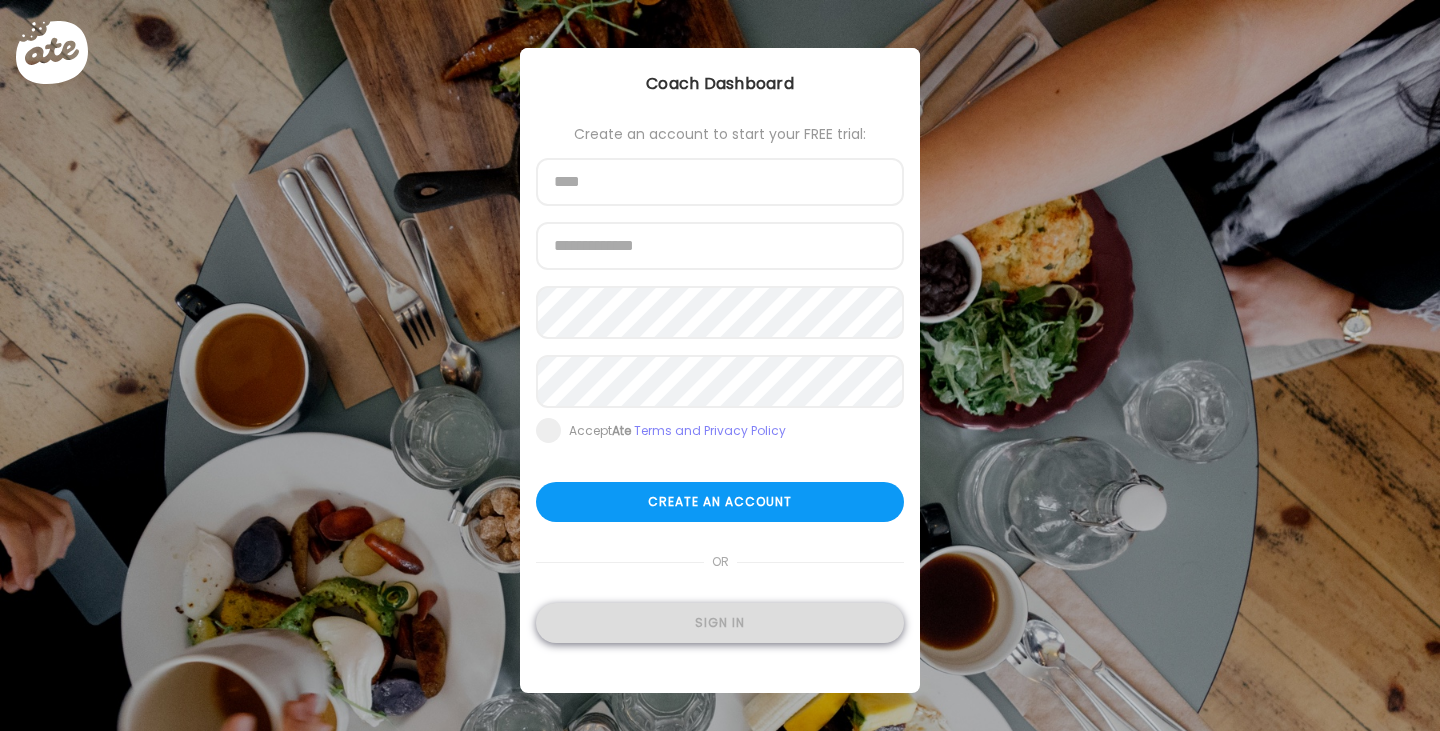 click on "Sign in" at bounding box center [720, 623] 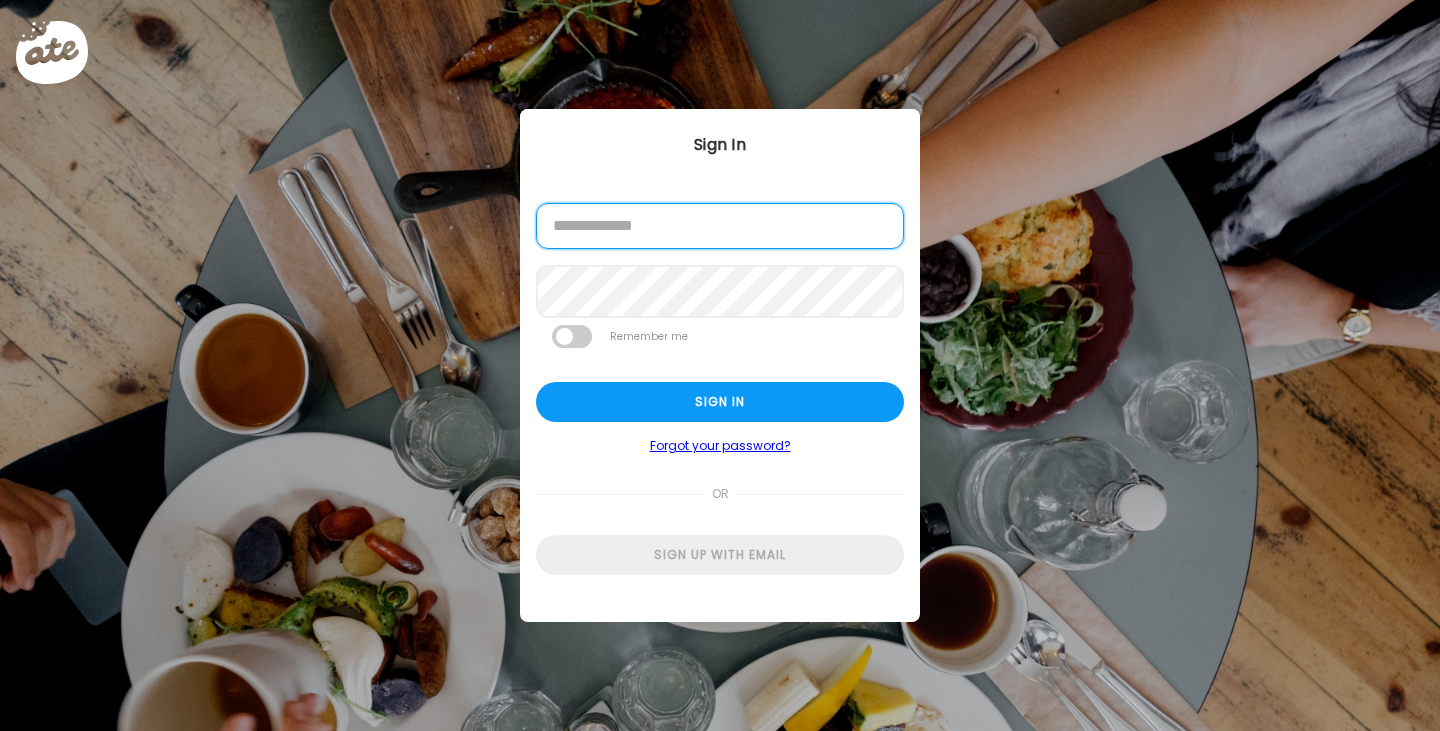 type on "**********" 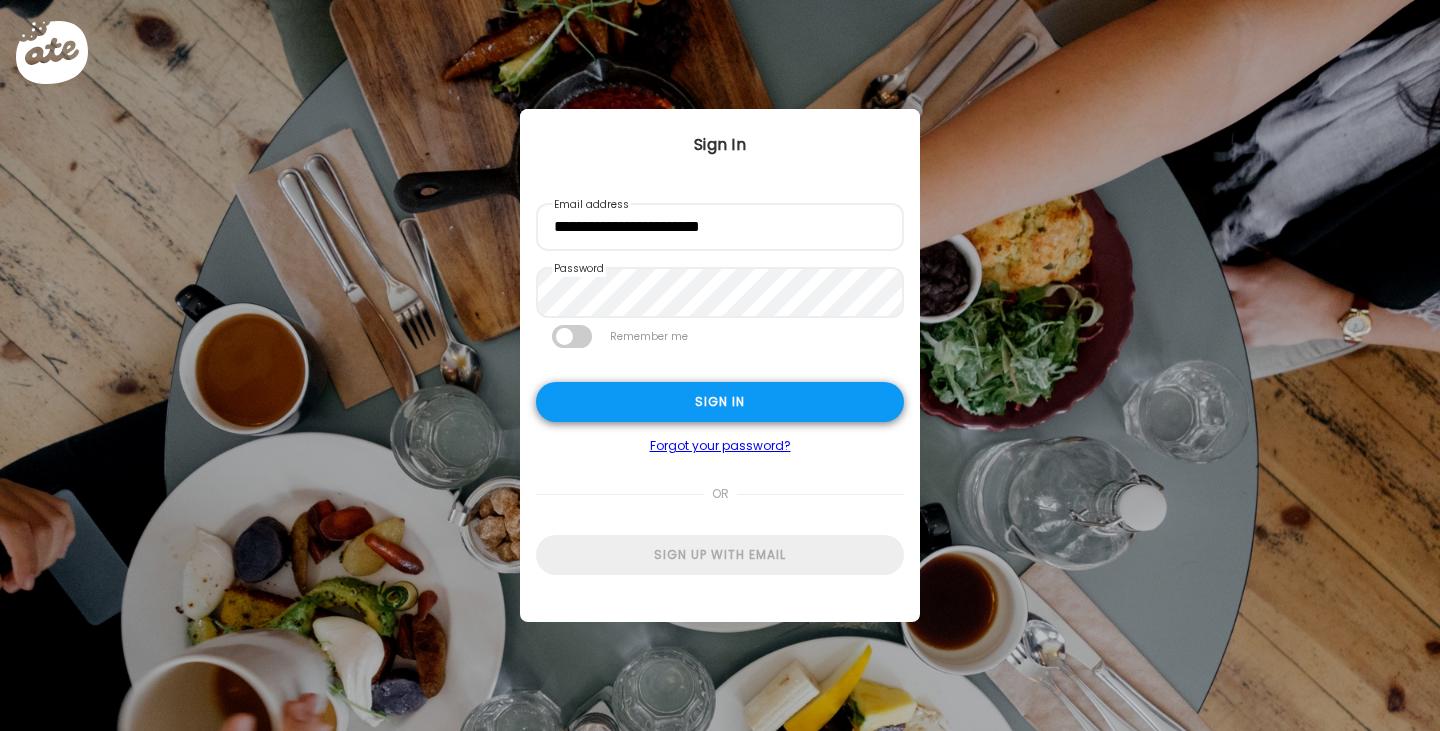 click on "Sign in" at bounding box center [720, 402] 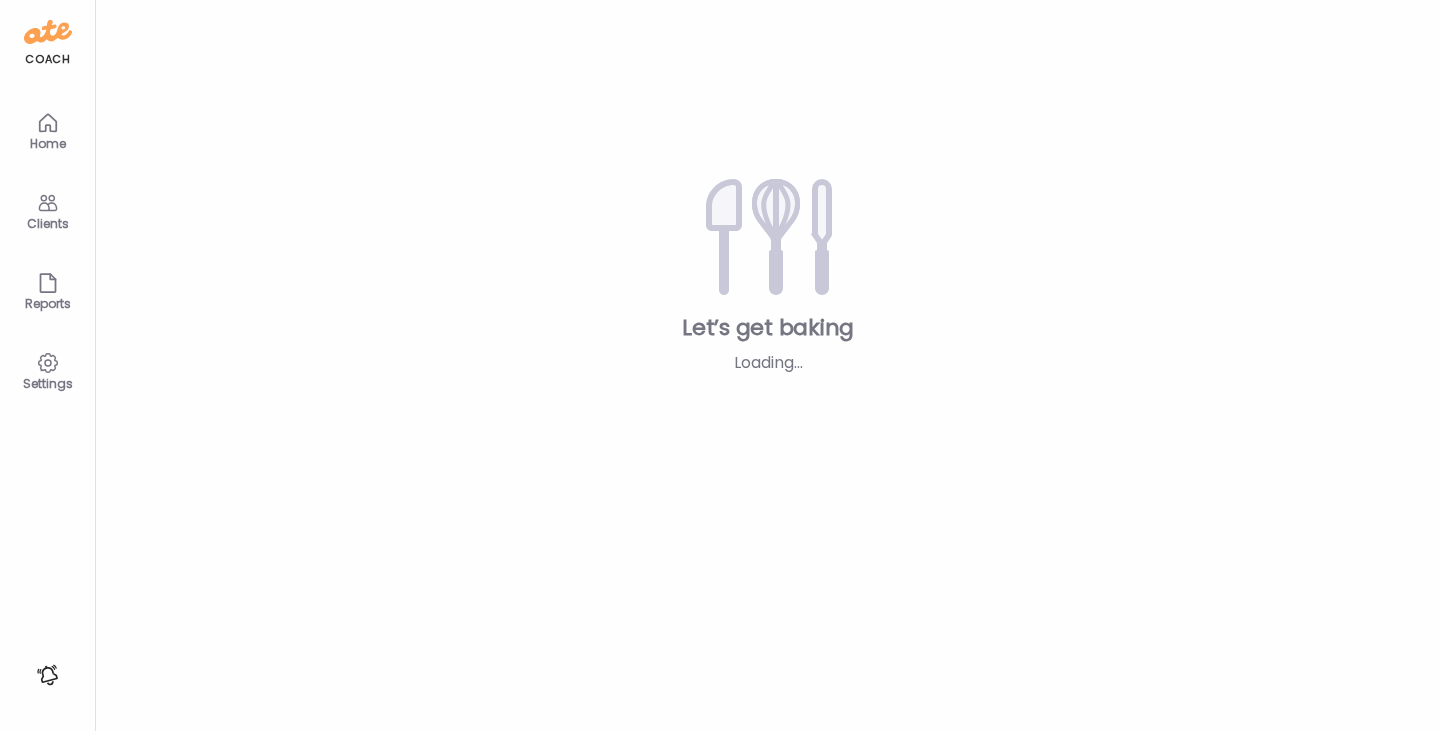 type on "**********" 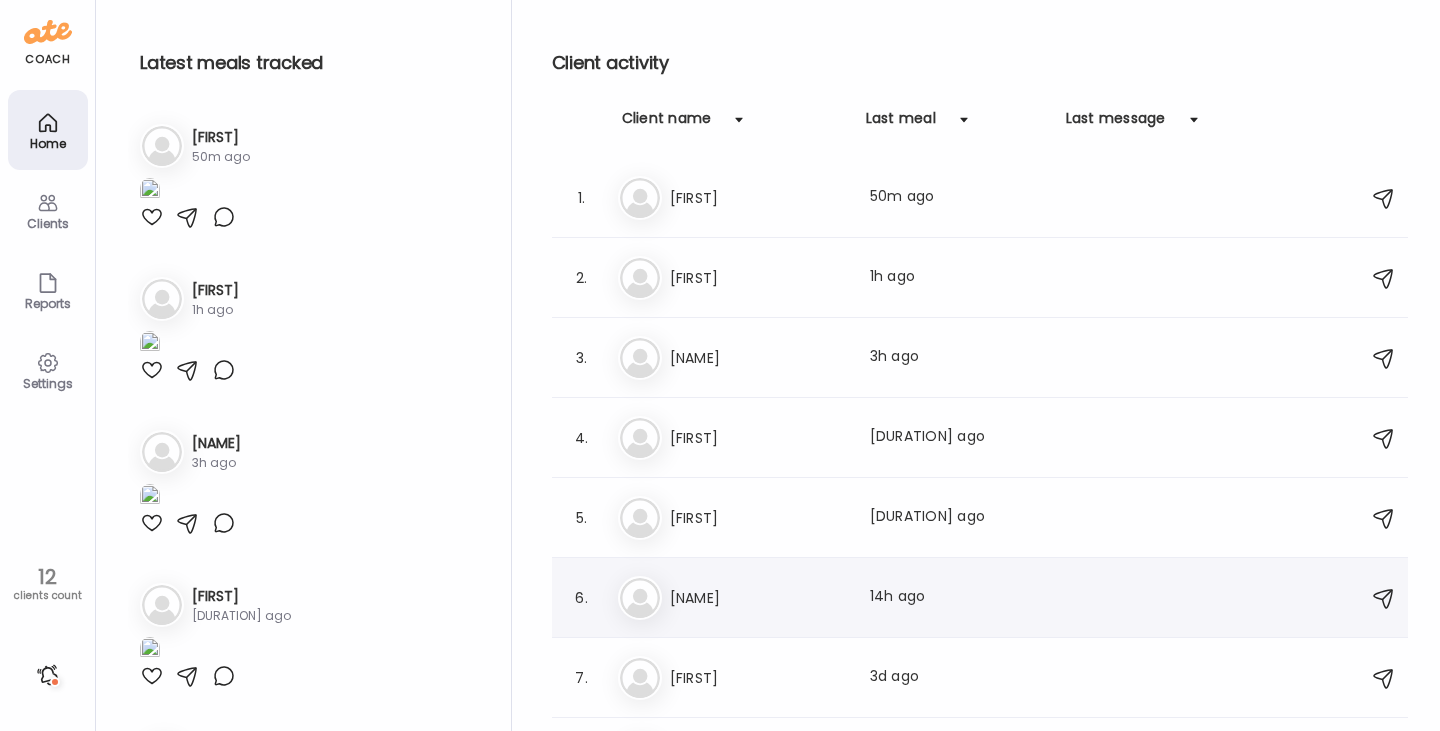 scroll, scrollTop: 13, scrollLeft: 0, axis: vertical 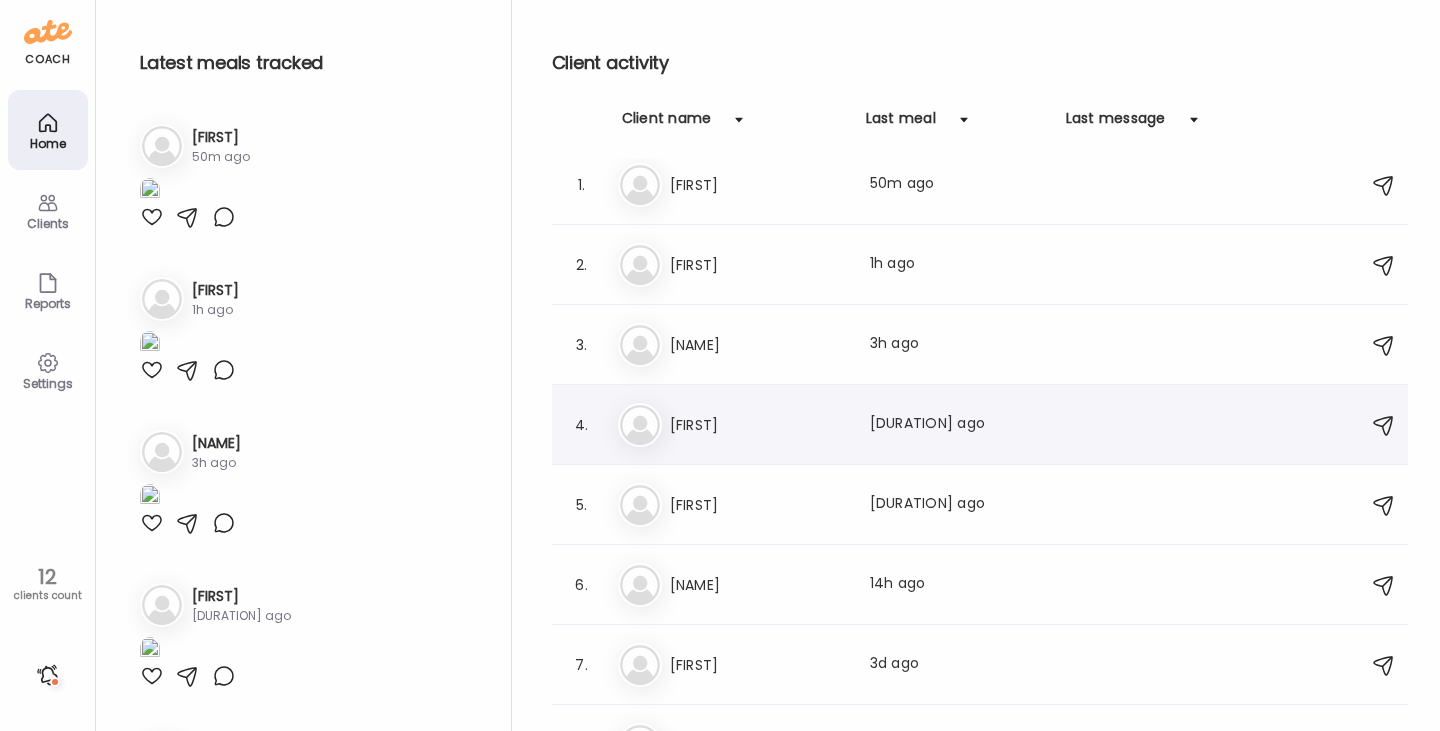 click on "[FIRST]" at bounding box center [758, 425] 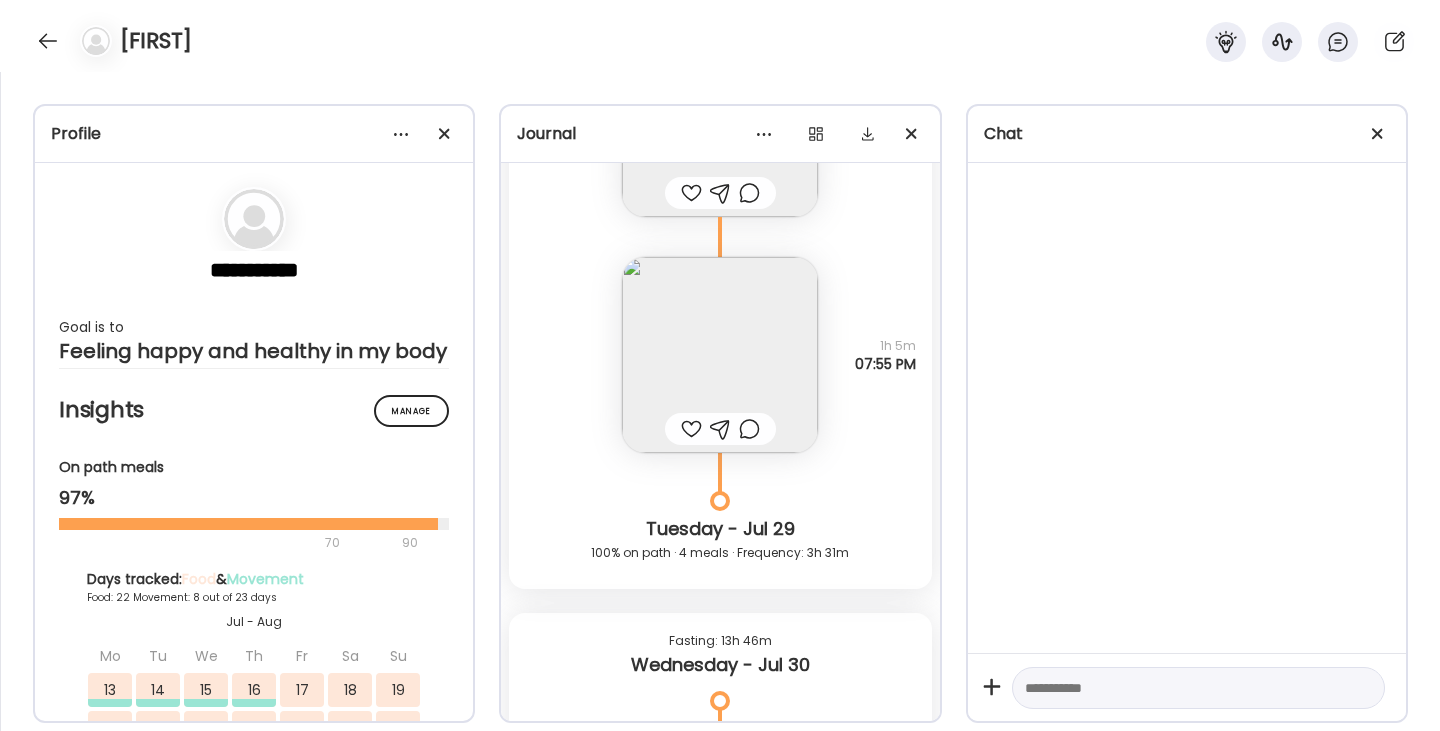 scroll, scrollTop: 47480, scrollLeft: 0, axis: vertical 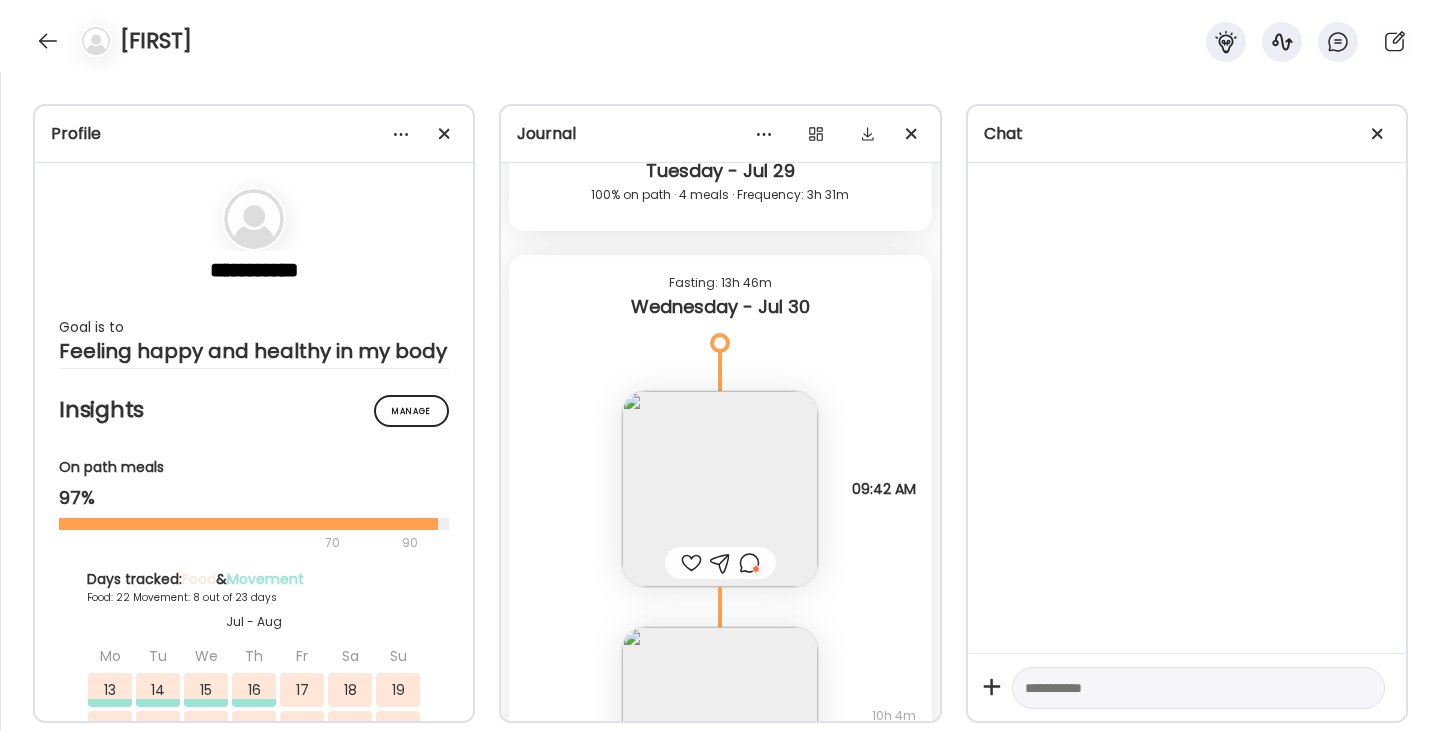 click at bounding box center [720, 489] 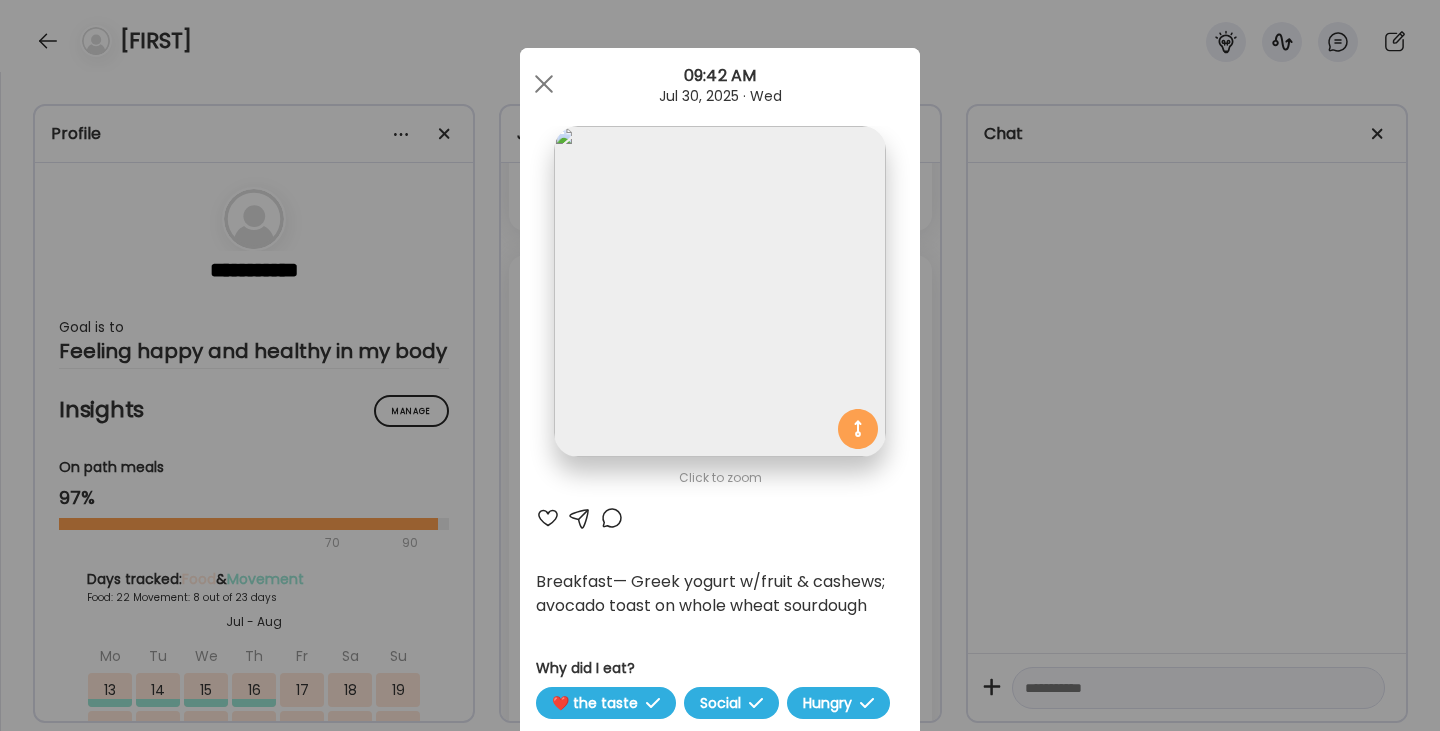click at bounding box center (548, 518) 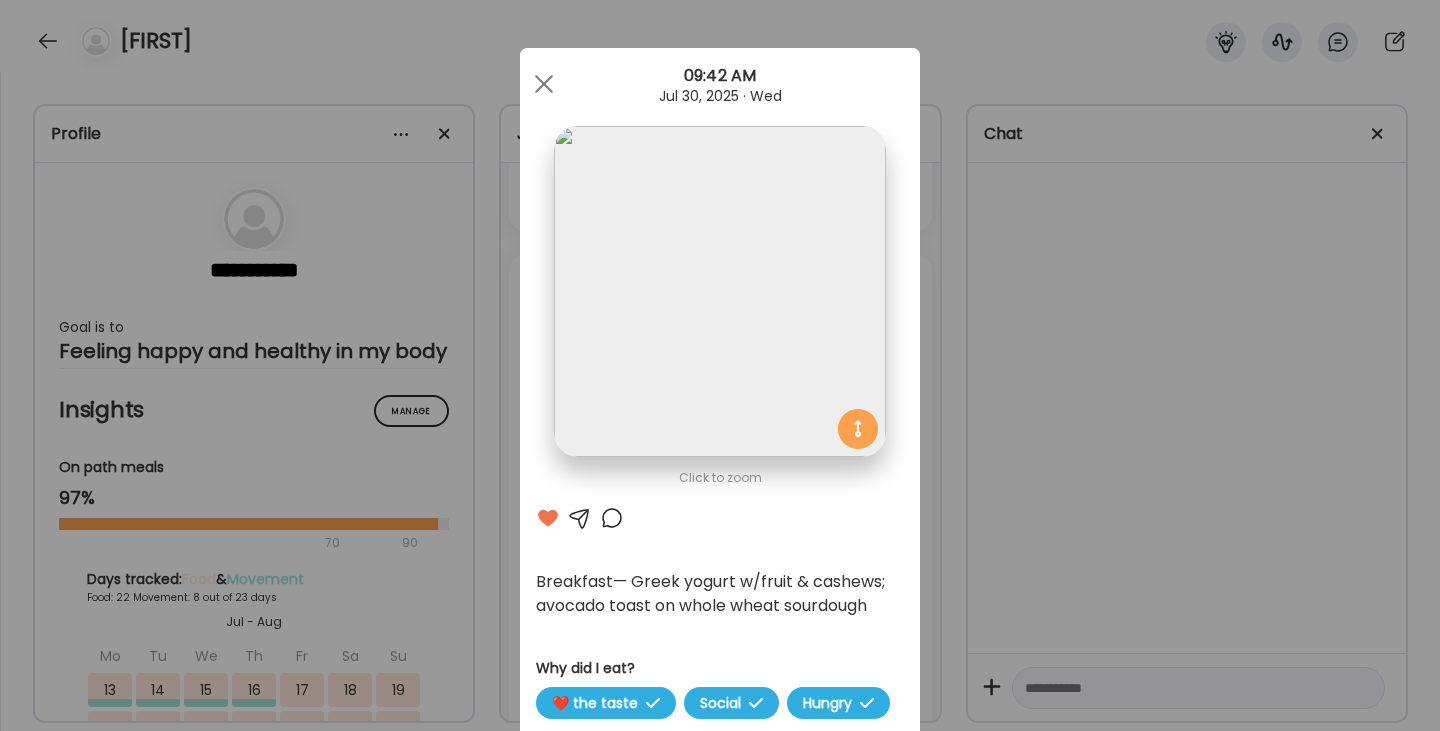 click at bounding box center [612, 518] 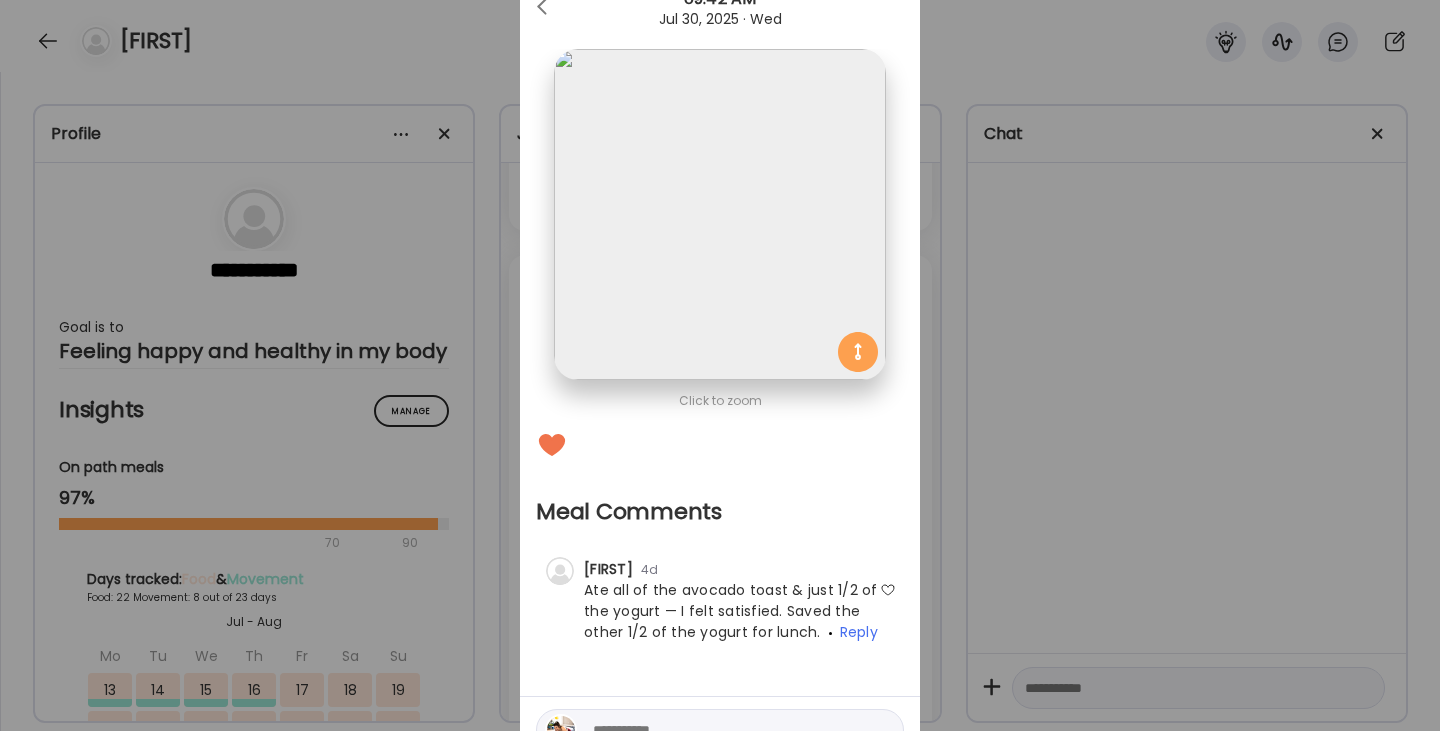 scroll, scrollTop: 115, scrollLeft: 0, axis: vertical 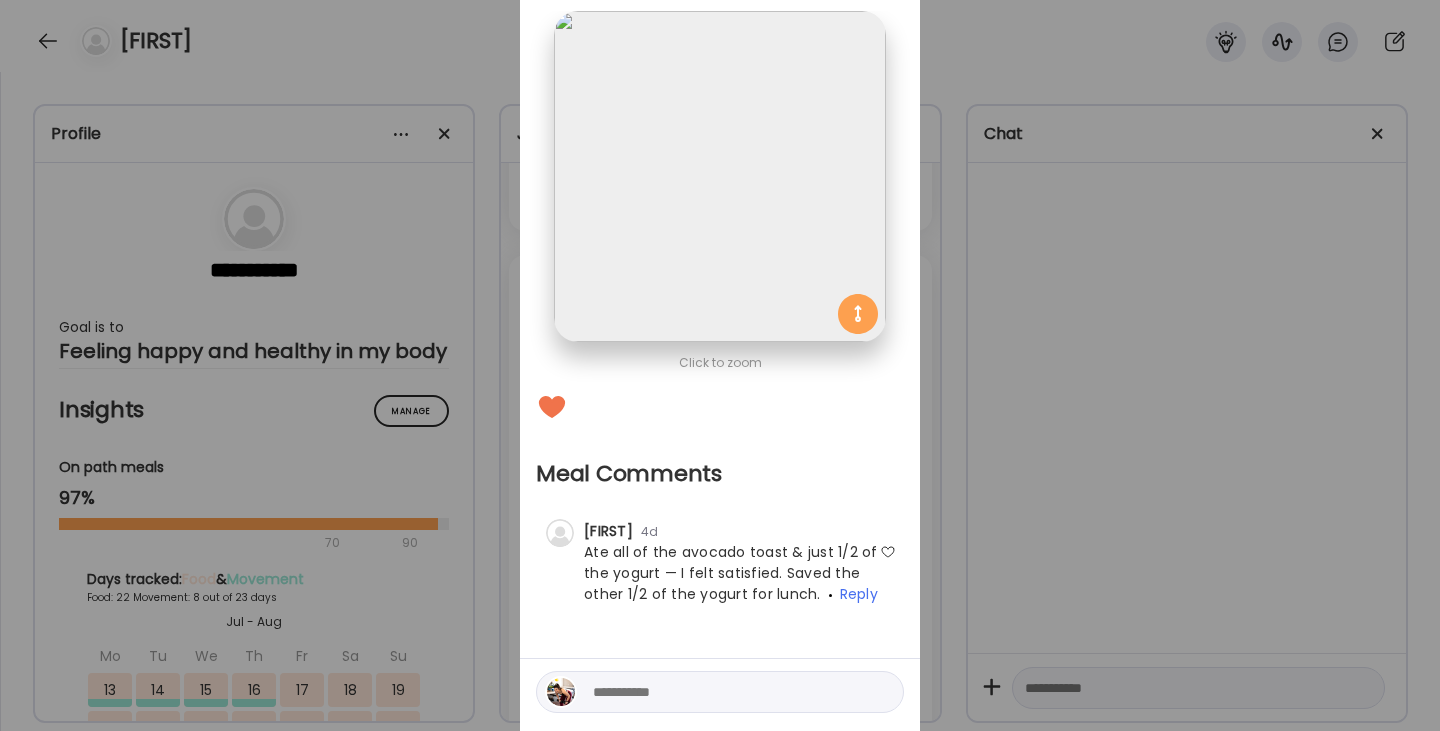 click at bounding box center (720, 692) 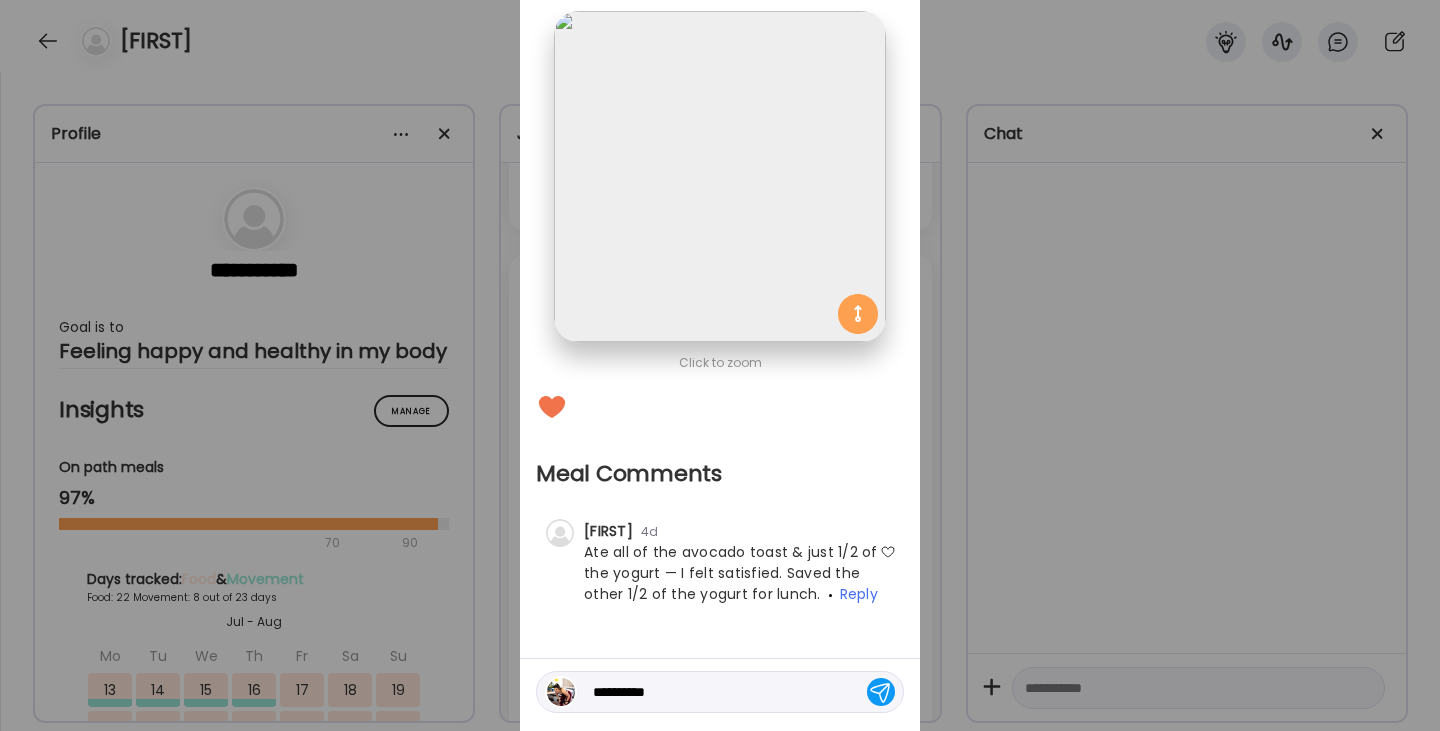 type on "********" 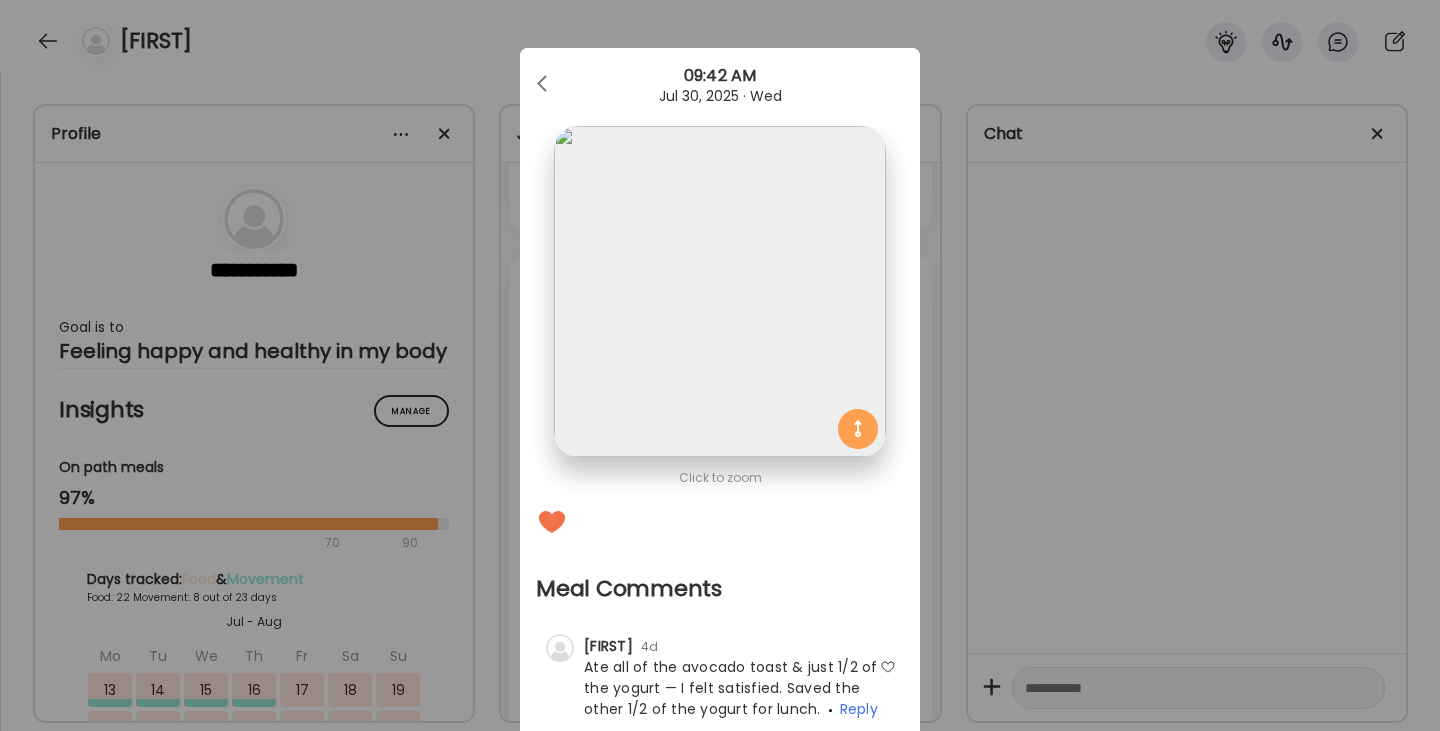scroll, scrollTop: 0, scrollLeft: 0, axis: both 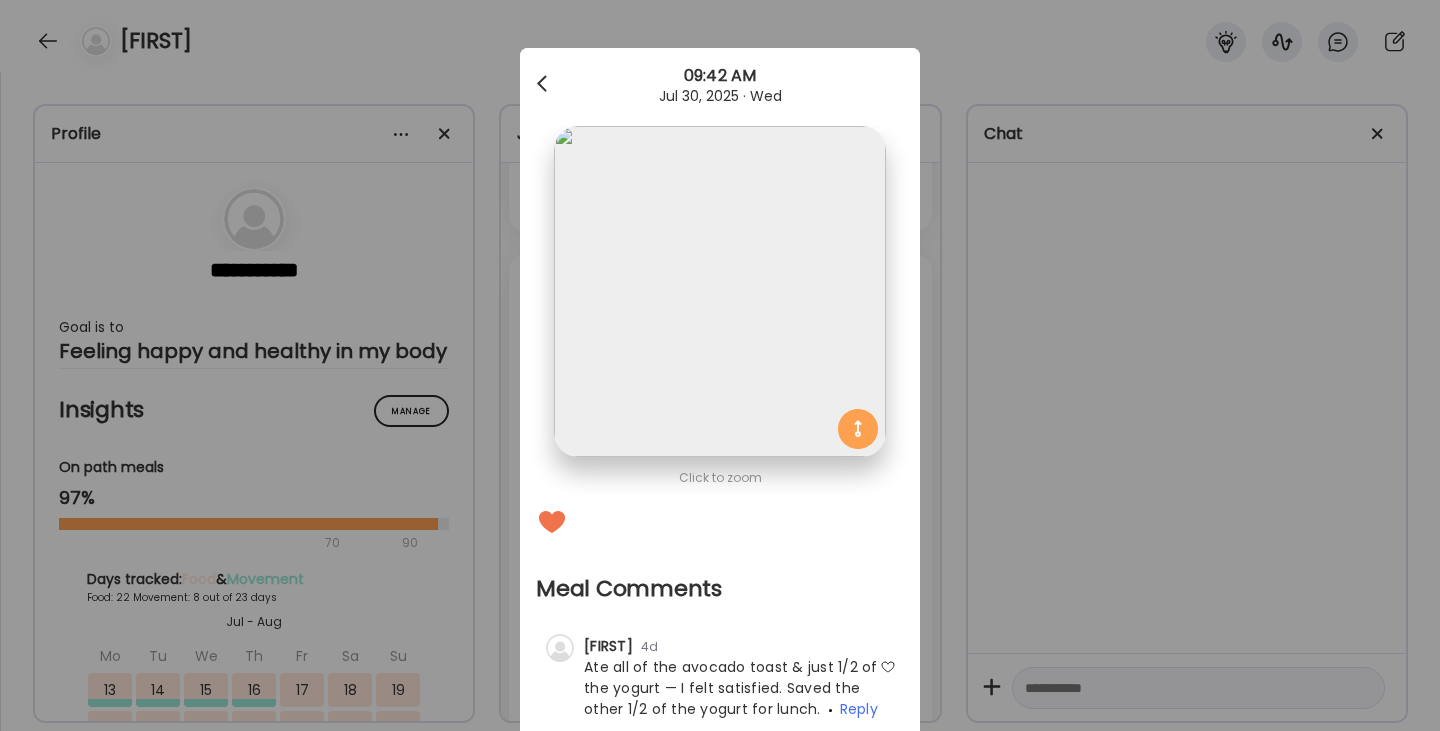 click at bounding box center [544, 84] 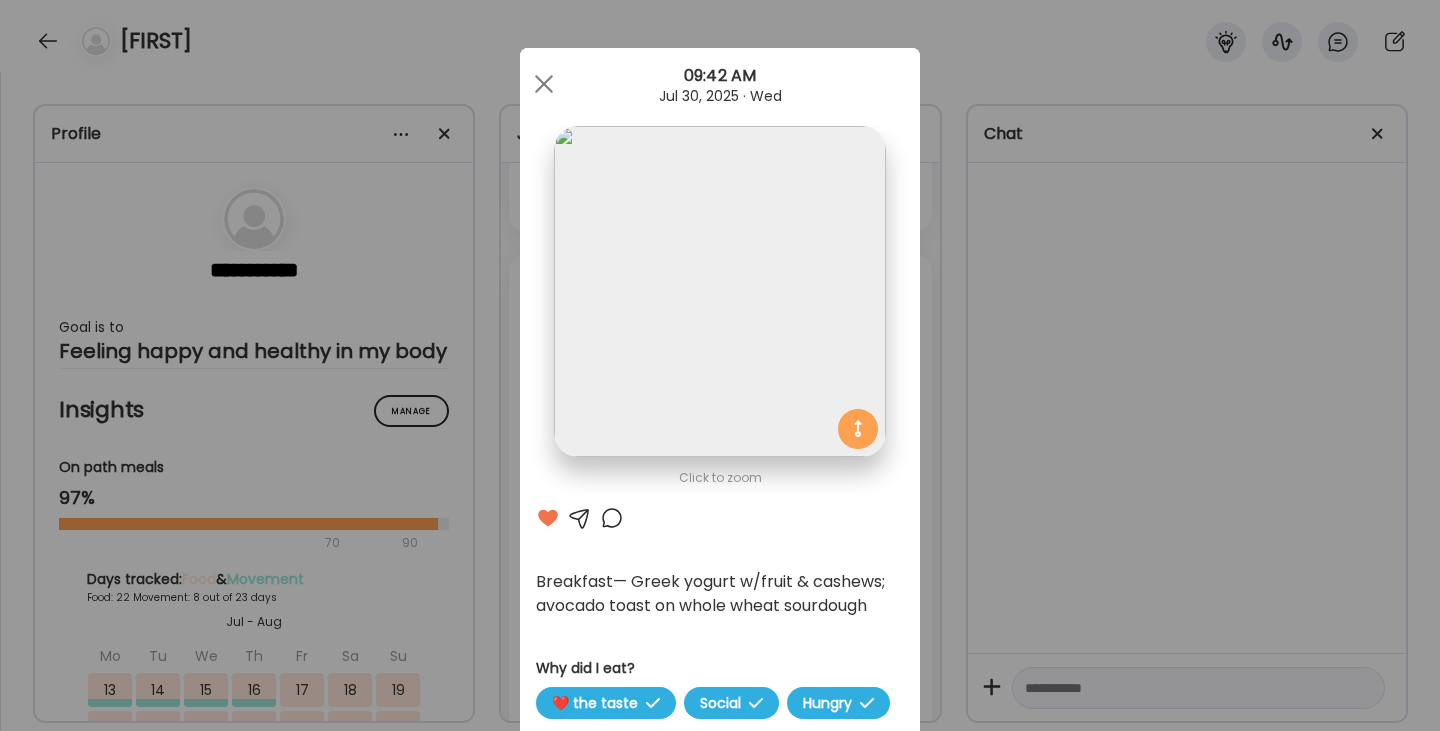 click at bounding box center (544, 84) 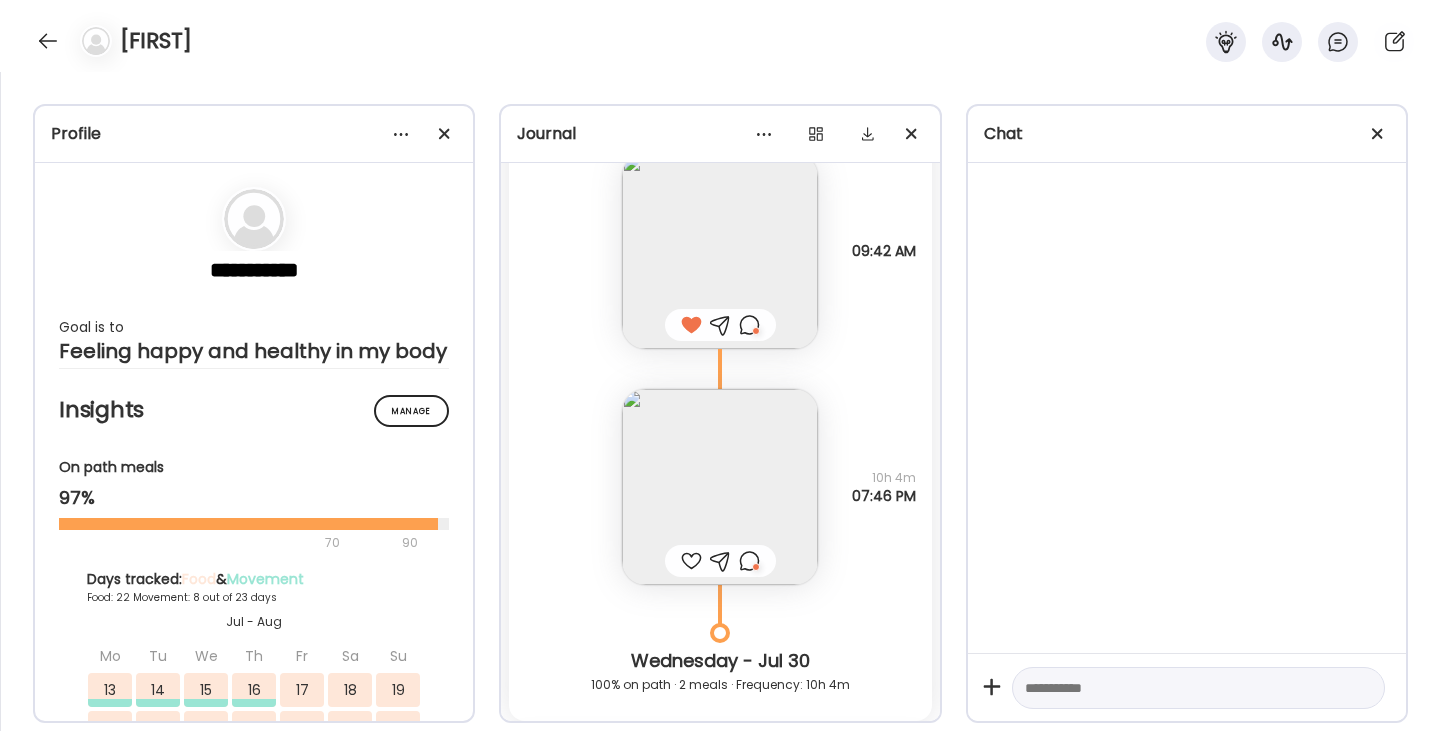 scroll, scrollTop: 47719, scrollLeft: 0, axis: vertical 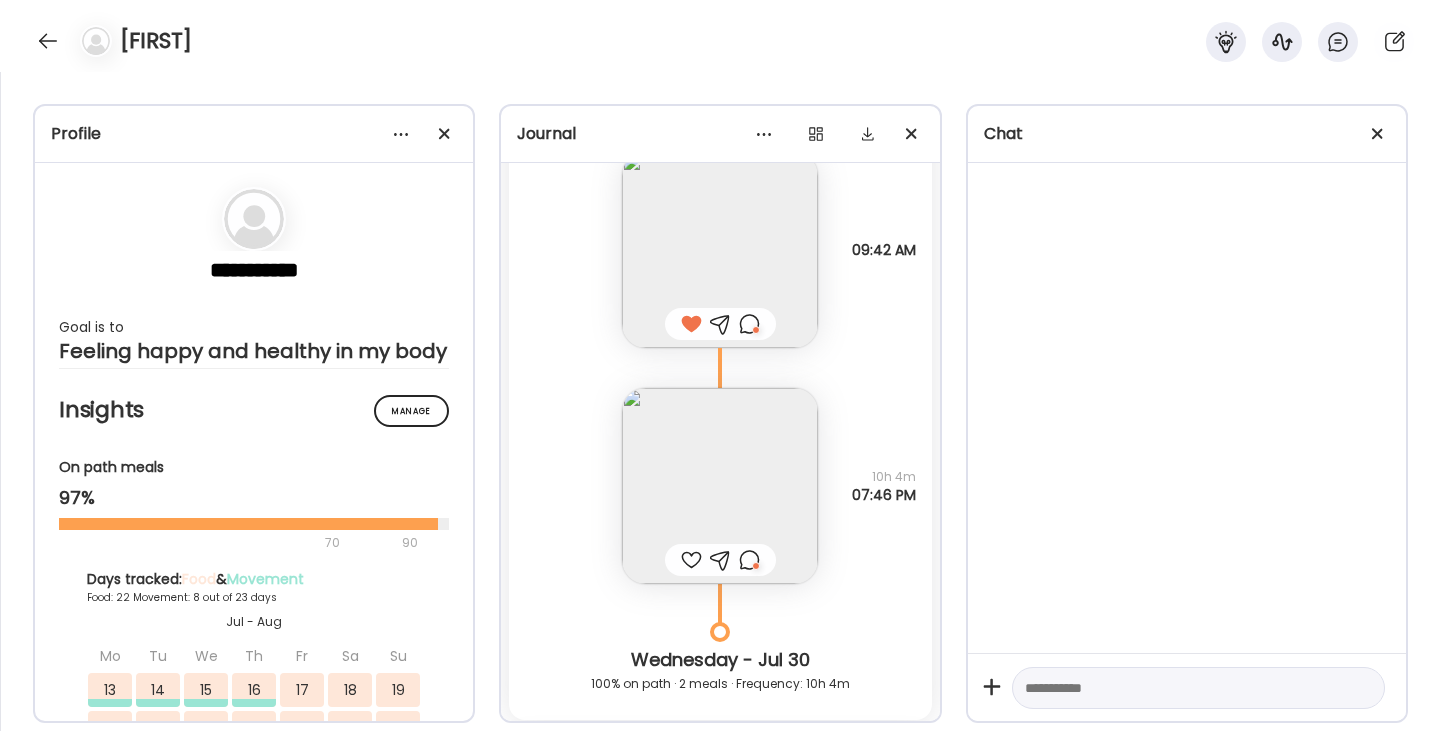 click at bounding box center [720, 486] 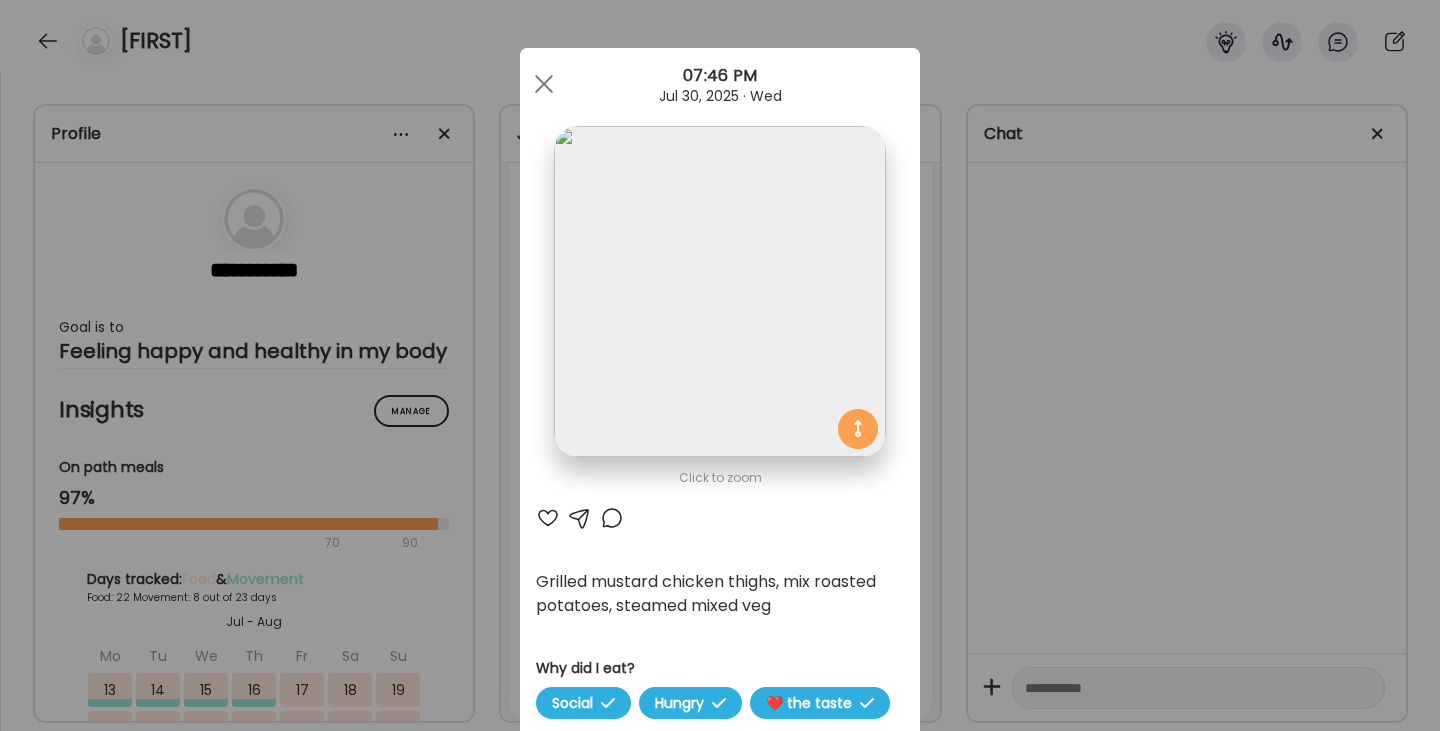 click on "Click to zoom AteMate AI Grilled mustard chicken thighs, mix roasted potatoes, steamed mixed veg Why did I eat? Social Hungry ❤️ the taste How am I feeling? 😀 Who did I eat with? Family How was it? Awesome Where did I eat? Table How was it made? Homemade How did it make me feel? Satisfied" at bounding box center [720, 706] 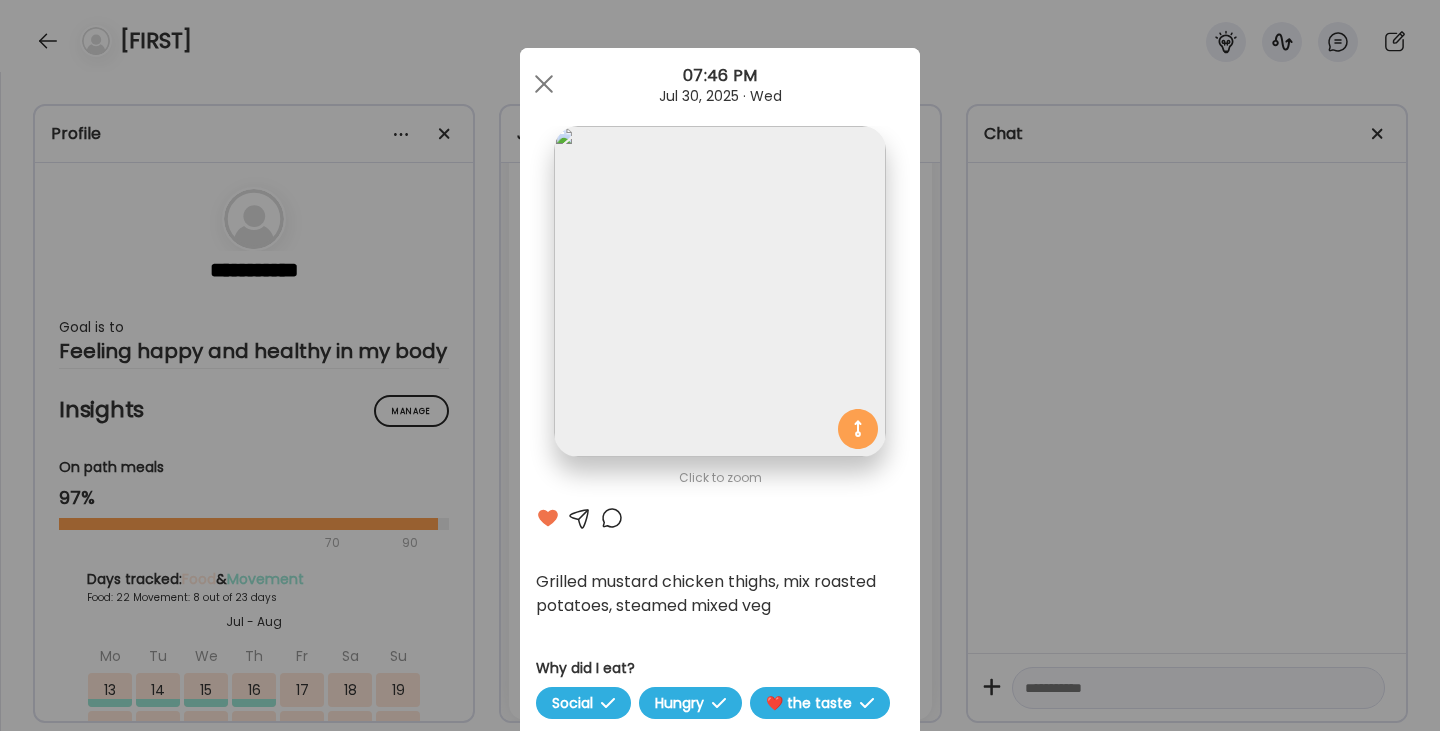 click at bounding box center [612, 518] 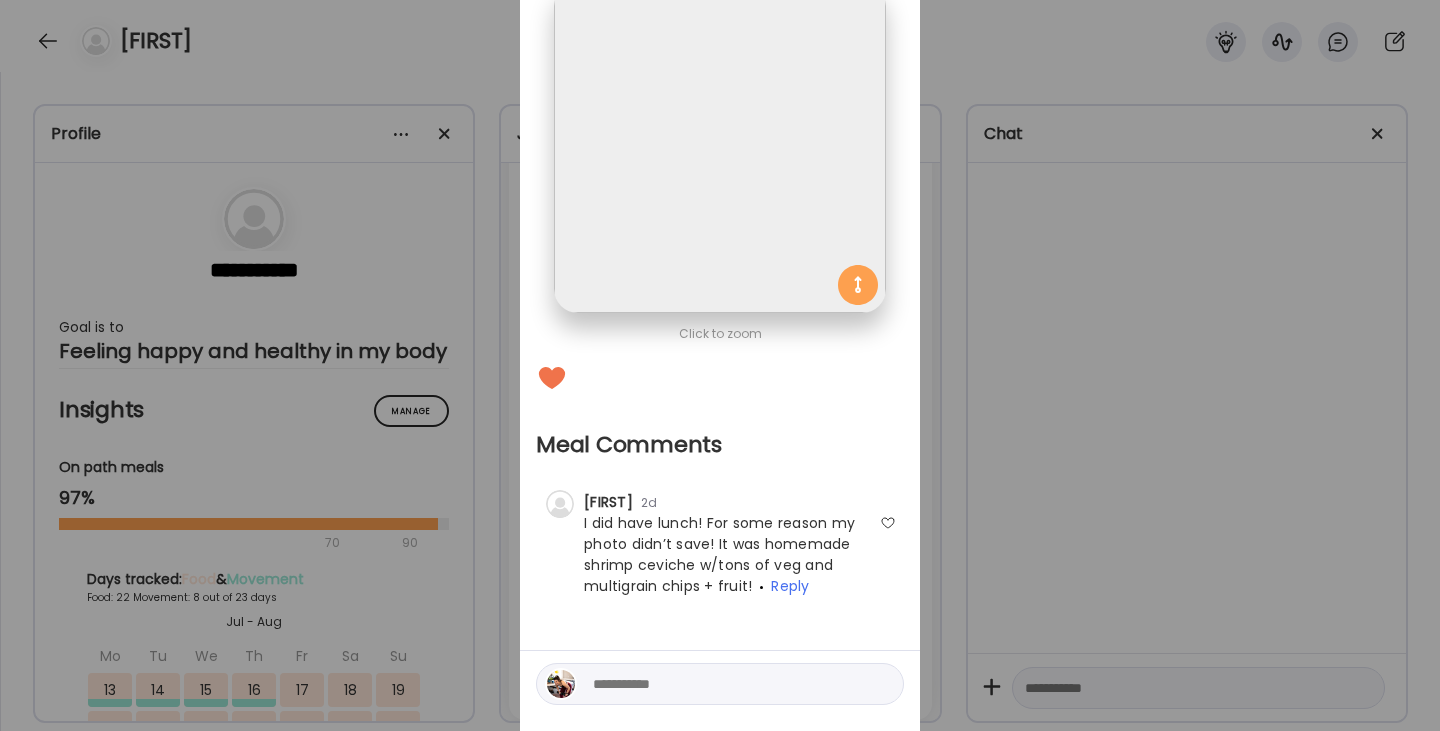 scroll, scrollTop: 145, scrollLeft: 0, axis: vertical 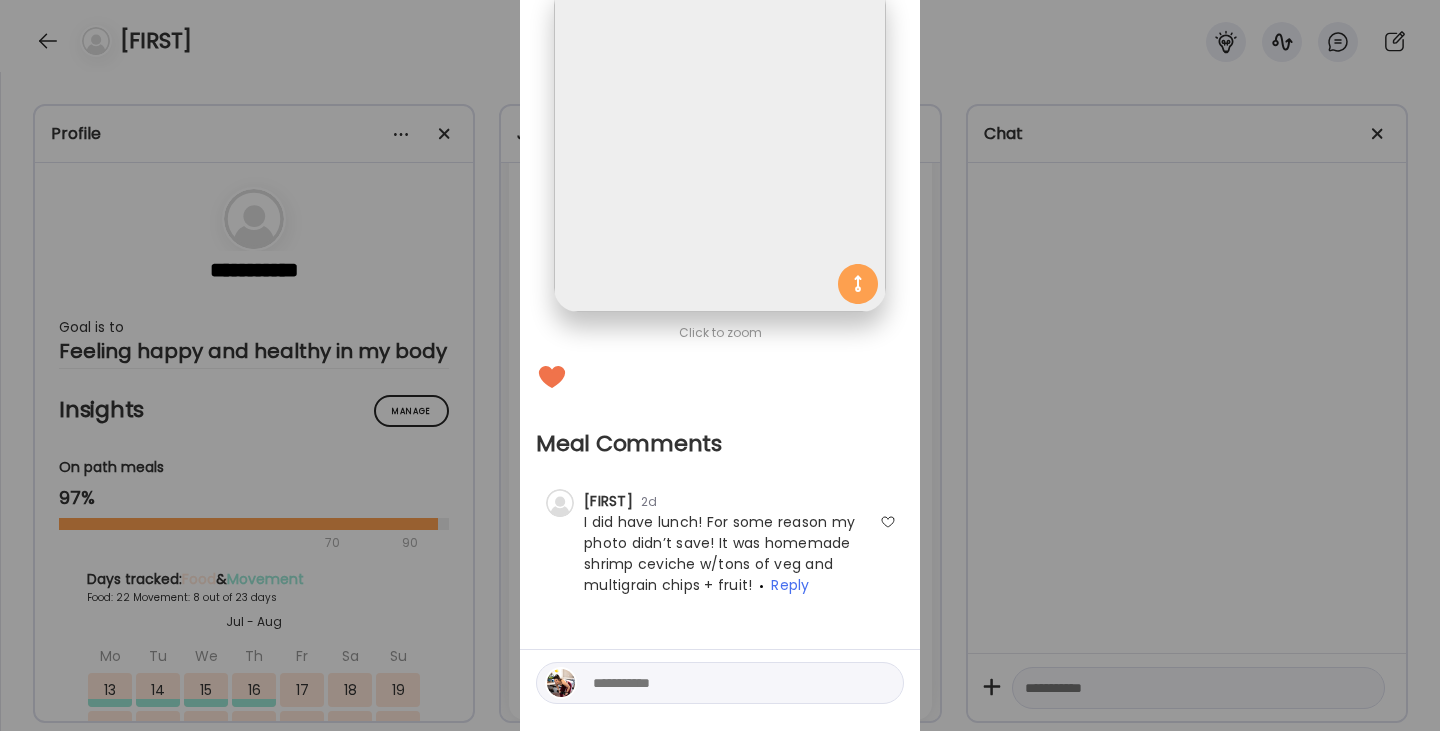click at bounding box center [728, 683] 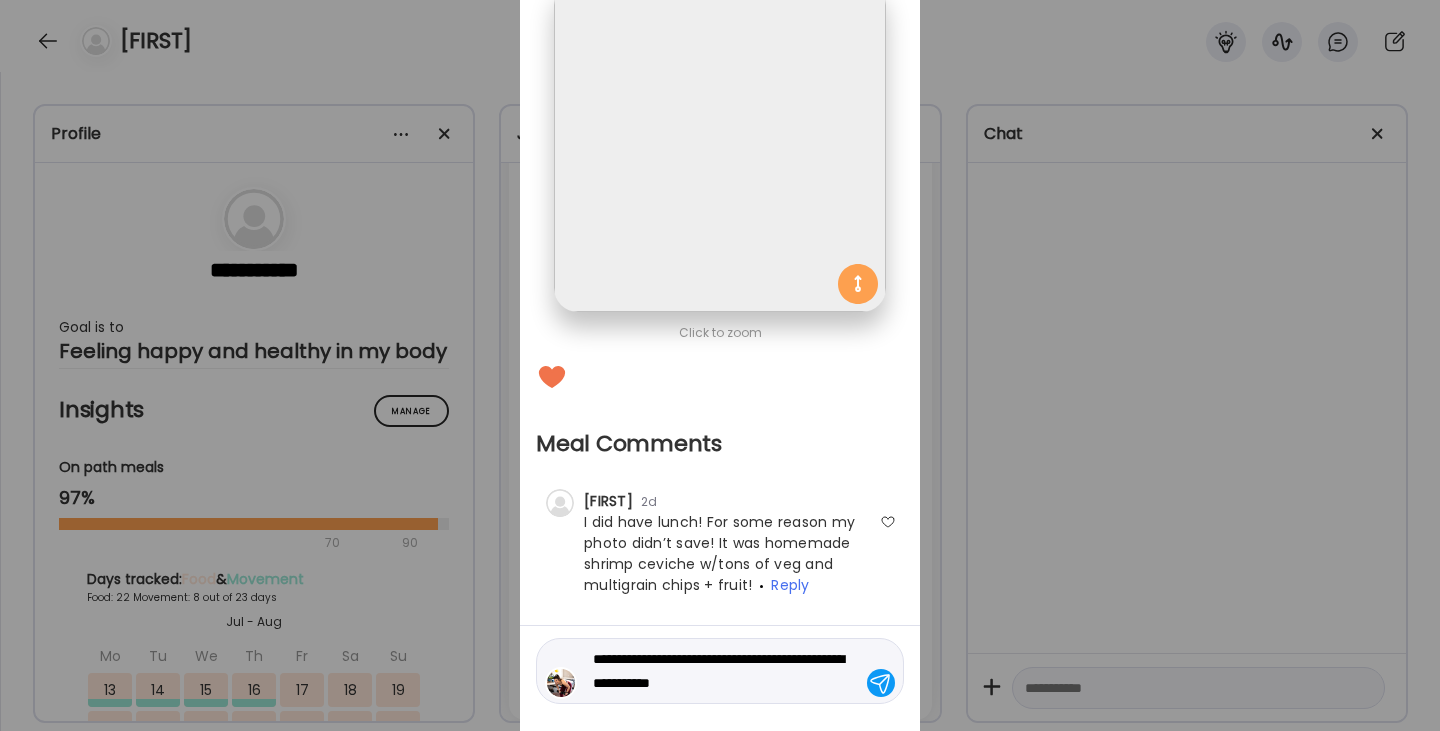 type on "**********" 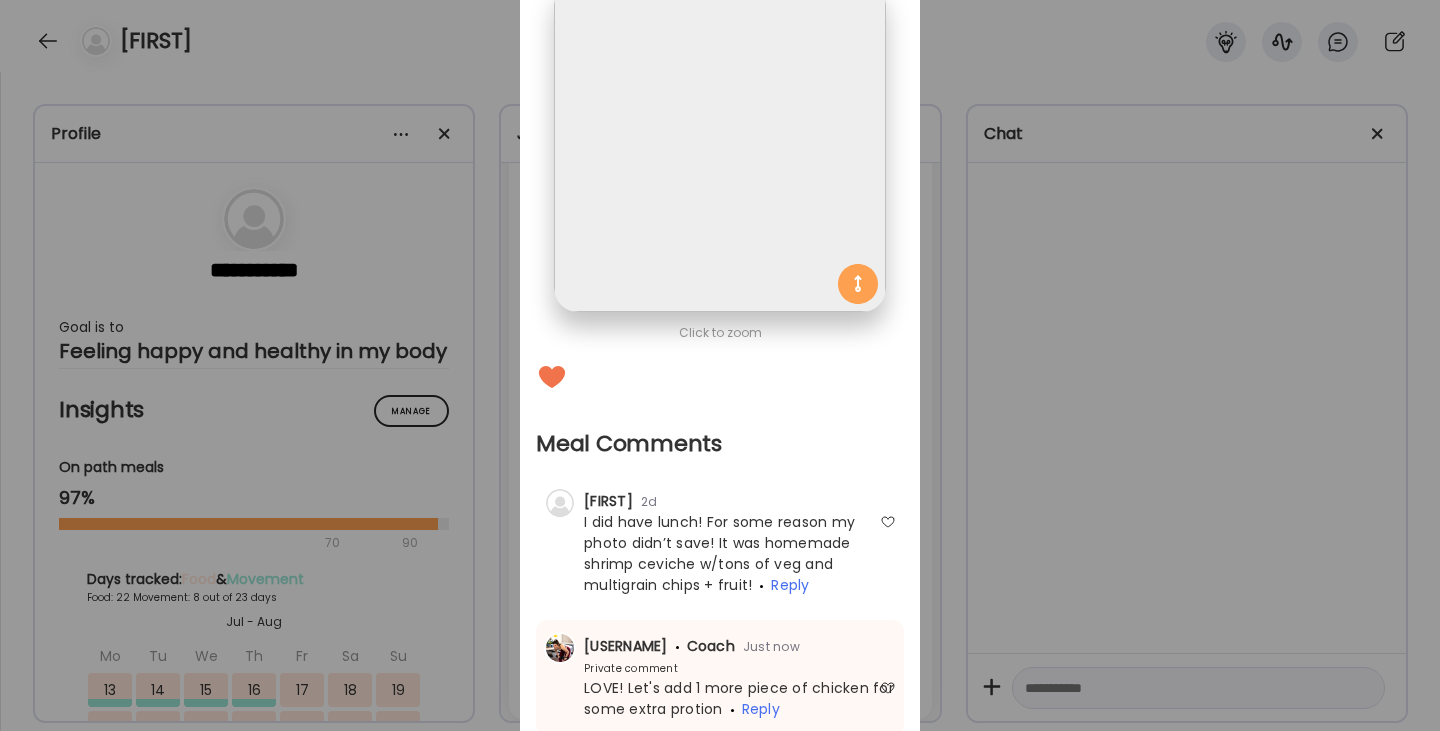 scroll, scrollTop: 245, scrollLeft: 0, axis: vertical 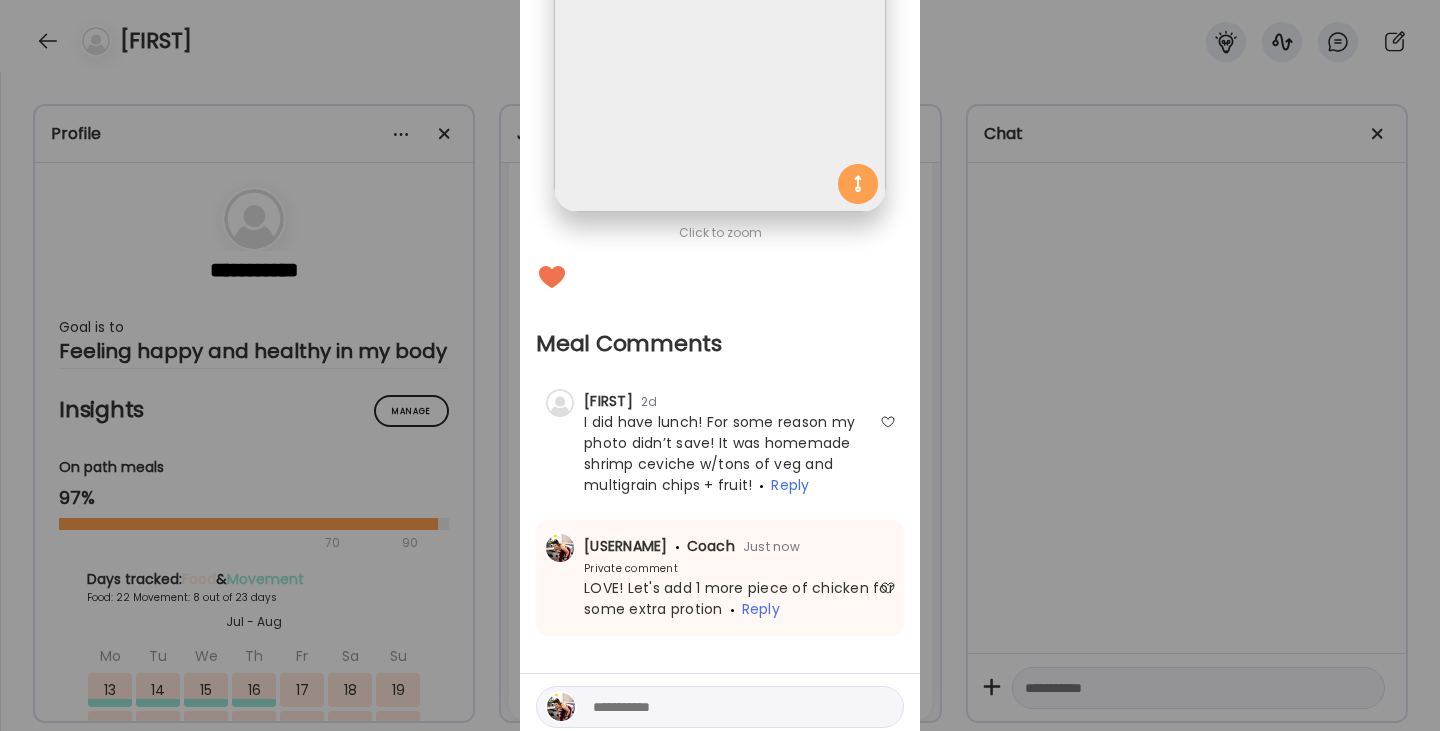 click at bounding box center (720, 707) 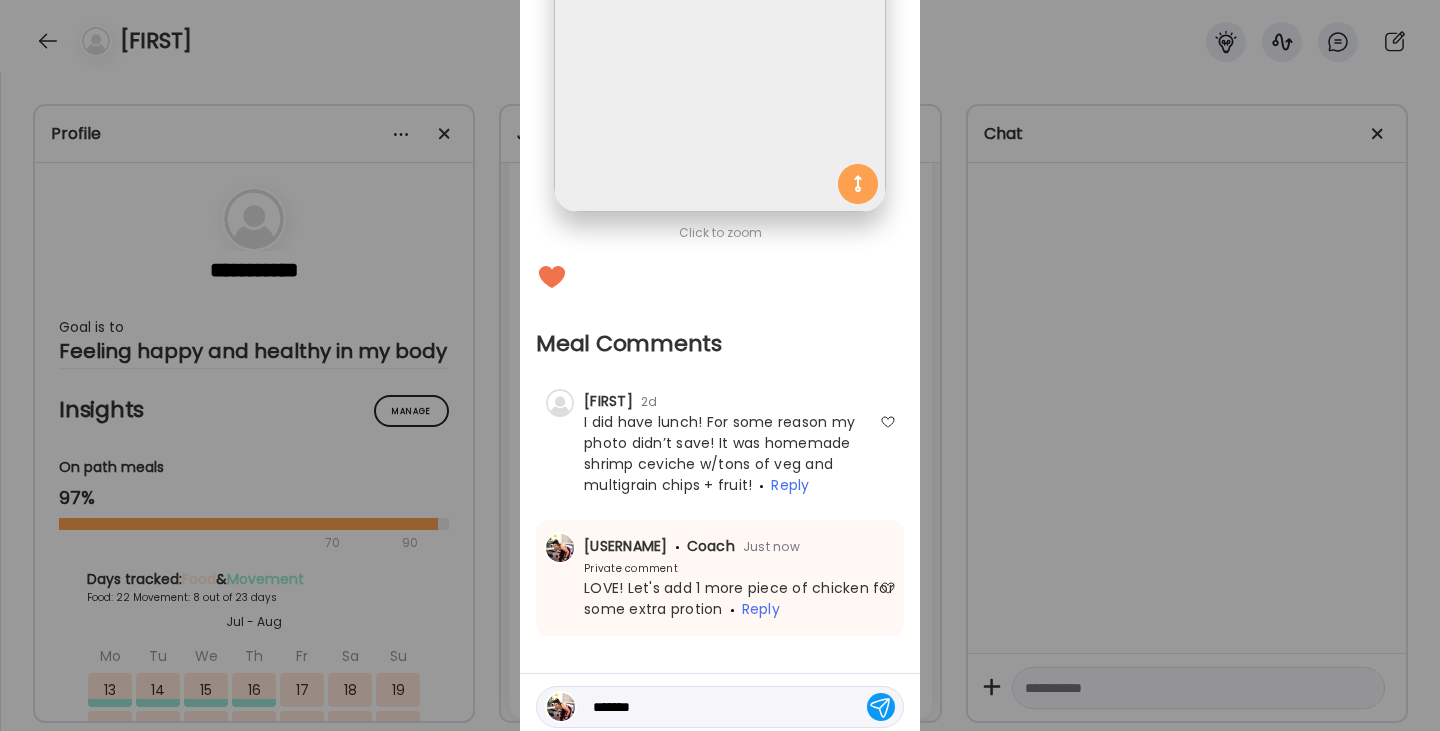 type on "********" 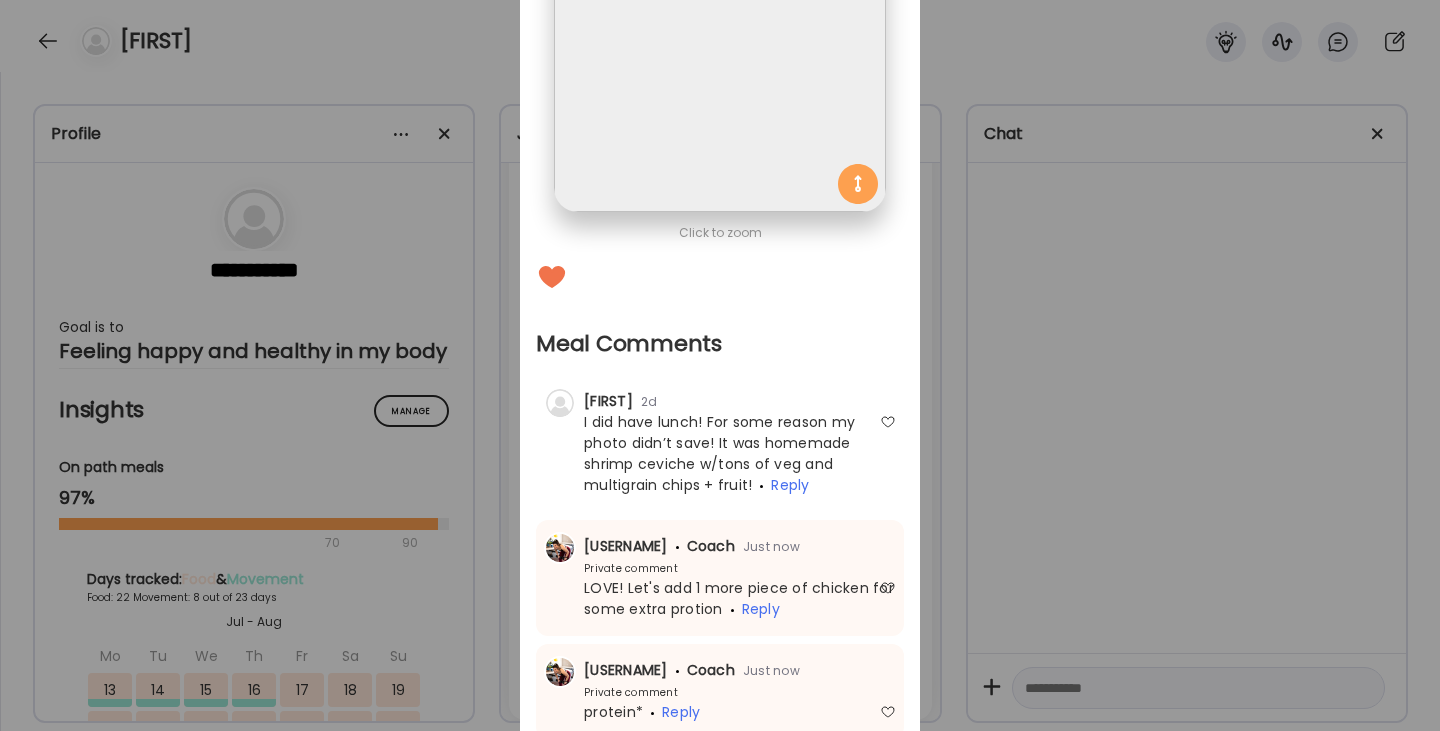 scroll, scrollTop: 19, scrollLeft: 0, axis: vertical 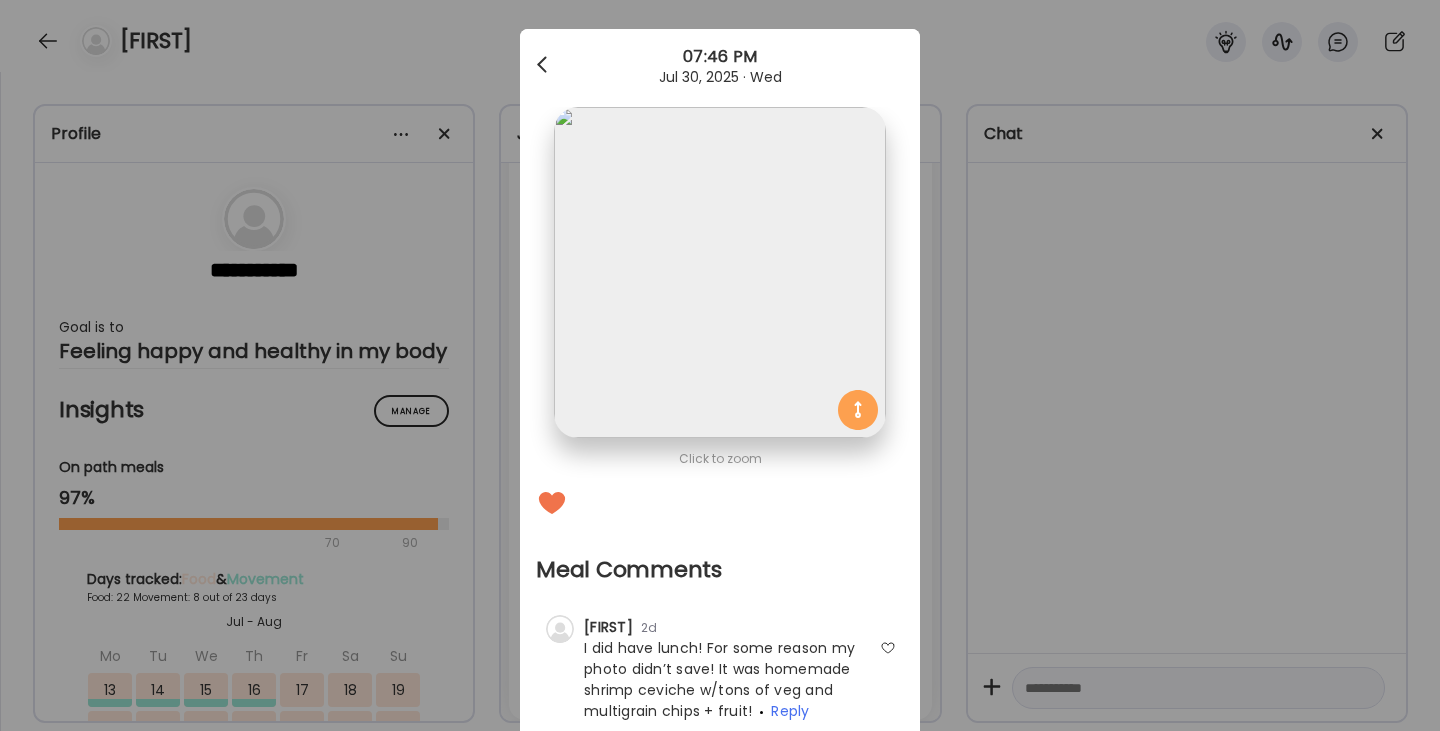 click at bounding box center [544, 65] 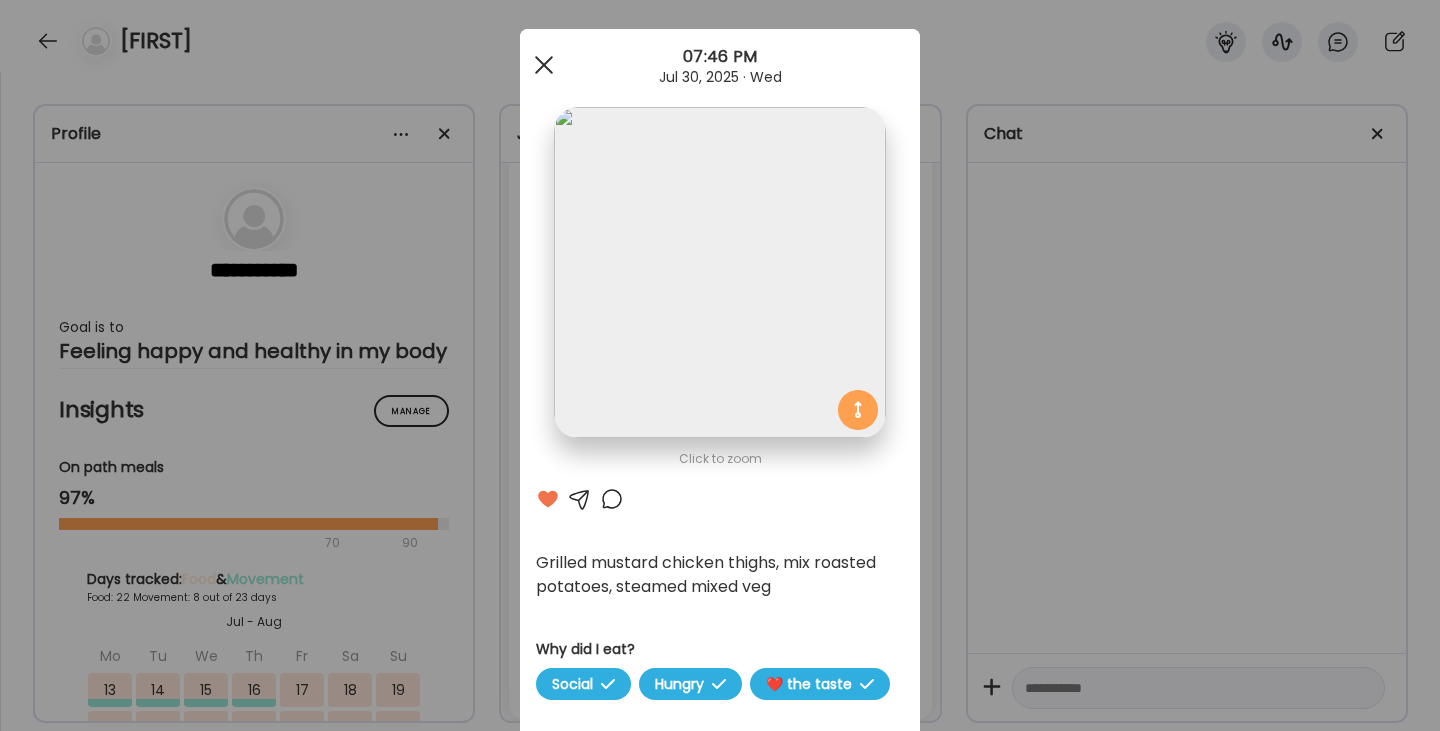 click at bounding box center [544, 65] 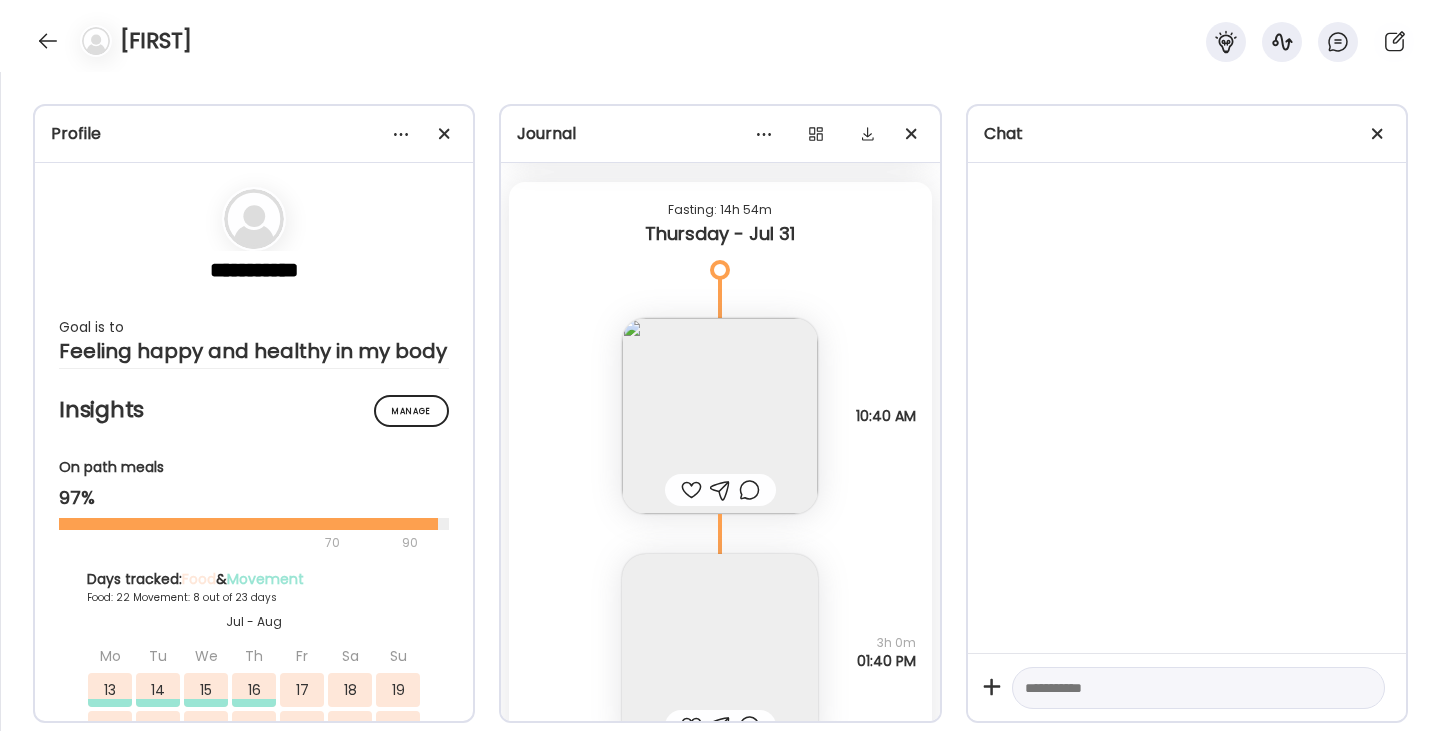scroll, scrollTop: 48282, scrollLeft: 0, axis: vertical 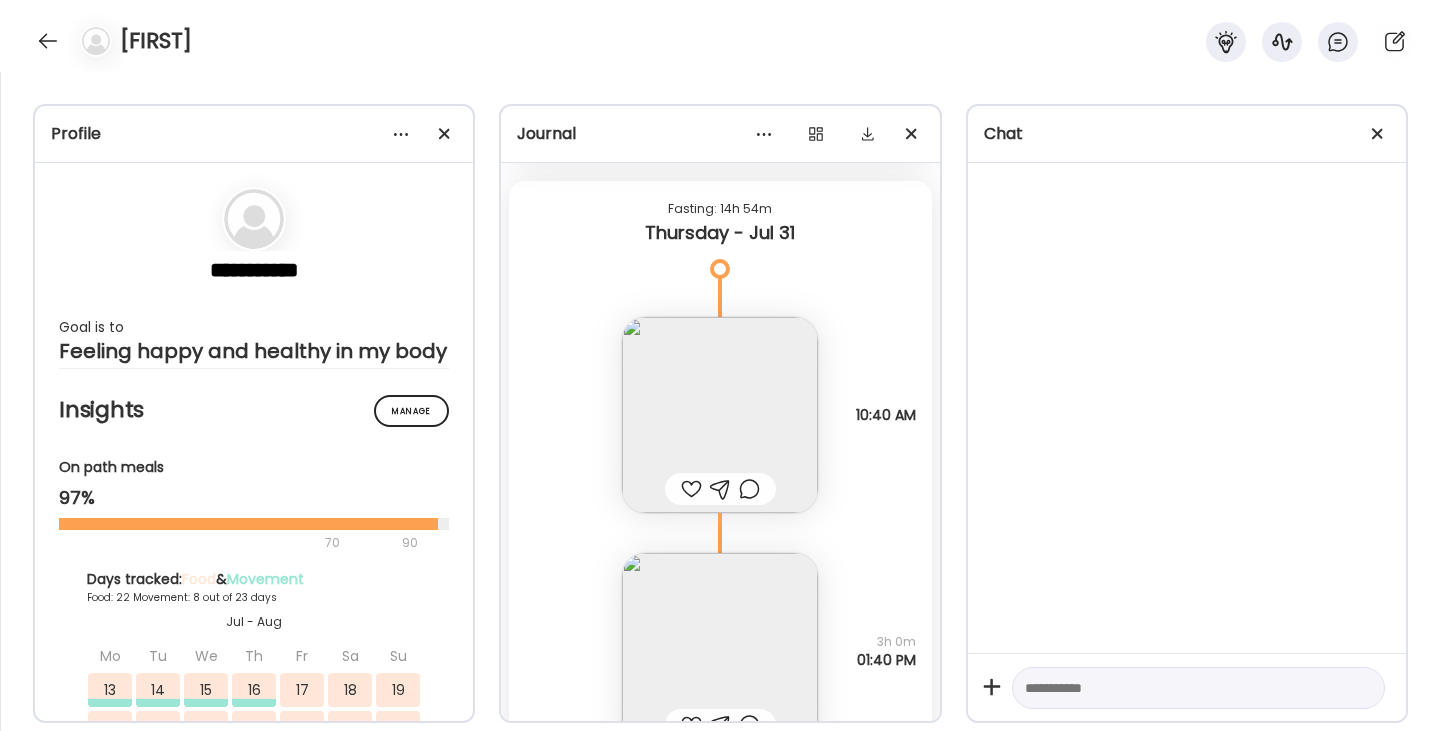 click at bounding box center (720, 415) 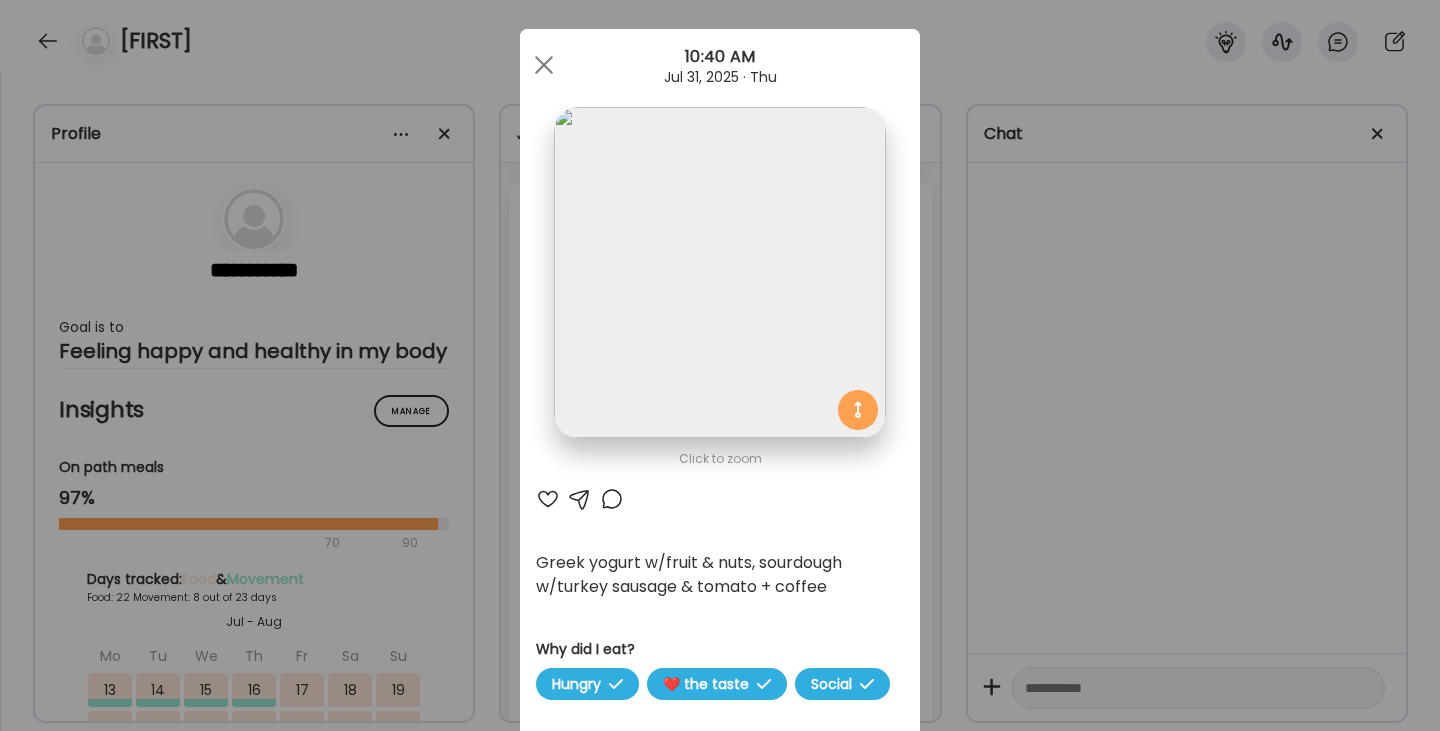 click at bounding box center (548, 499) 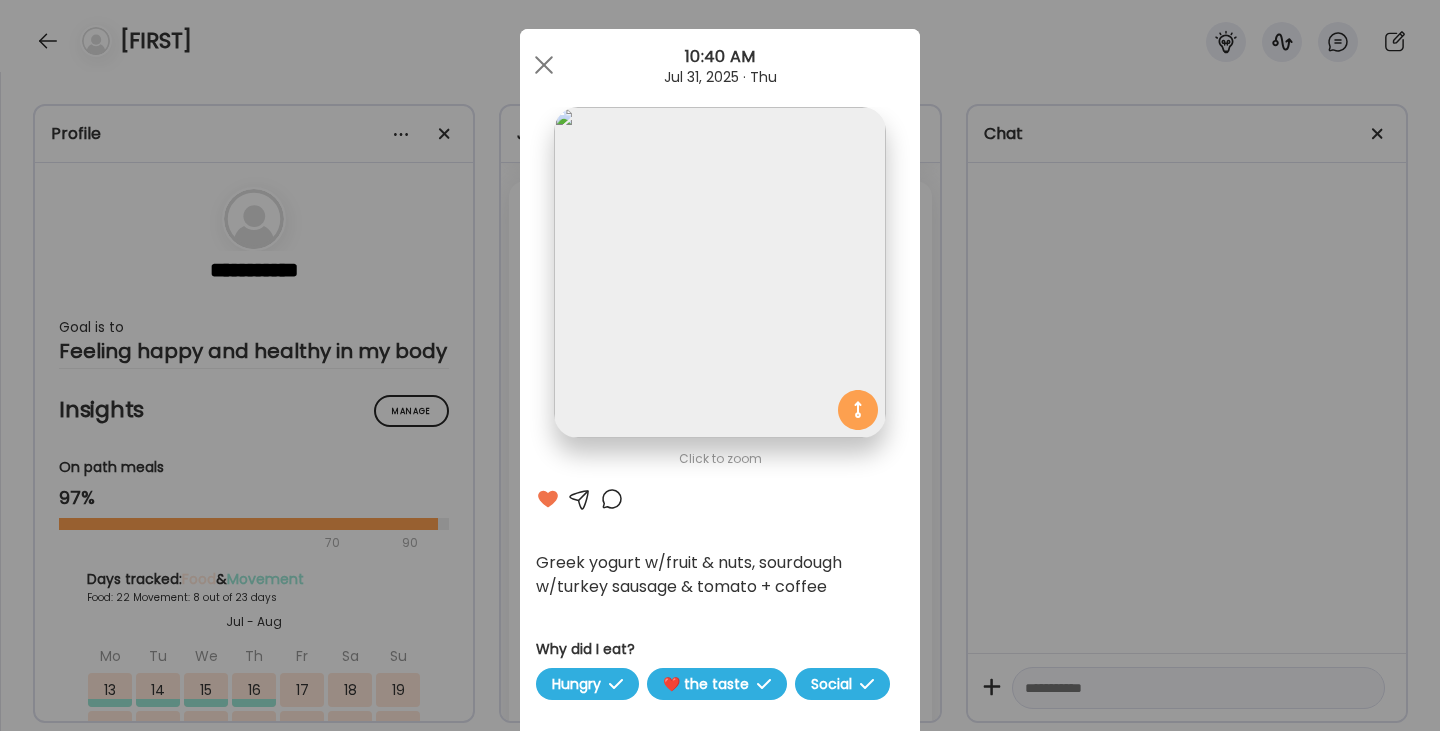 click at bounding box center [612, 499] 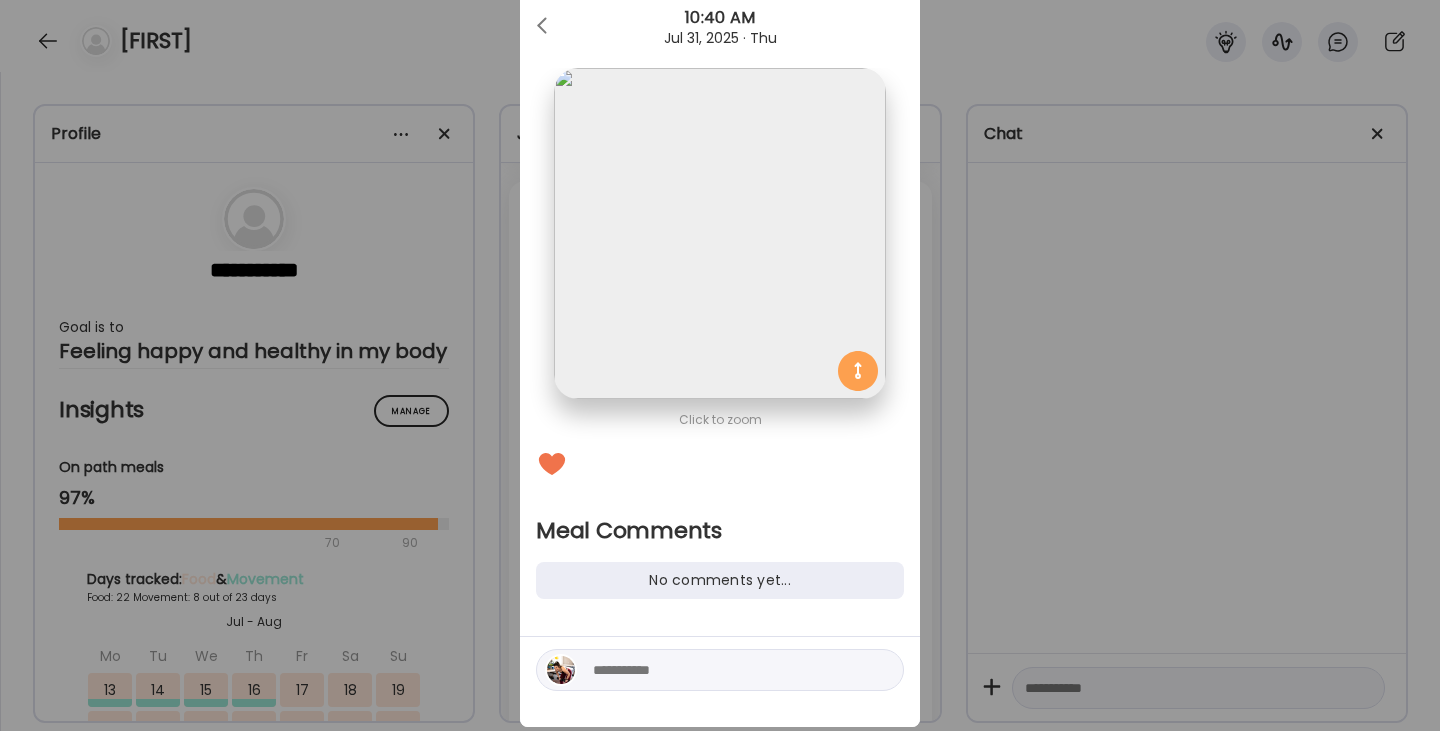 scroll, scrollTop: 72, scrollLeft: 0, axis: vertical 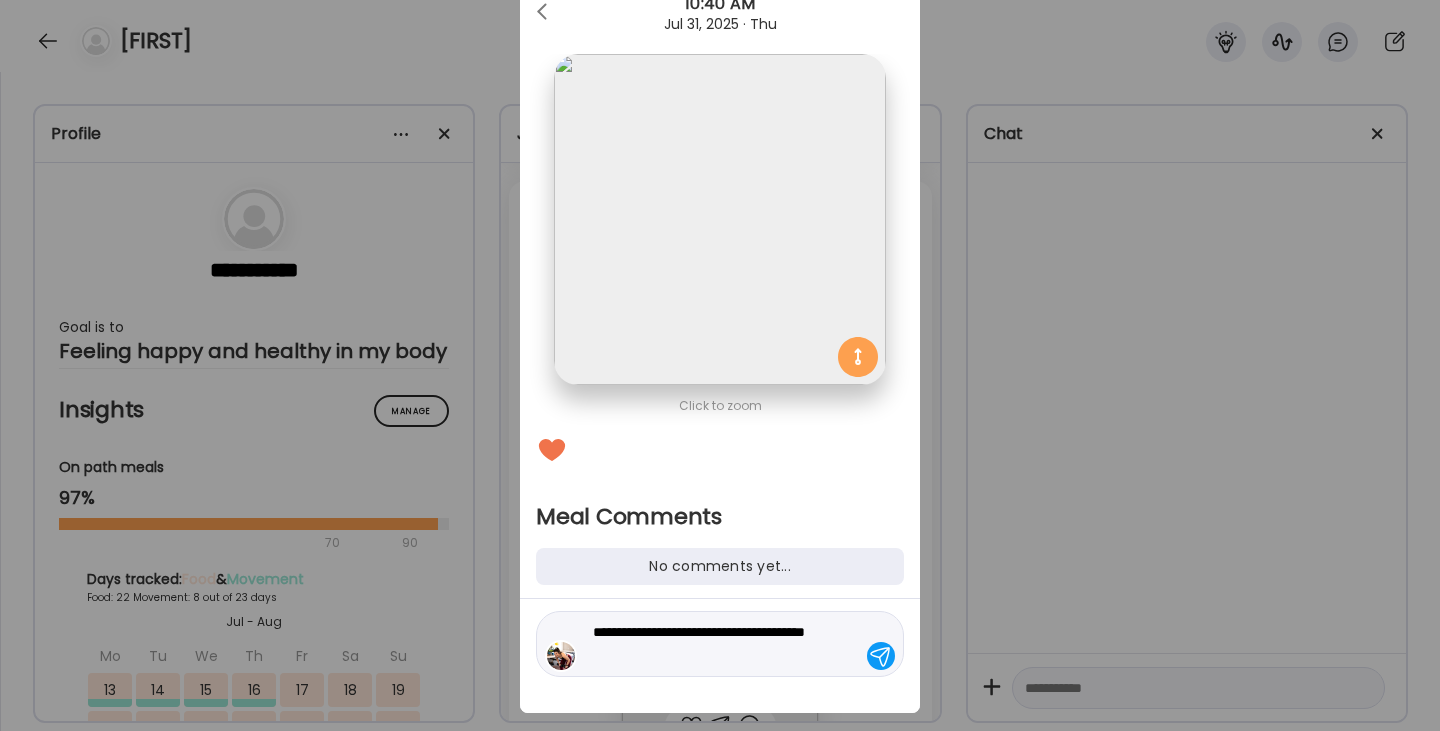 type on "**********" 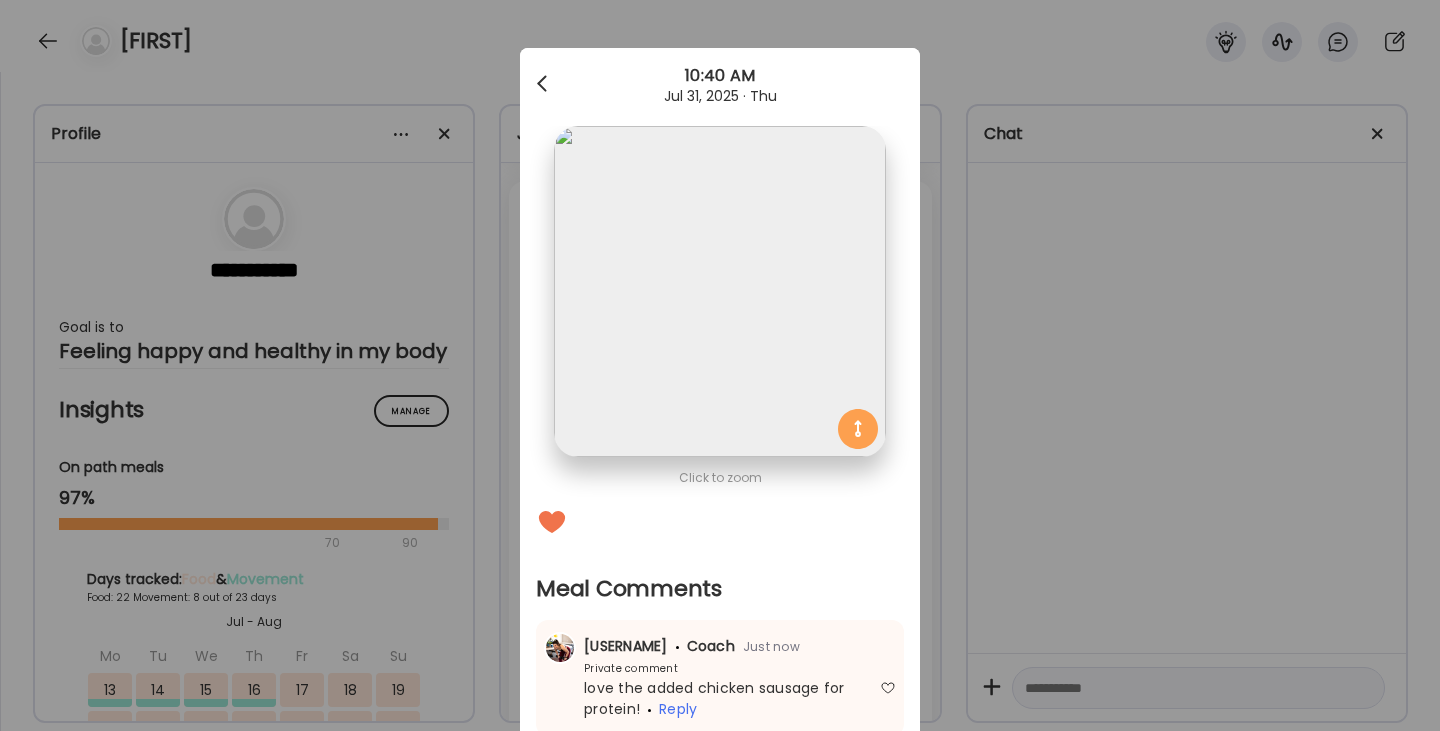 scroll, scrollTop: 0, scrollLeft: 0, axis: both 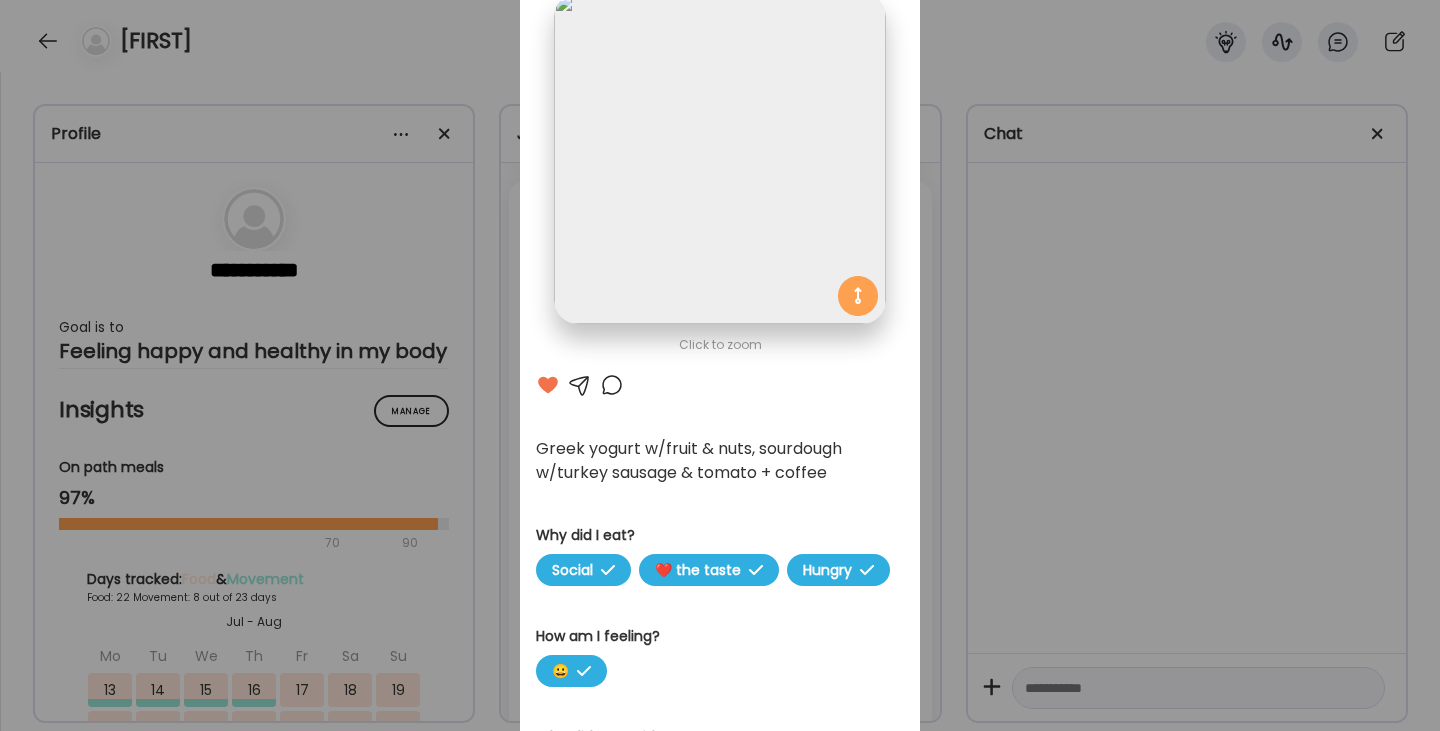 click at bounding box center [612, 385] 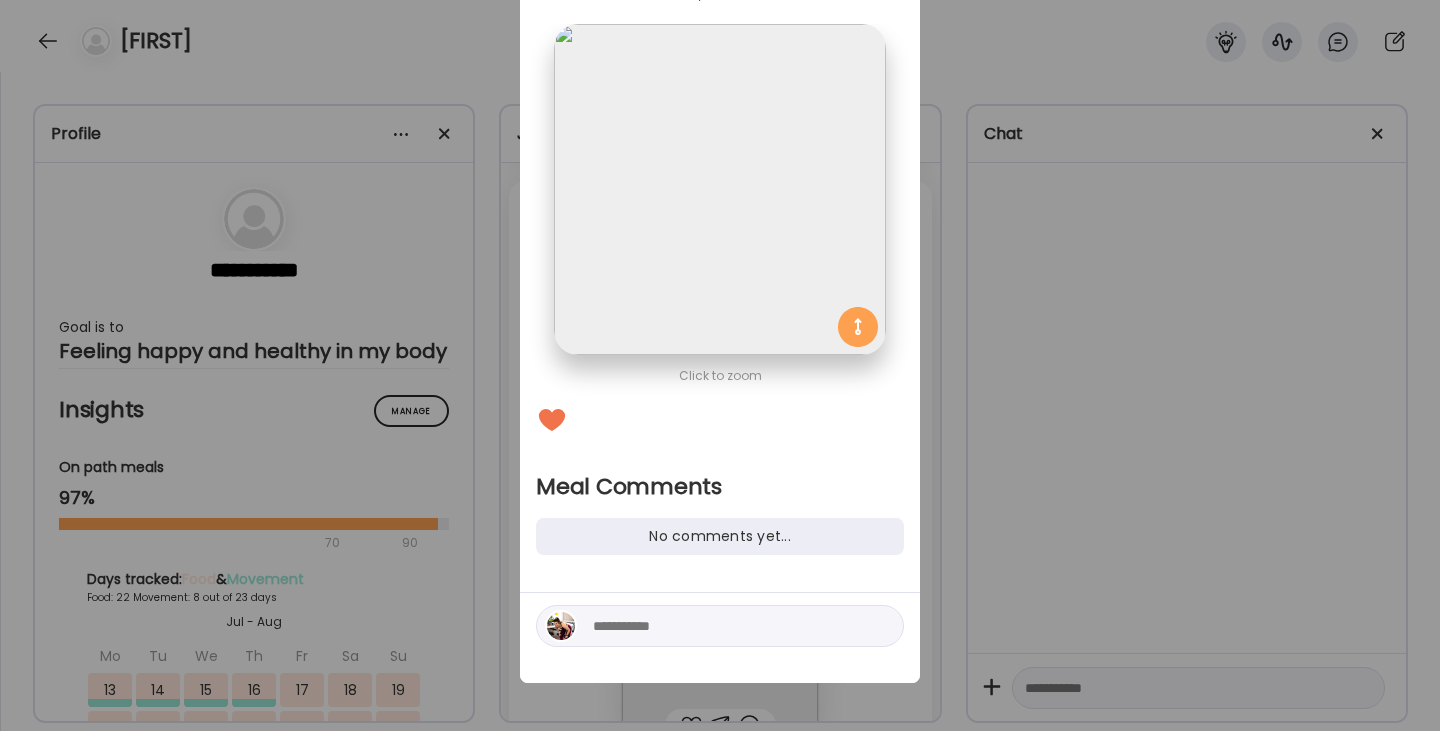 scroll, scrollTop: 104, scrollLeft: 0, axis: vertical 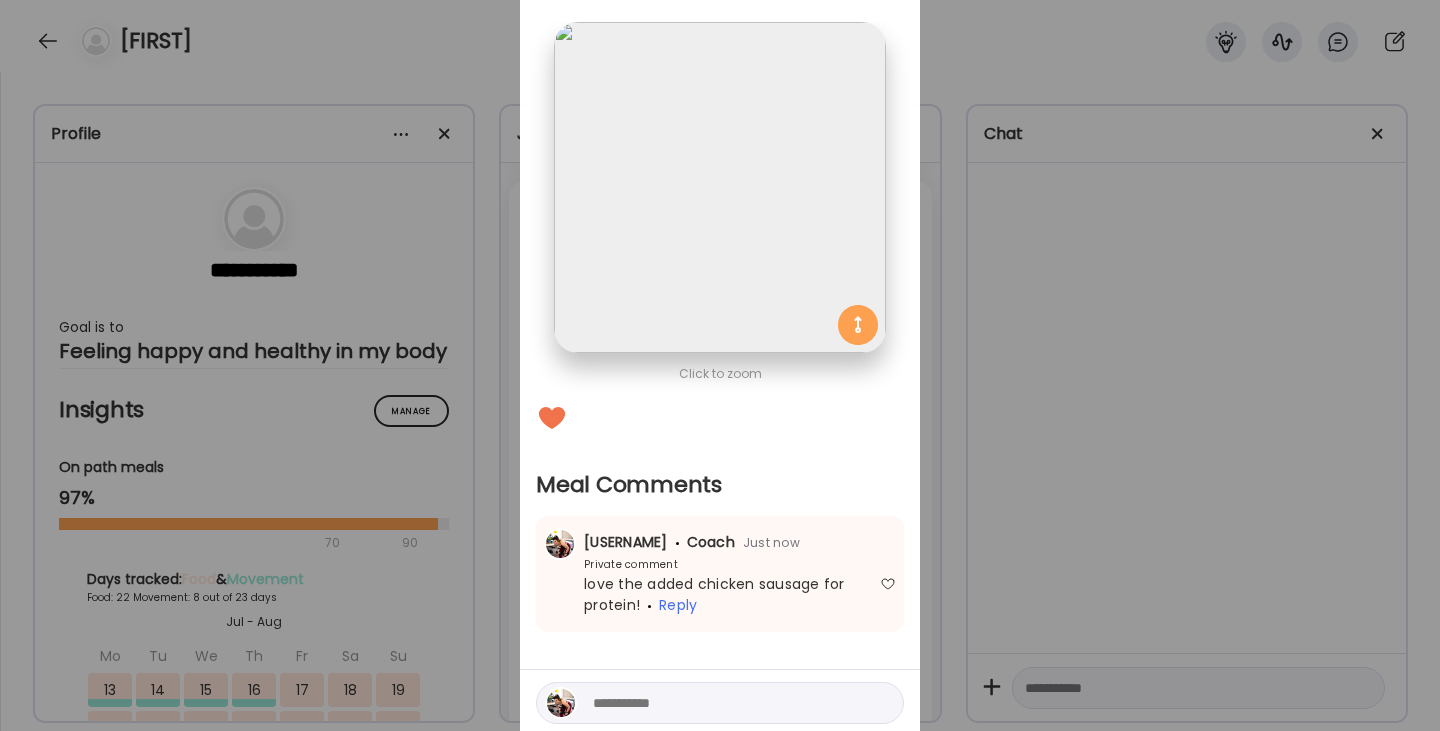 click at bounding box center (728, 703) 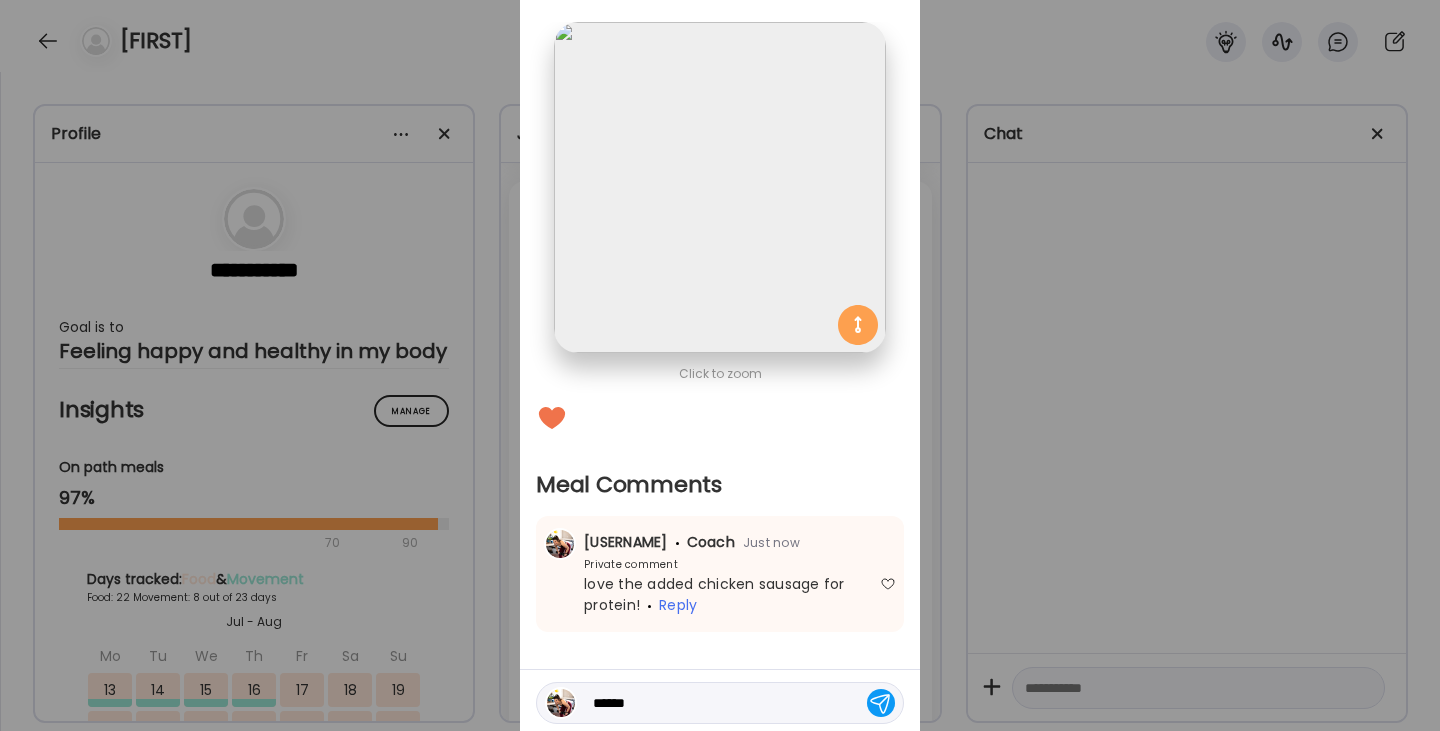 type on "*******" 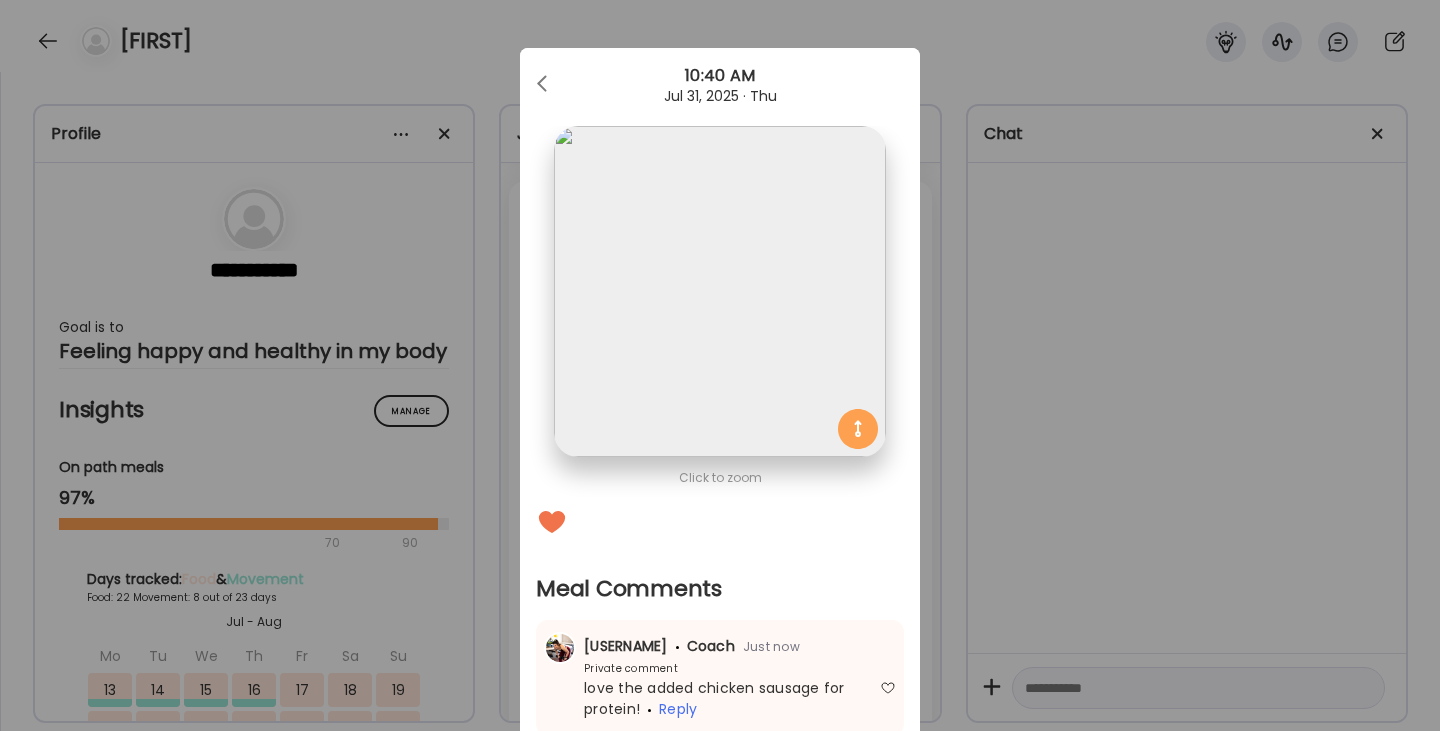 scroll, scrollTop: 0, scrollLeft: 0, axis: both 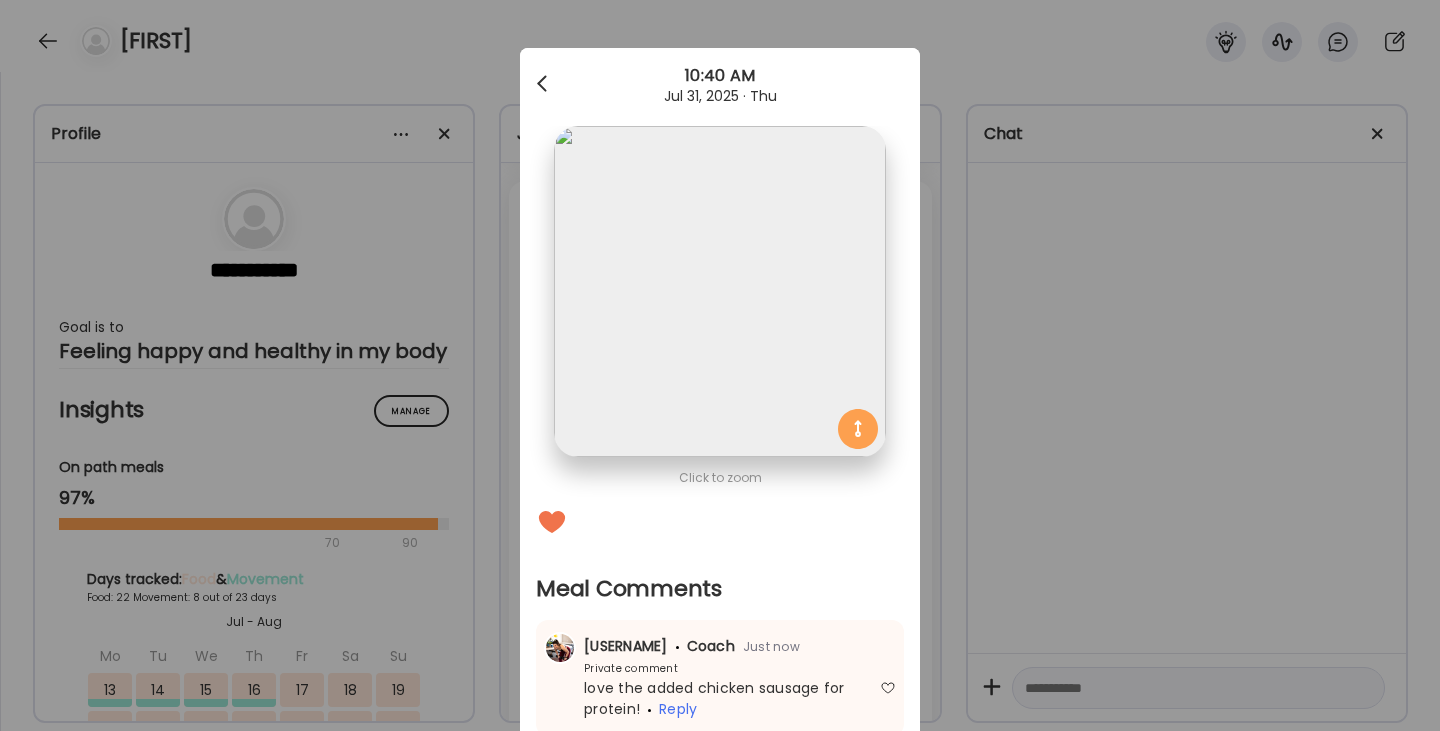 click at bounding box center (544, 84) 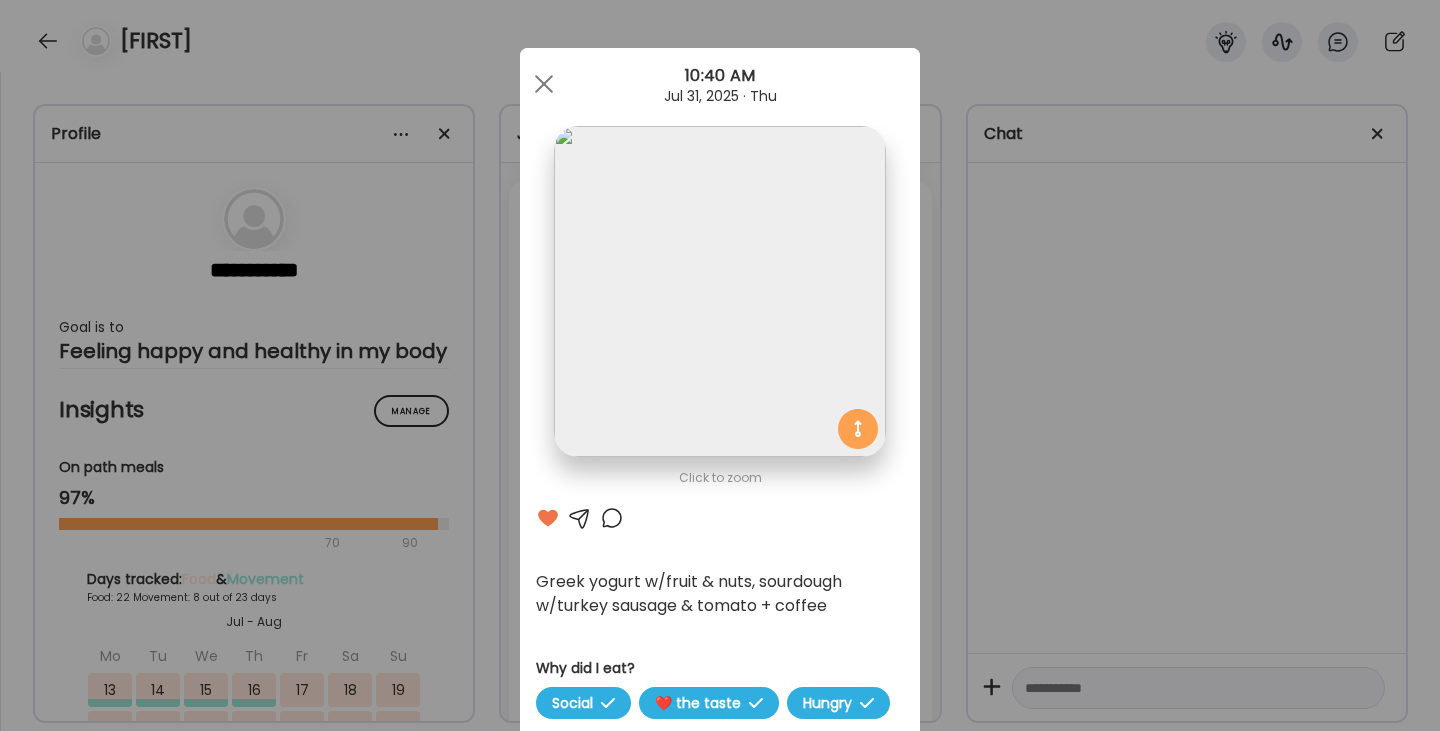 click at bounding box center [544, 84] 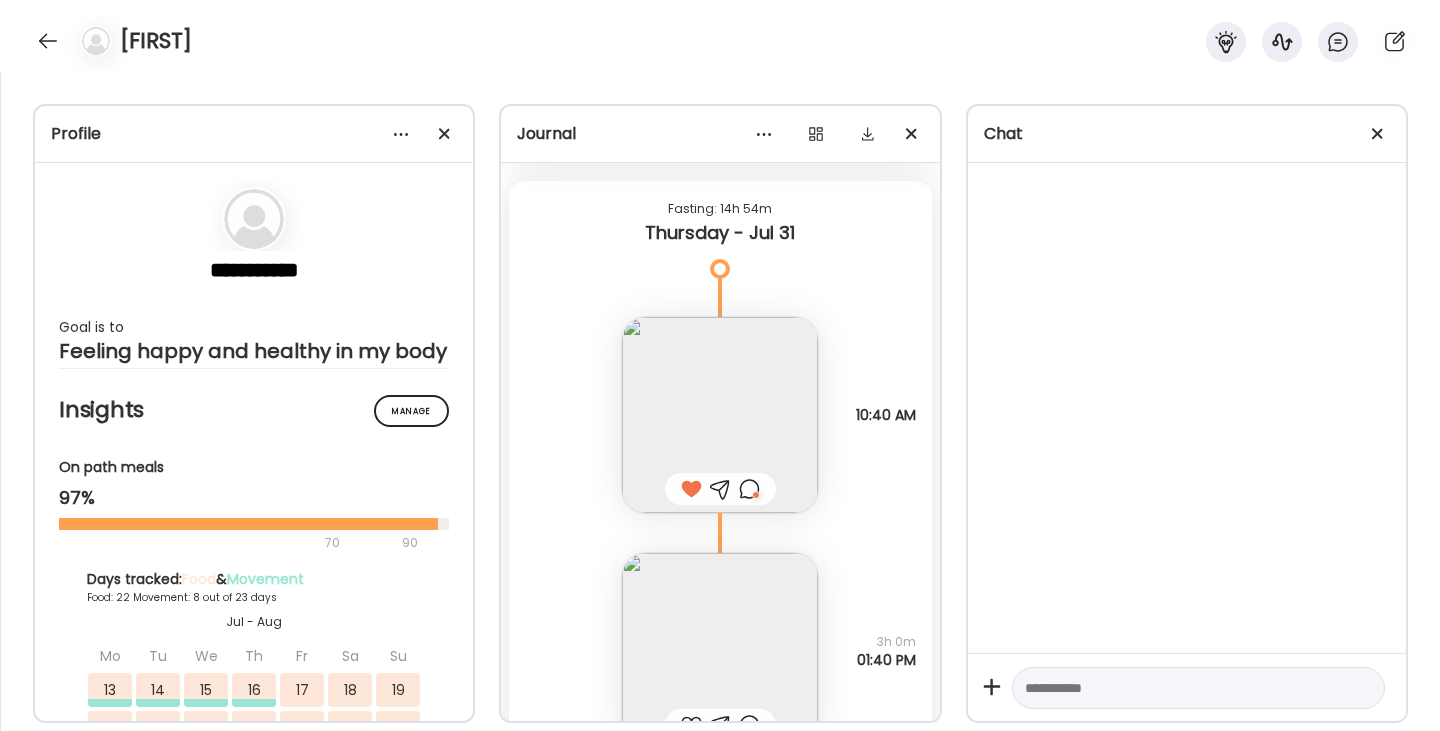 scroll, scrollTop: 48623, scrollLeft: 0, axis: vertical 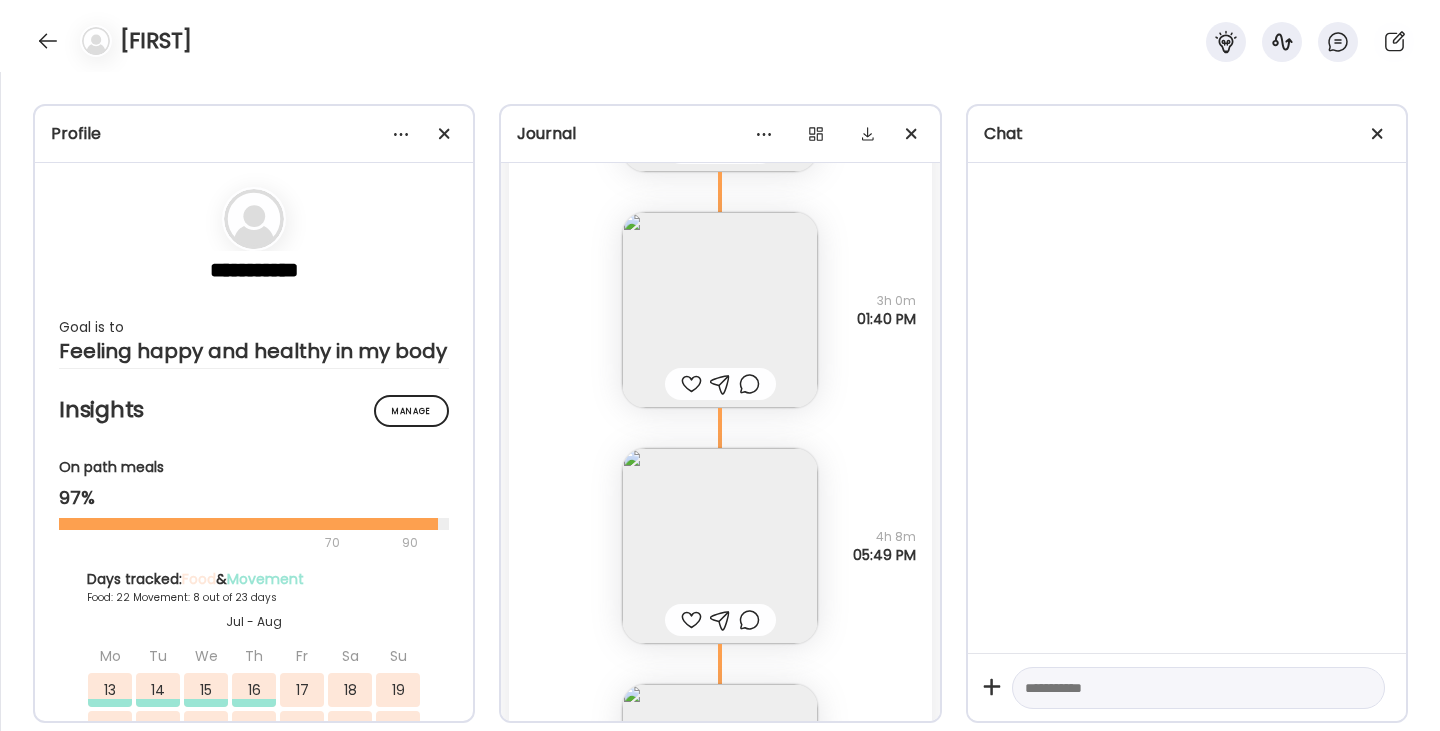 click at bounding box center (720, 310) 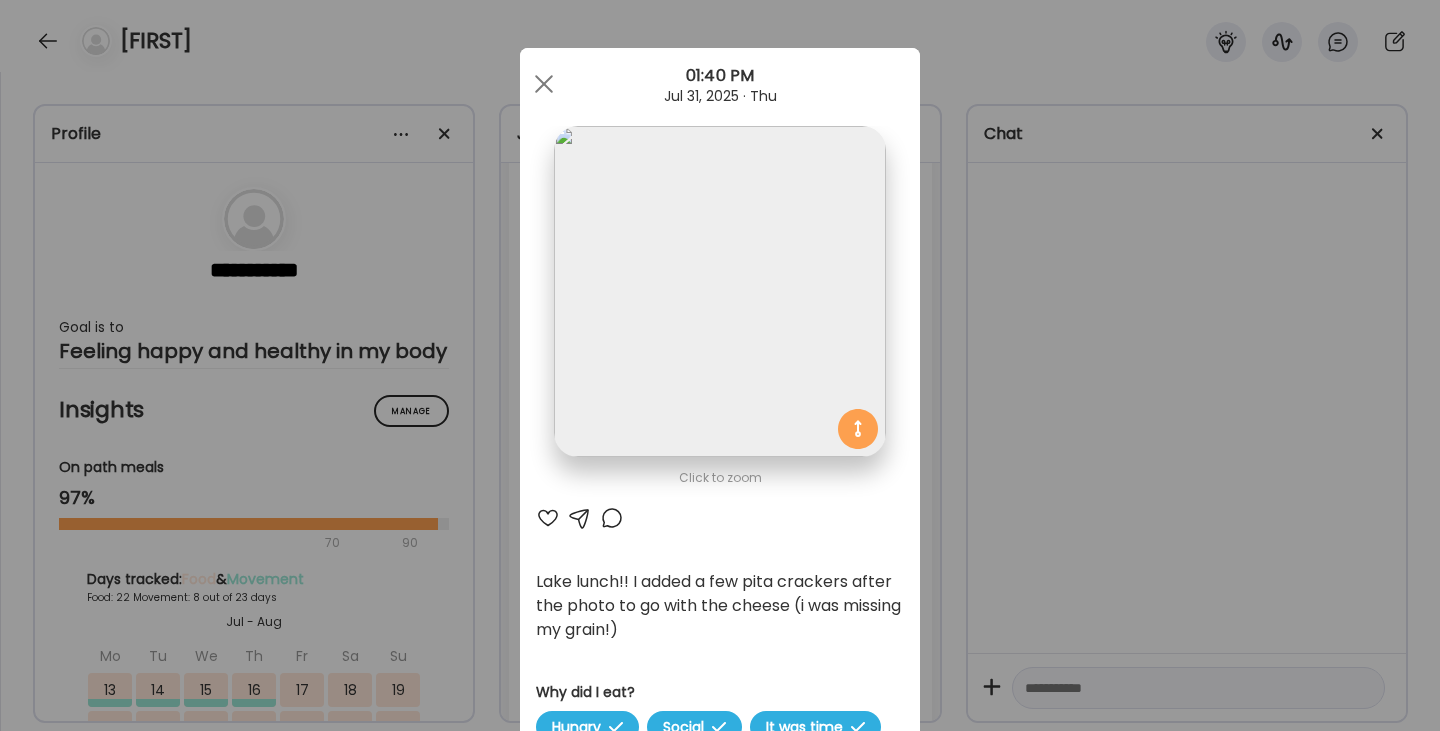 click at bounding box center [548, 518] 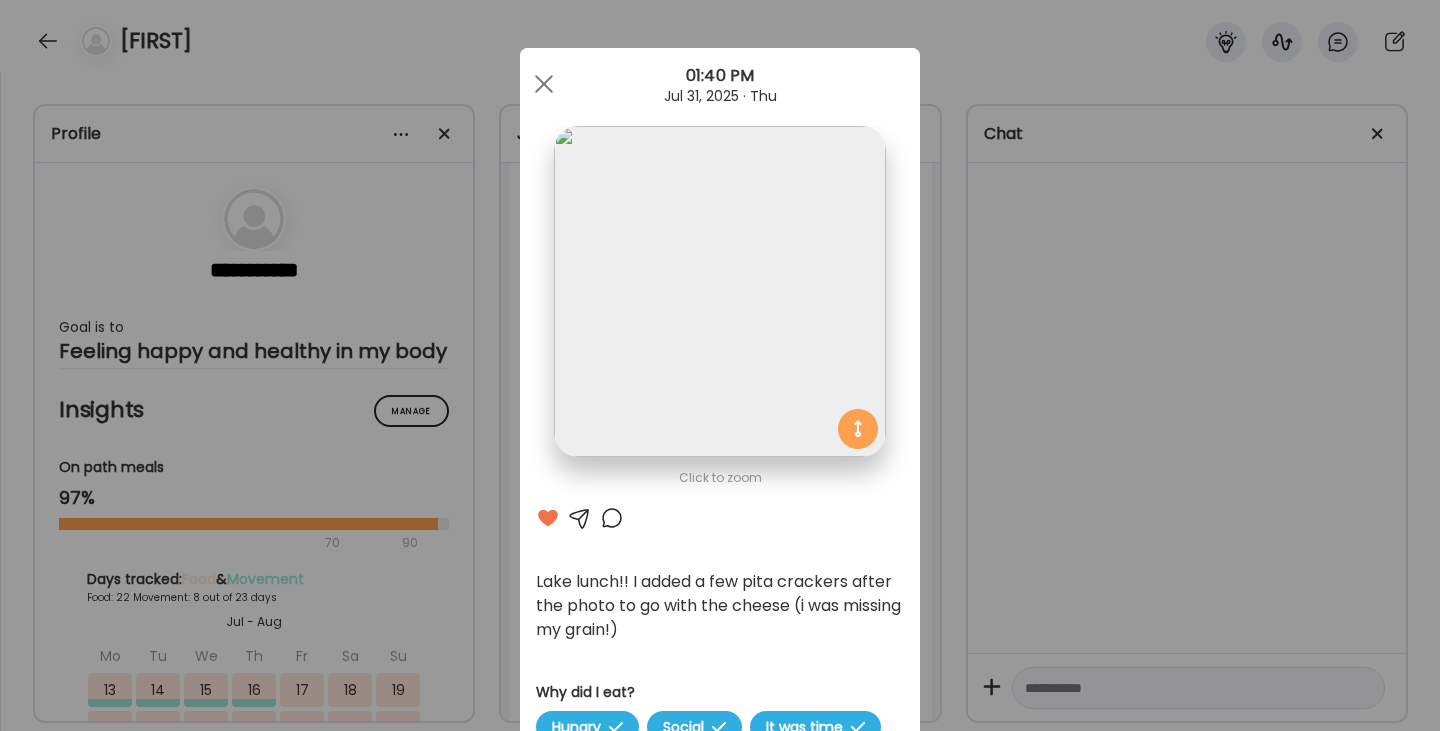 click at bounding box center [612, 518] 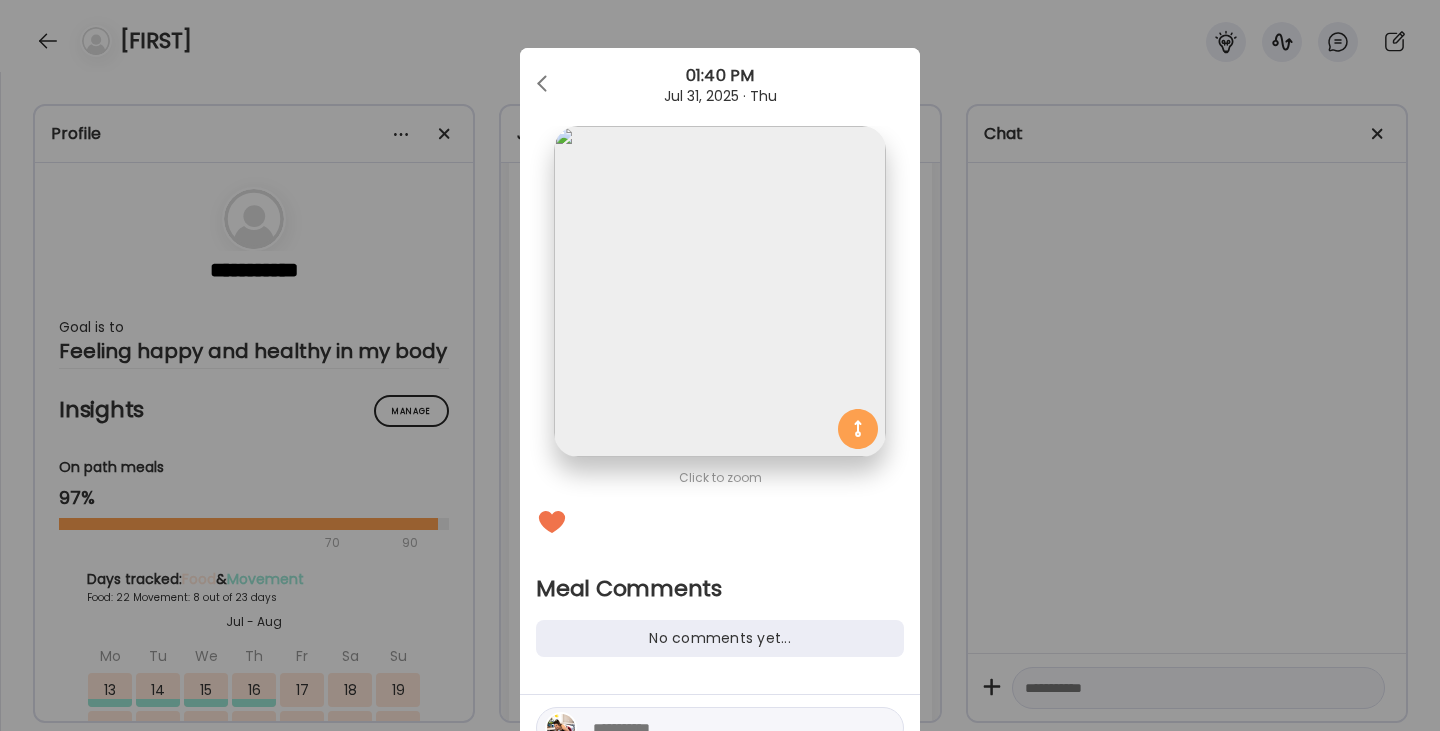 scroll, scrollTop: 53, scrollLeft: 0, axis: vertical 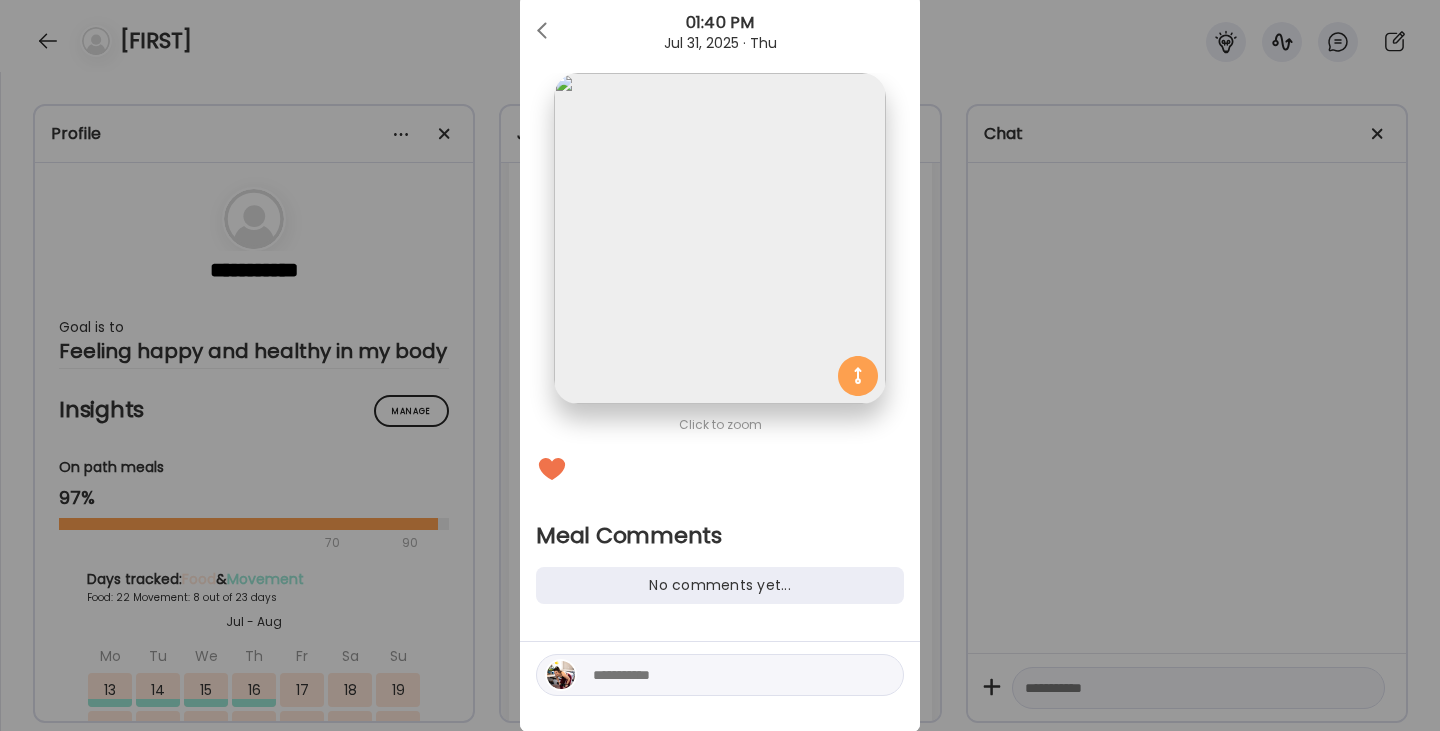 click at bounding box center [728, 675] 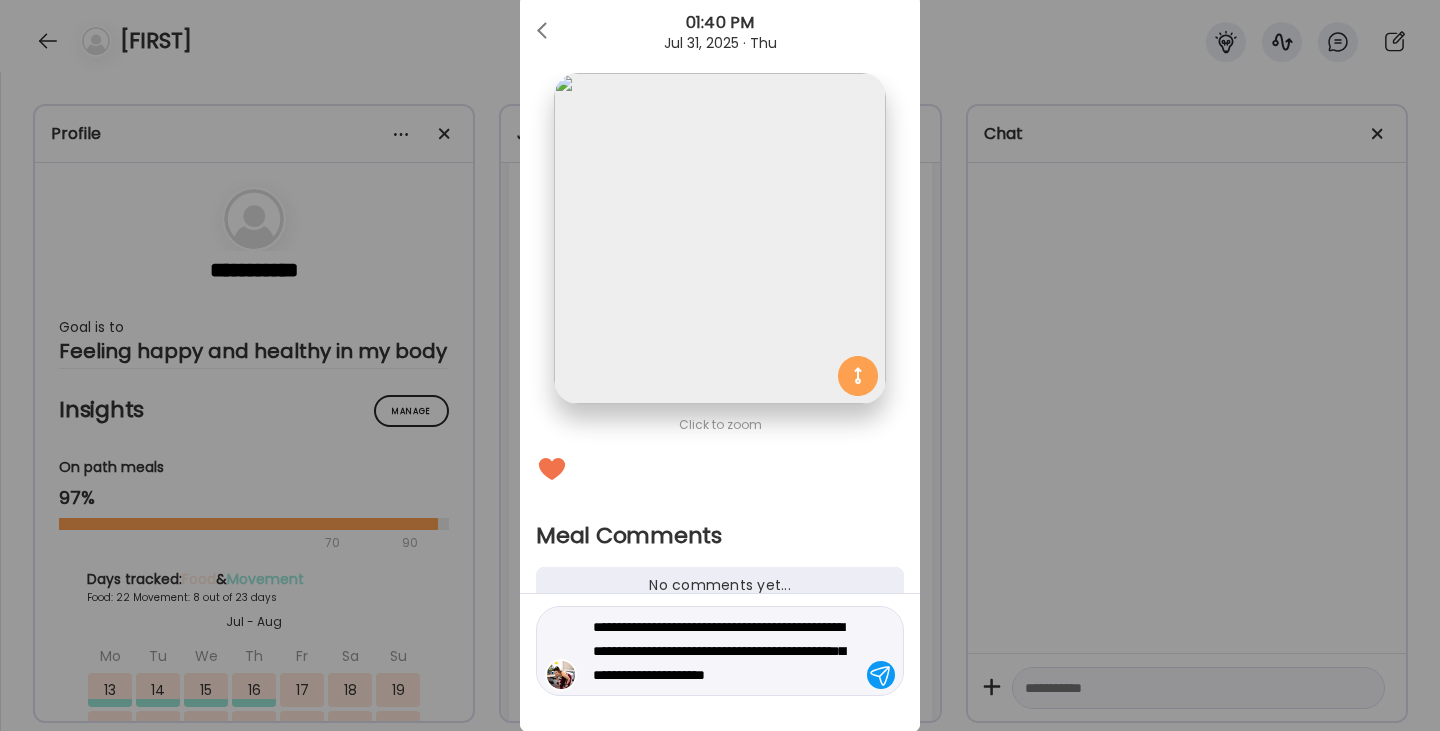 type on "**********" 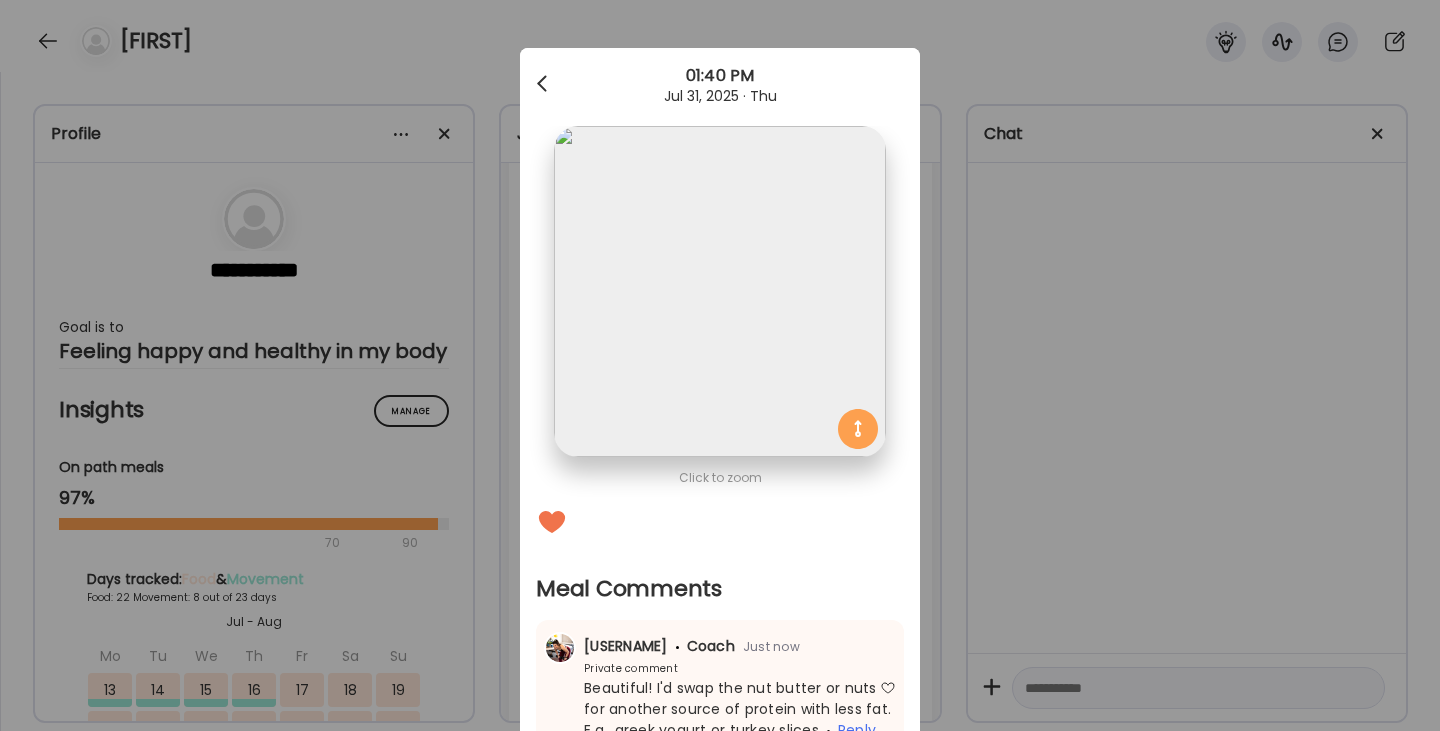 scroll, scrollTop: 0, scrollLeft: 0, axis: both 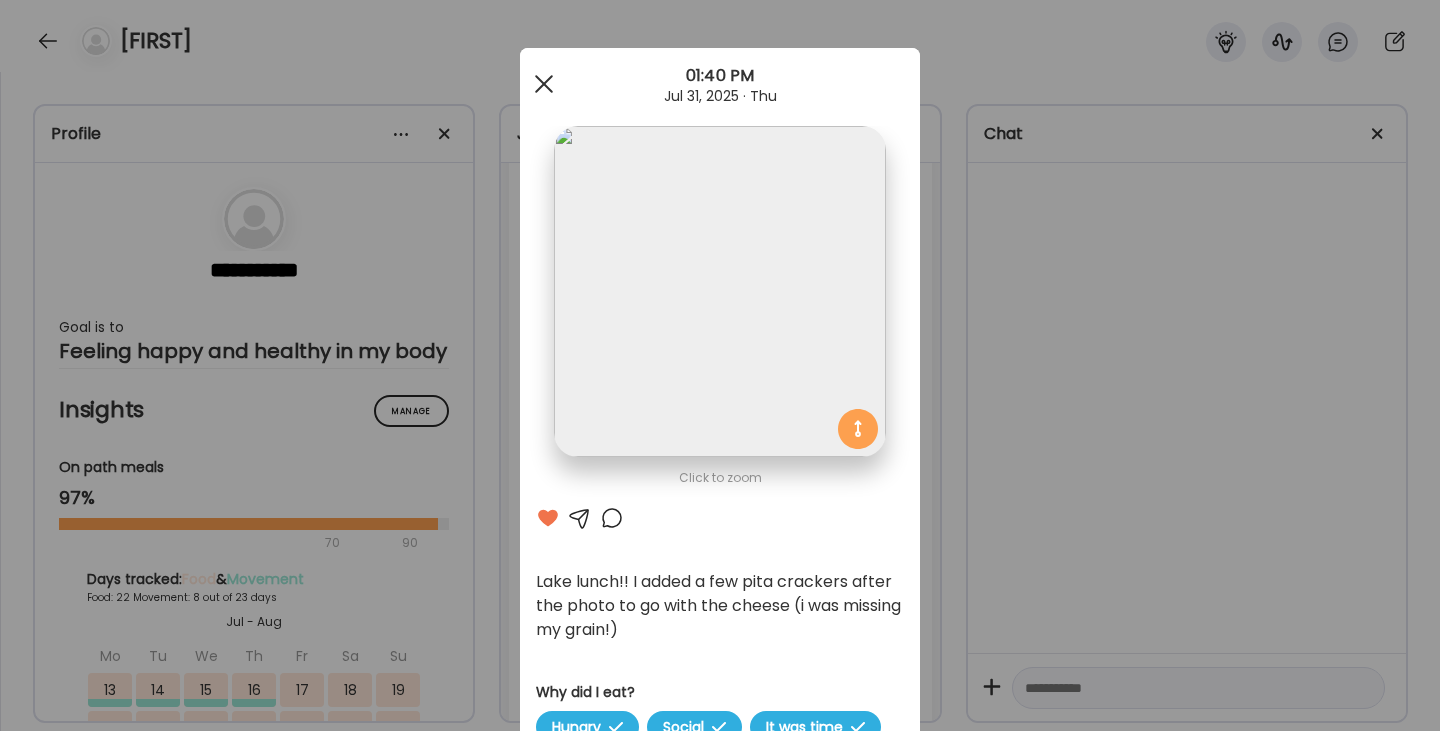 click at bounding box center (544, 84) 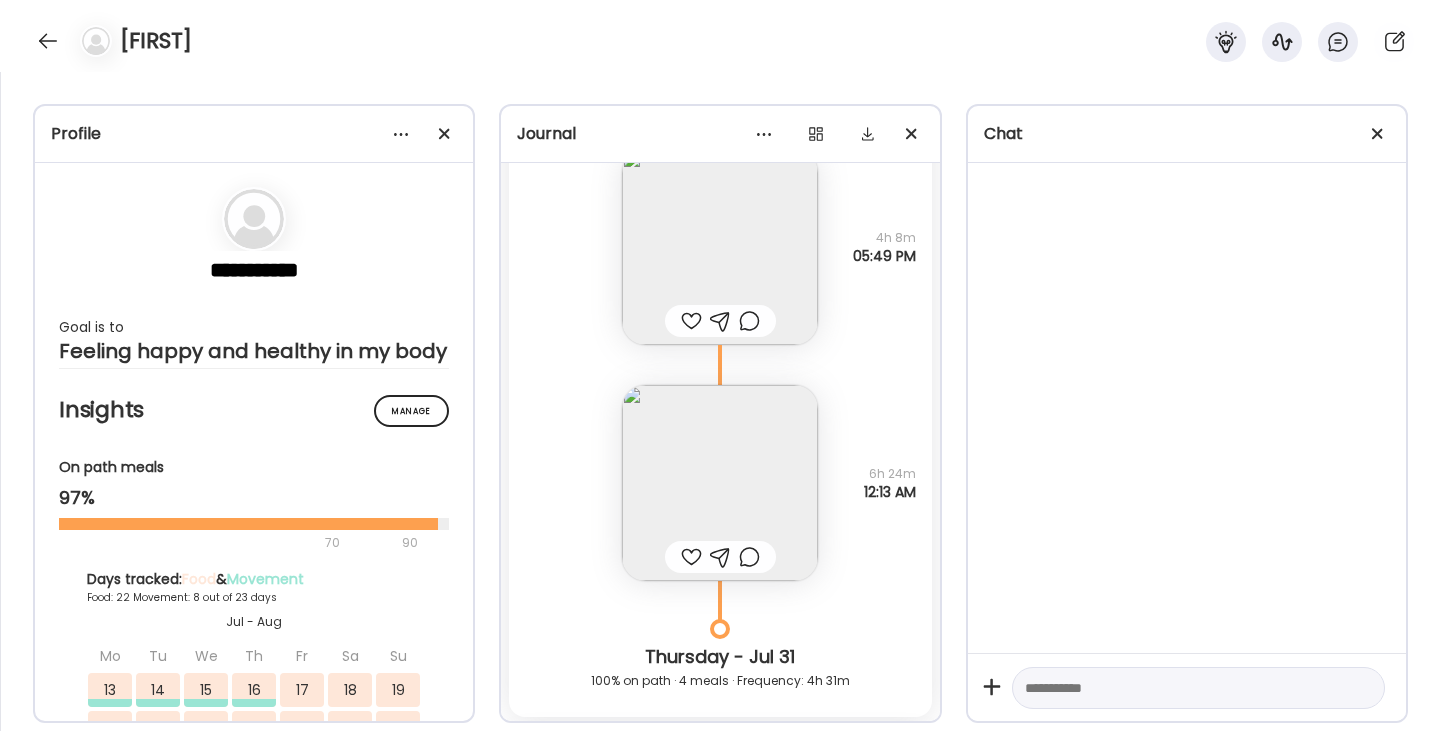 scroll, scrollTop: 48921, scrollLeft: 0, axis: vertical 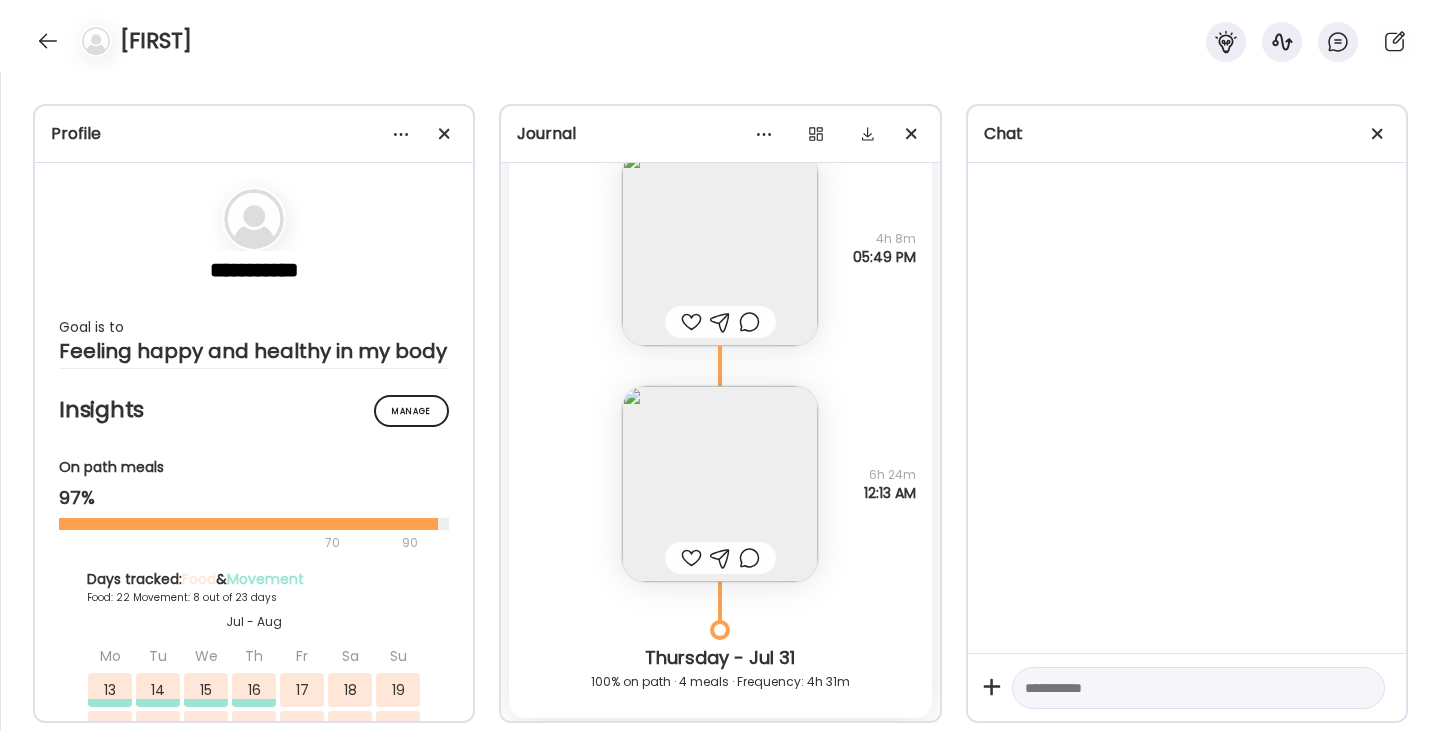 click at bounding box center (691, 322) 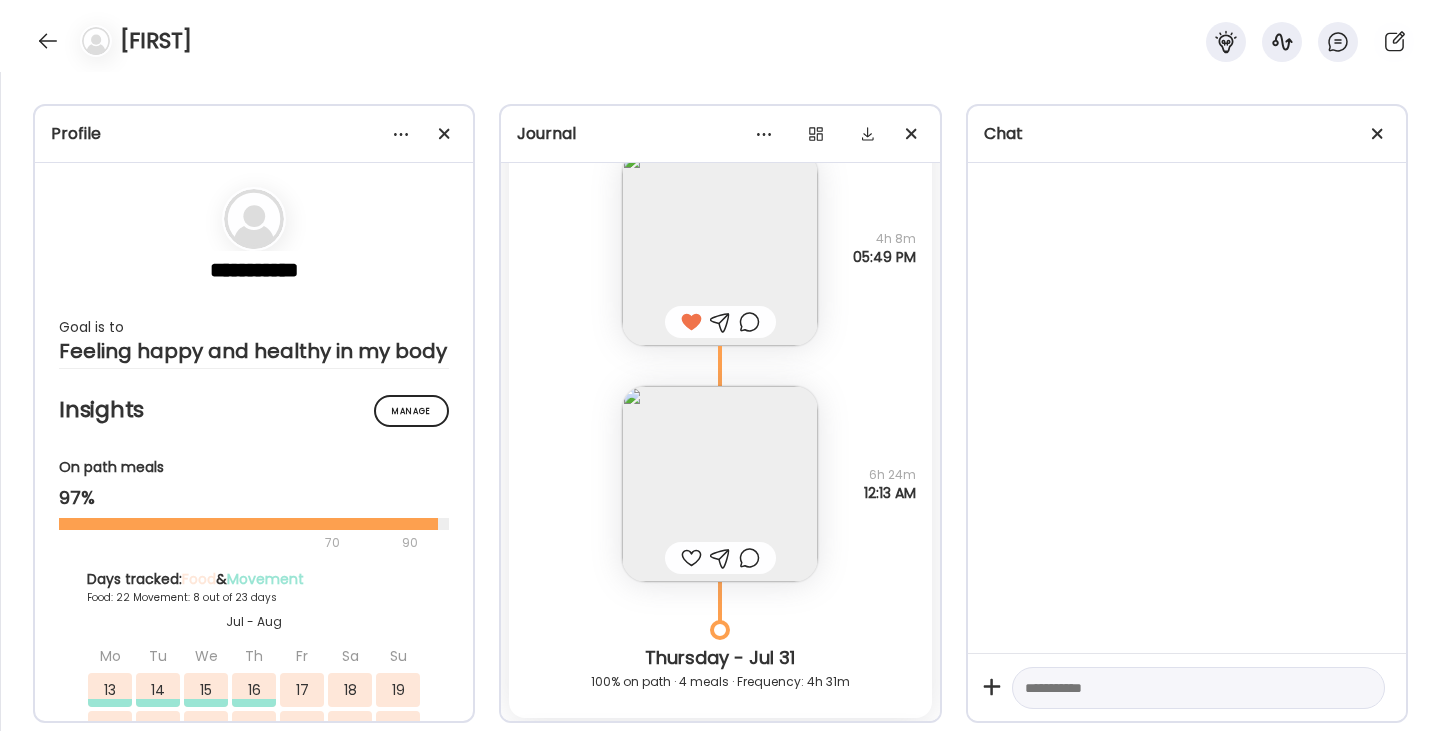 click at bounding box center [720, 484] 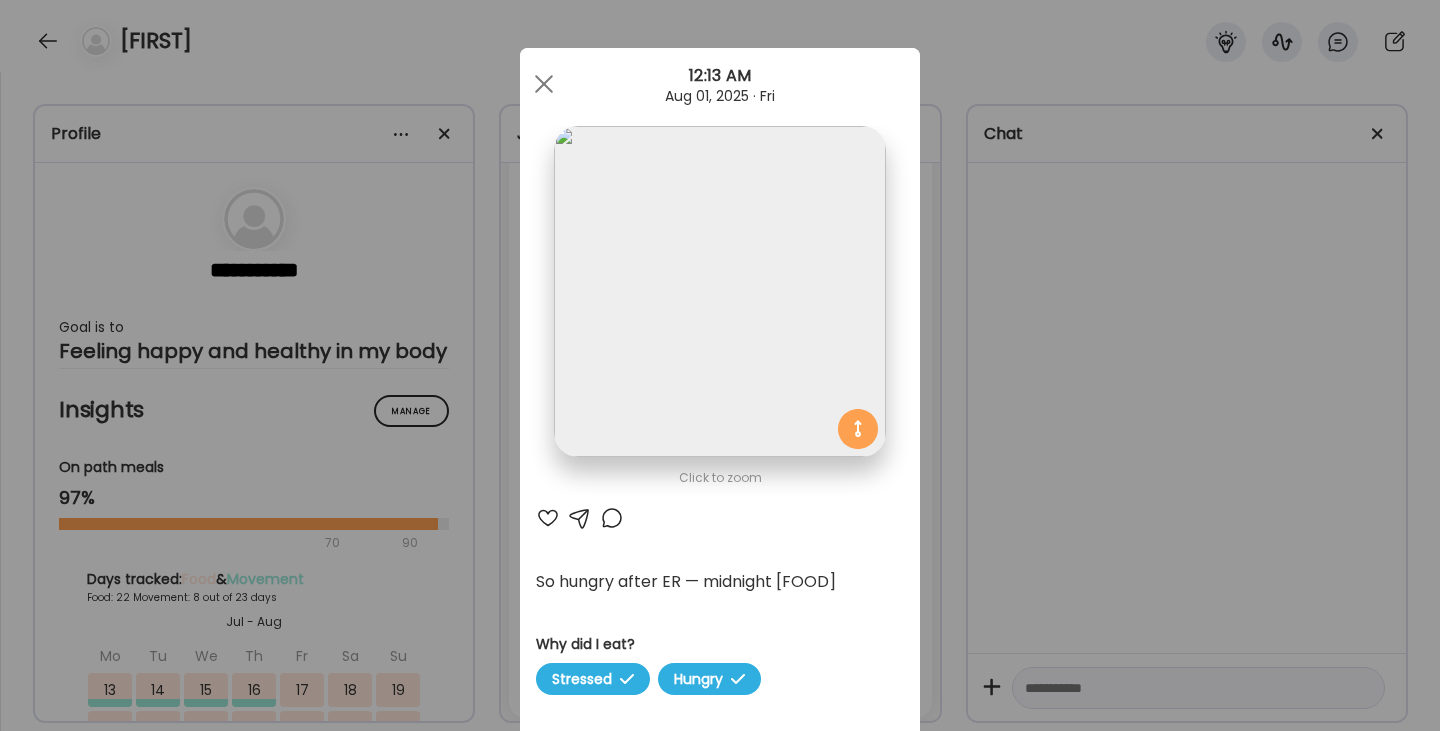 click at bounding box center [548, 518] 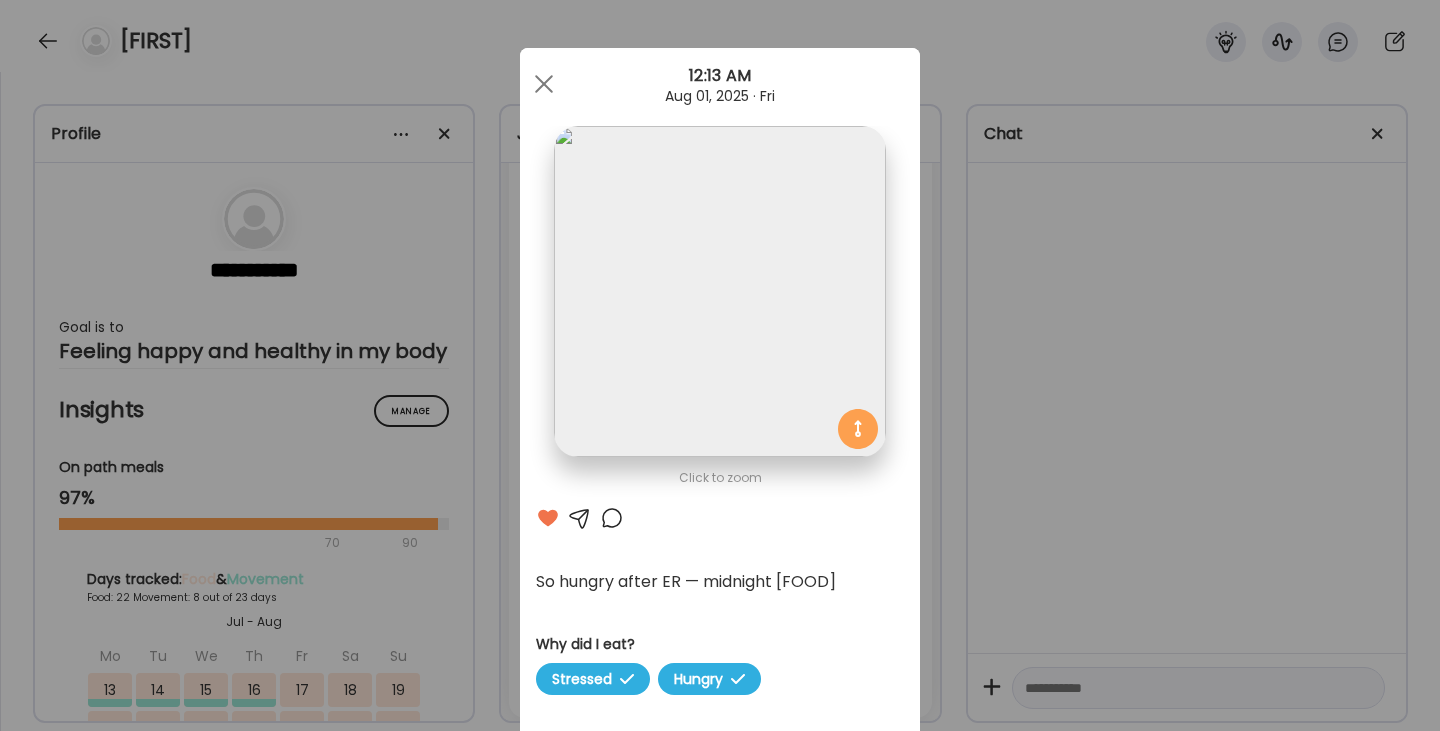 click at bounding box center [612, 518] 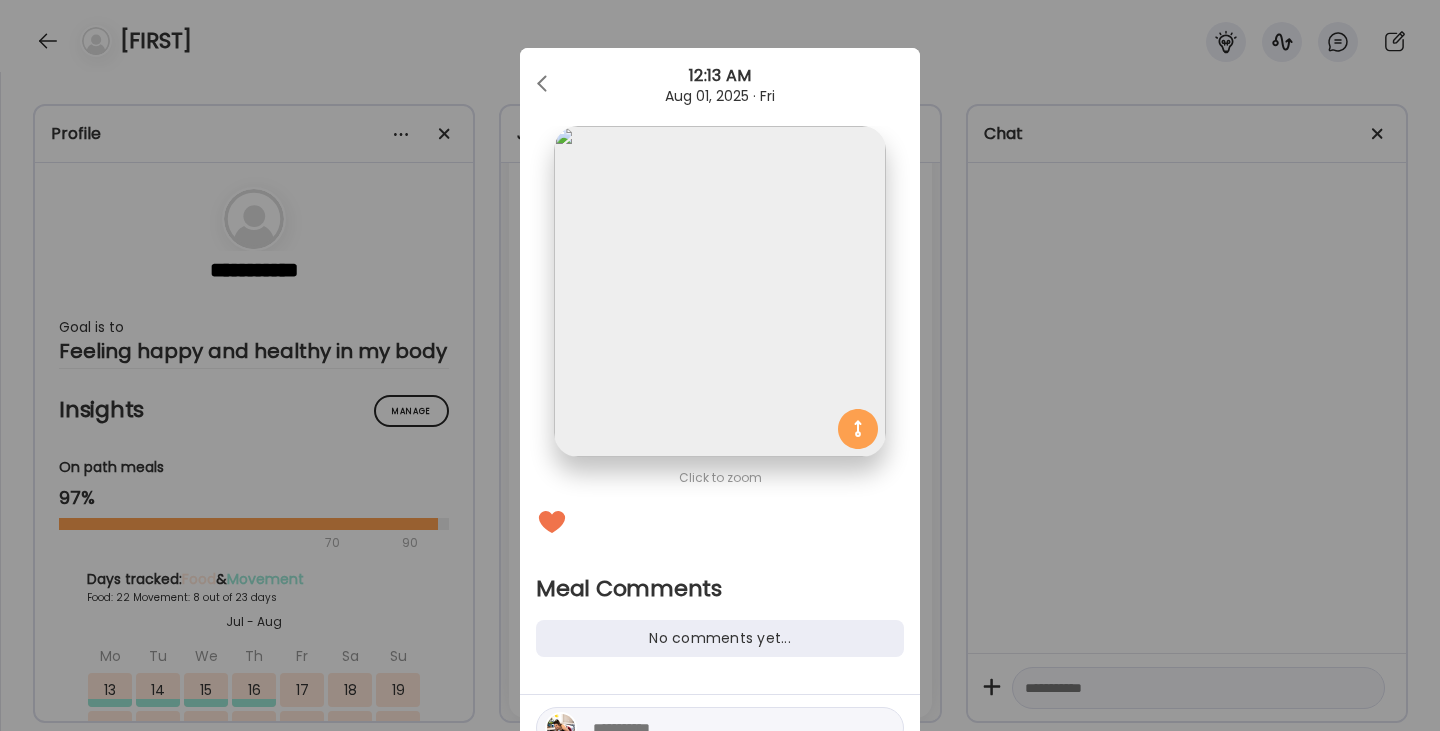 scroll, scrollTop: 51, scrollLeft: 0, axis: vertical 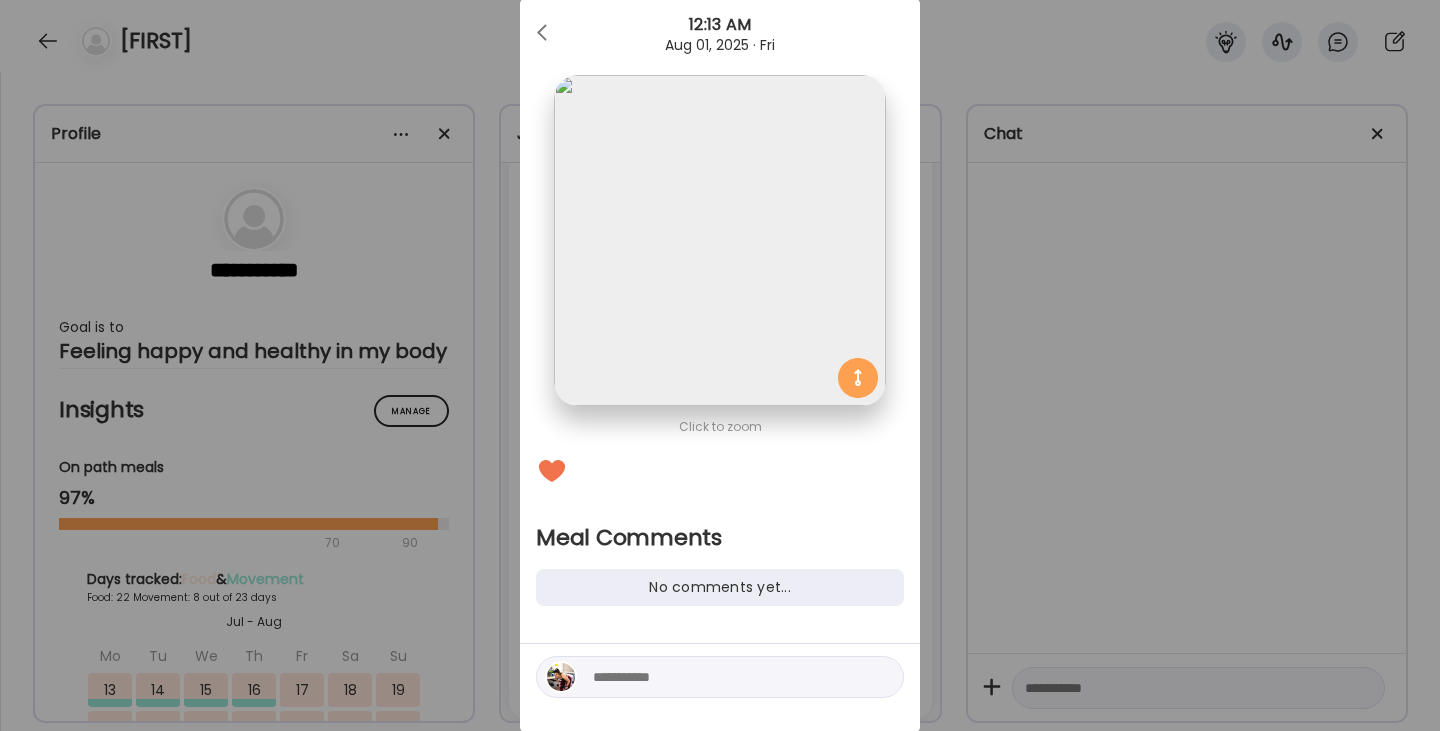 click at bounding box center (728, 677) 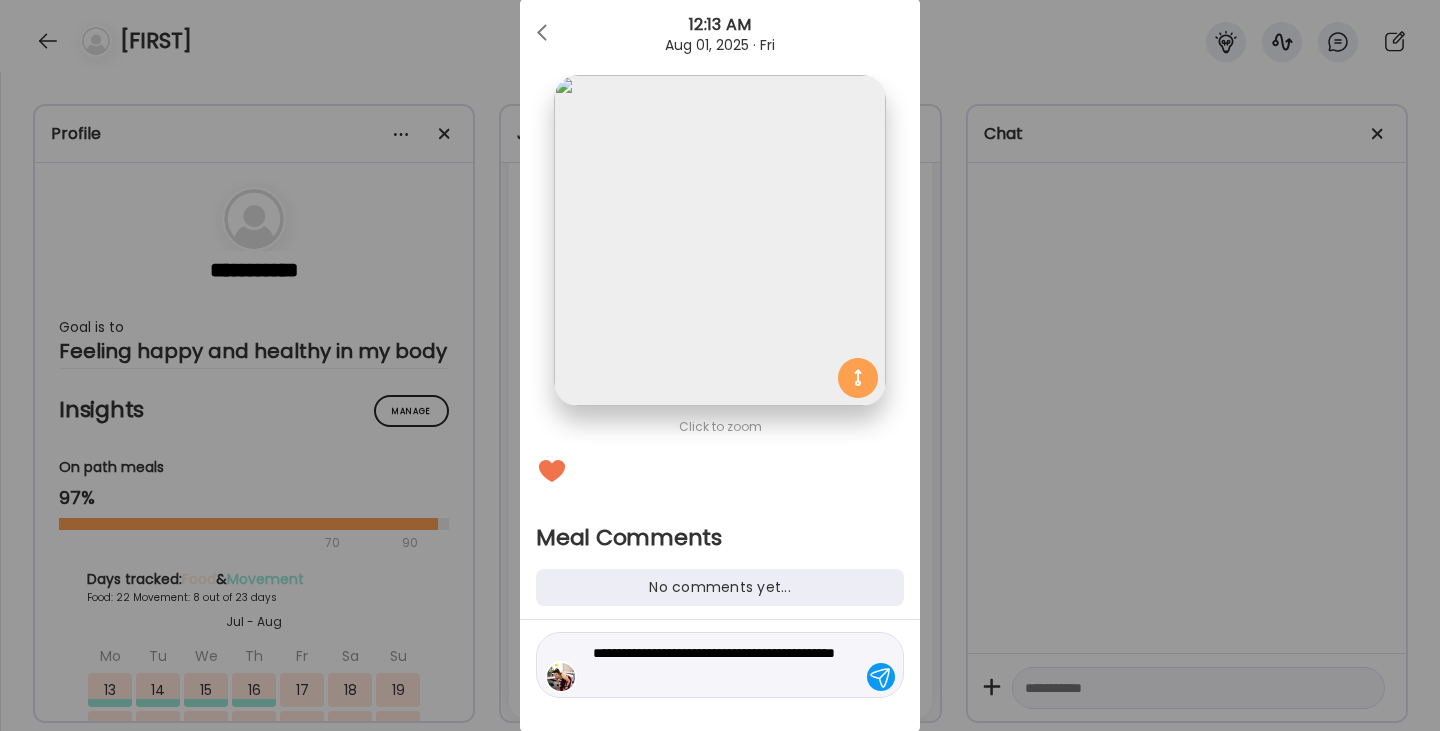 type on "**********" 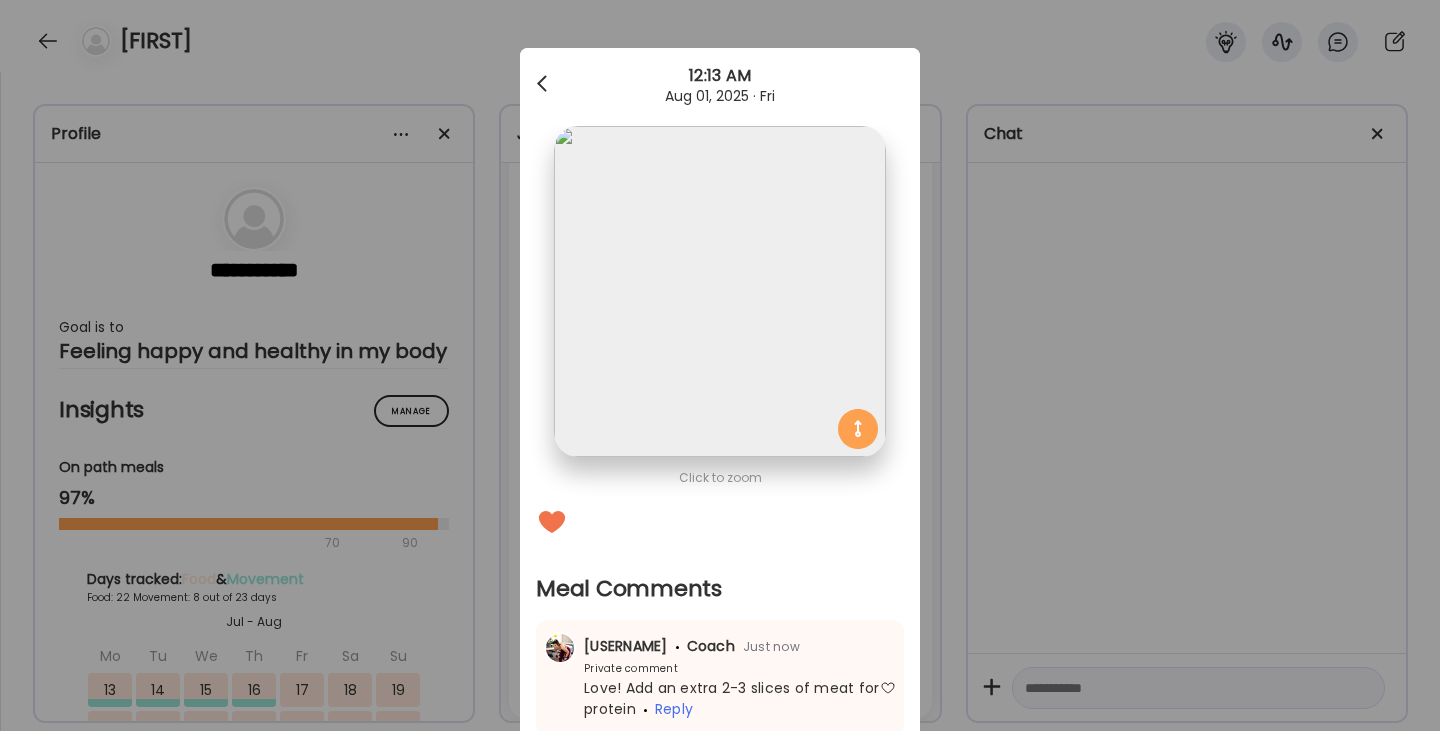 scroll, scrollTop: 0, scrollLeft: 0, axis: both 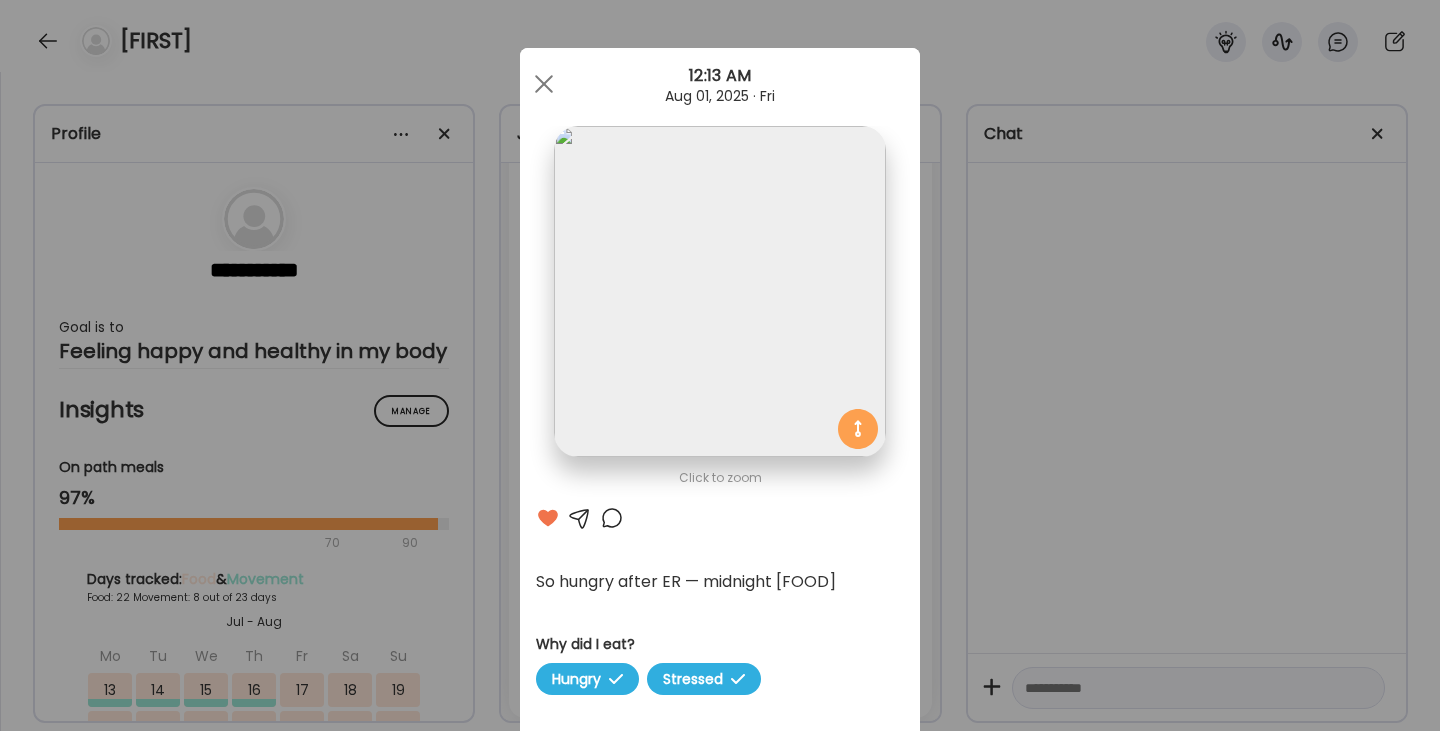 click at bounding box center [544, 84] 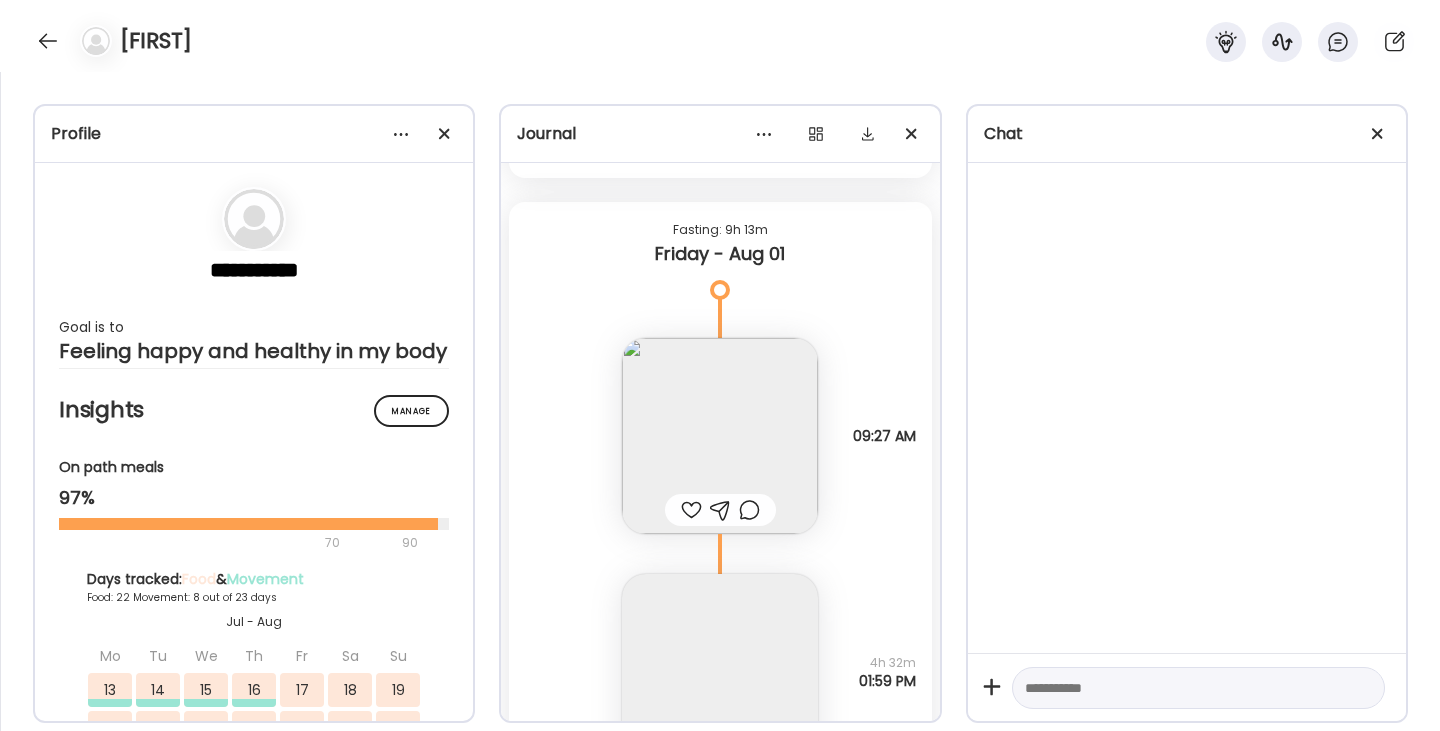 scroll, scrollTop: 49494, scrollLeft: 0, axis: vertical 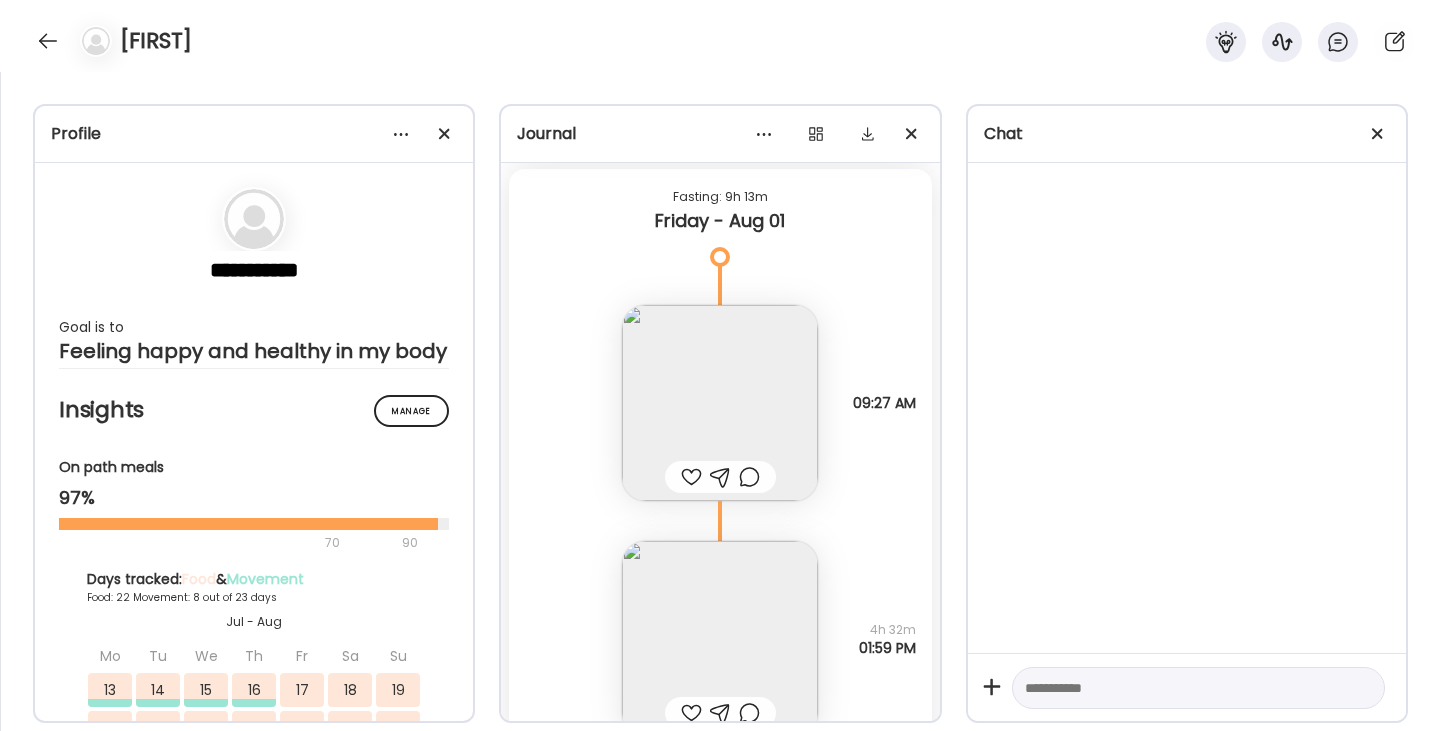 click at bounding box center [720, 403] 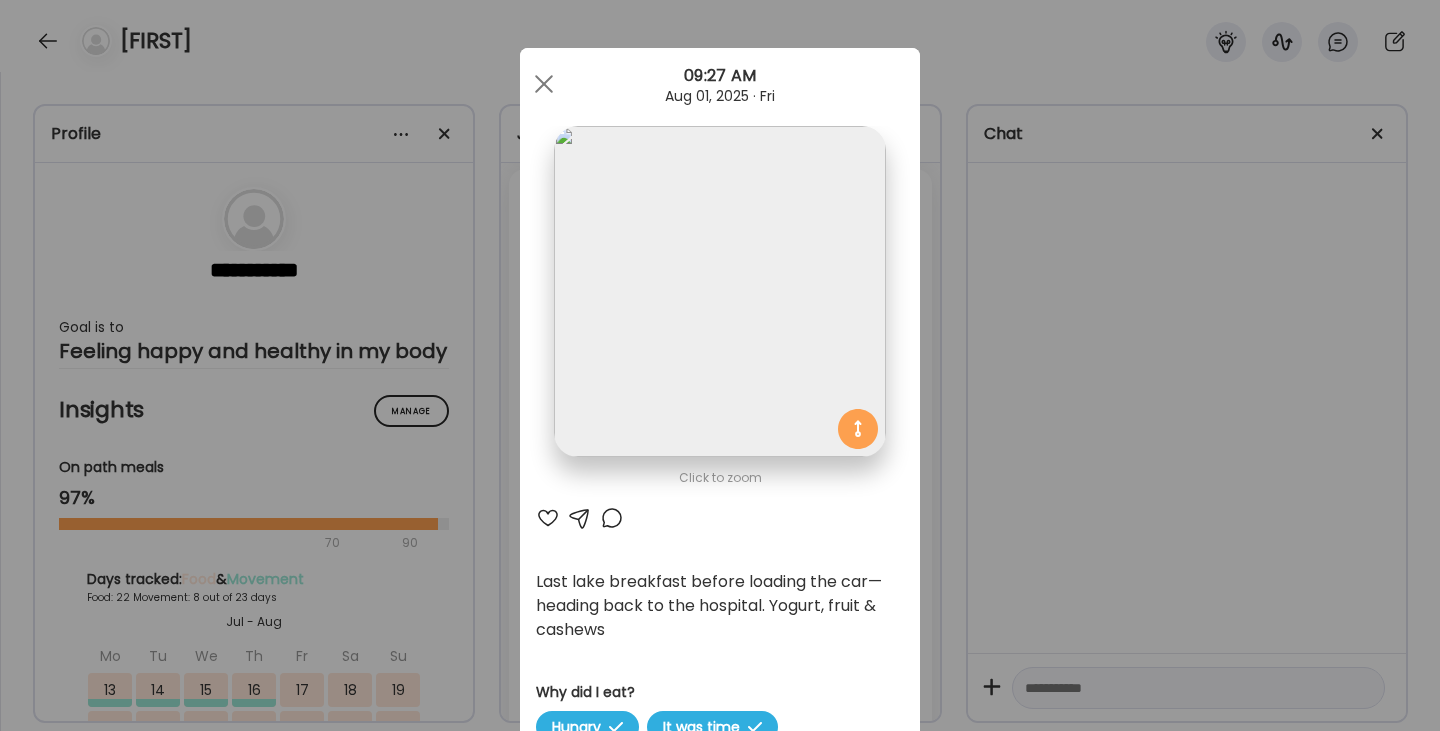 click at bounding box center (548, 518) 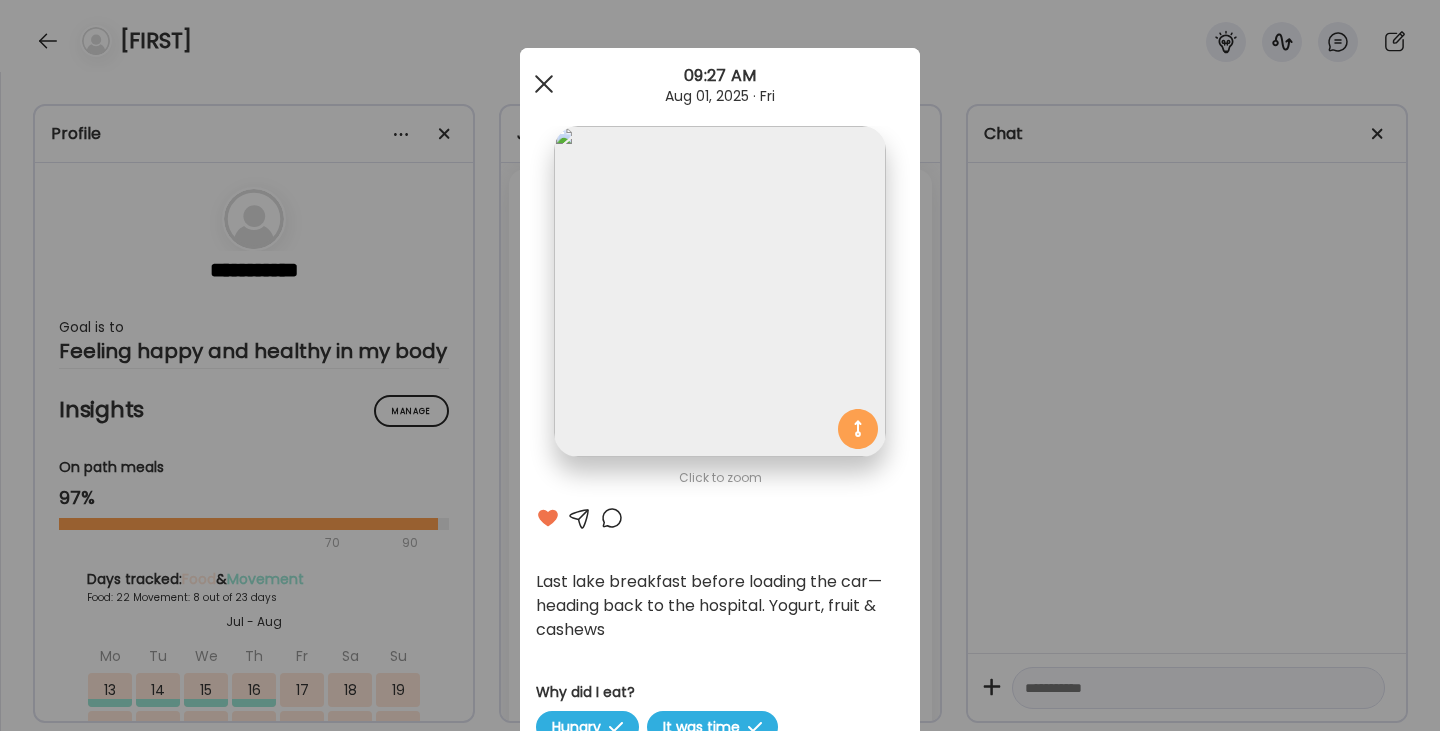 click at bounding box center (544, 84) 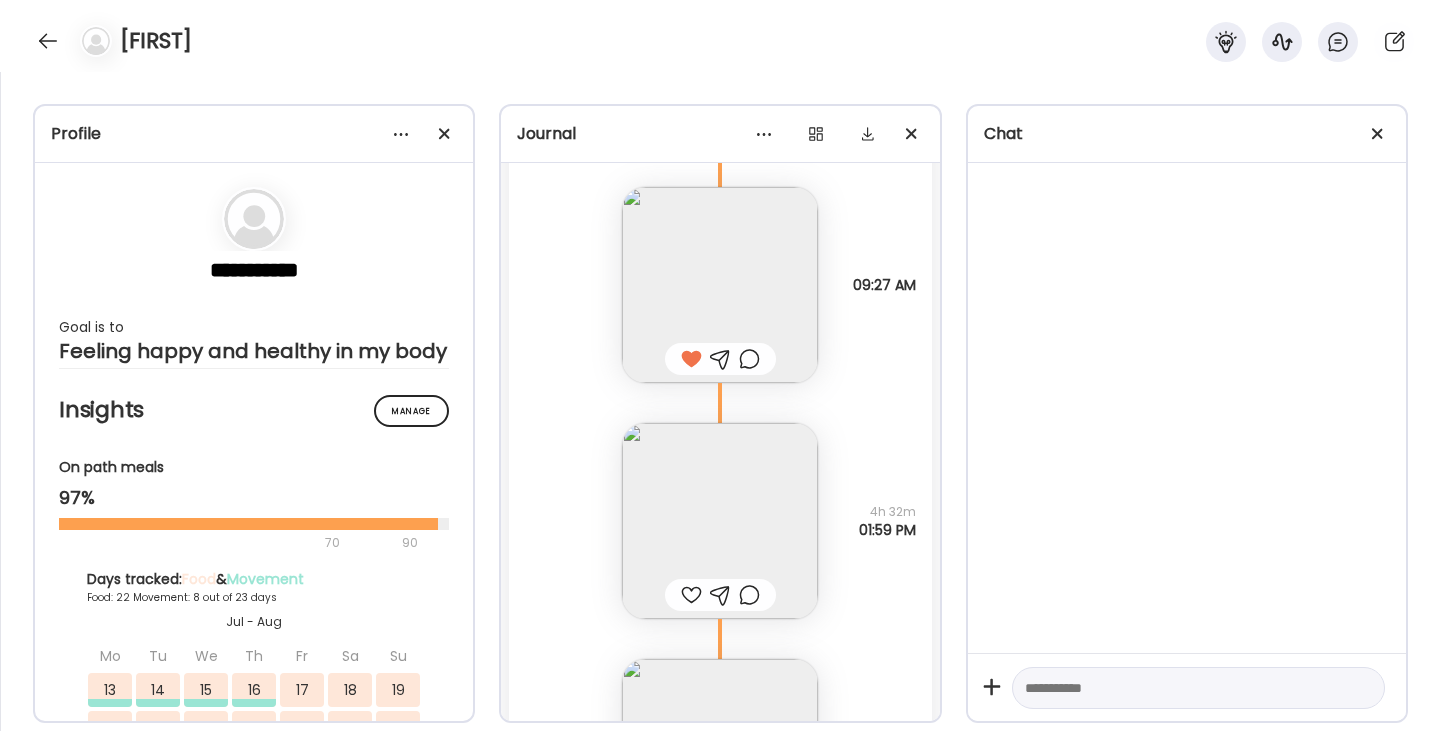 scroll, scrollTop: 49617, scrollLeft: 0, axis: vertical 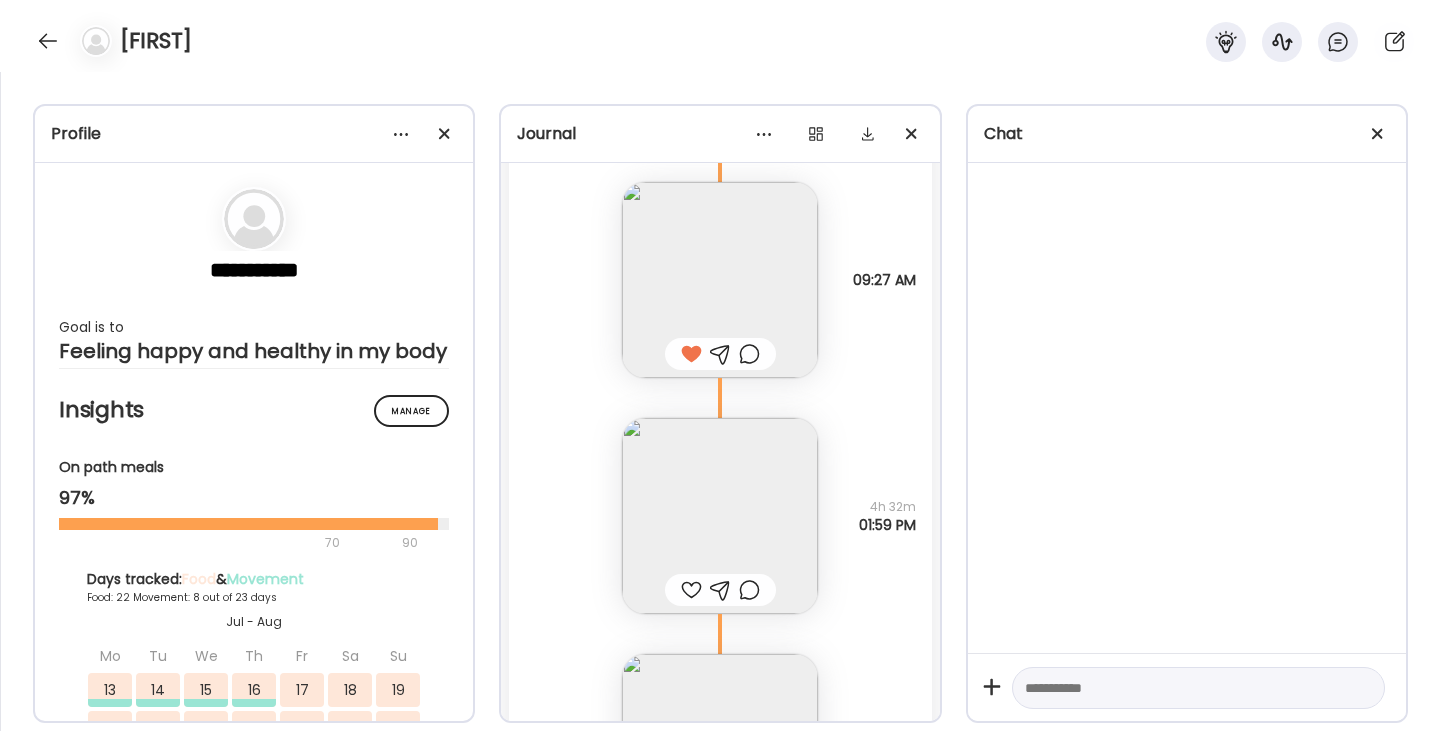 click at bounding box center [720, 516] 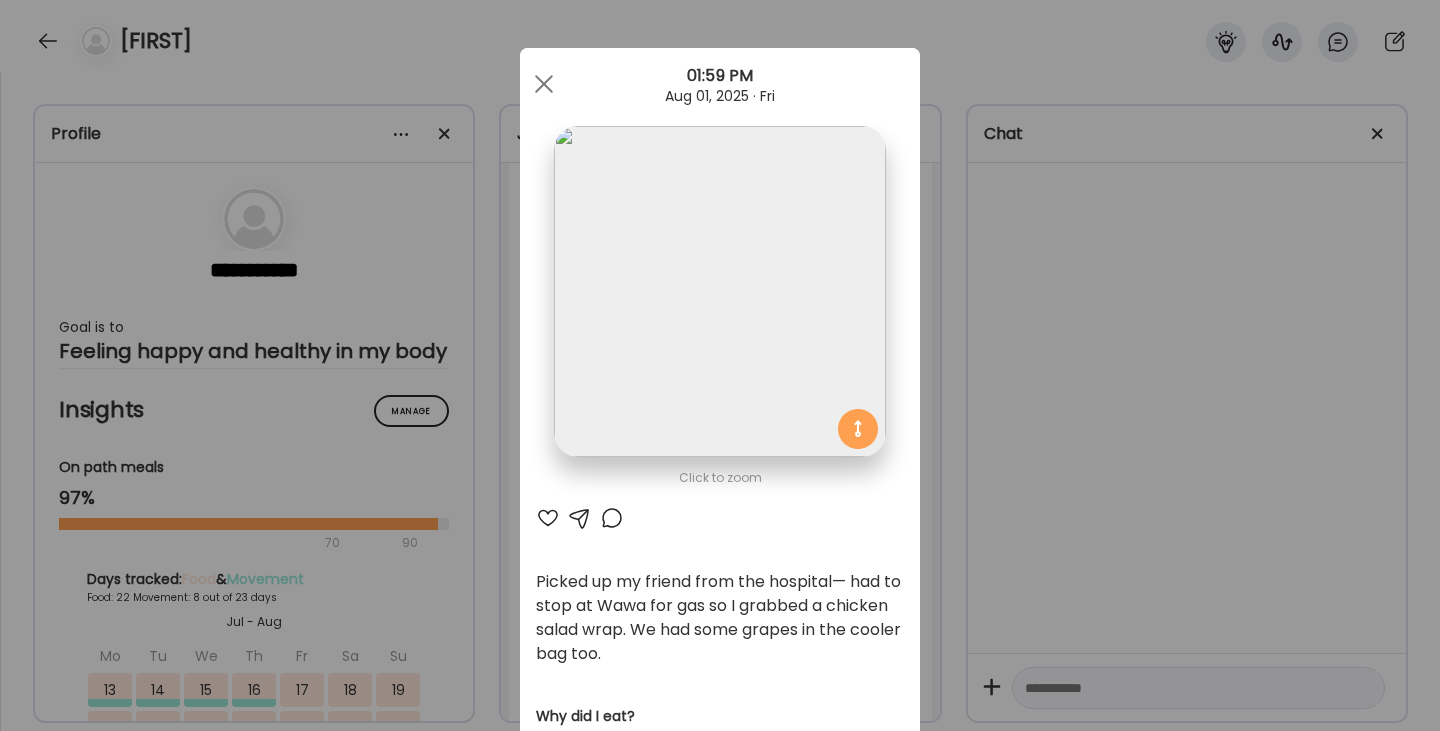 click at bounding box center [548, 518] 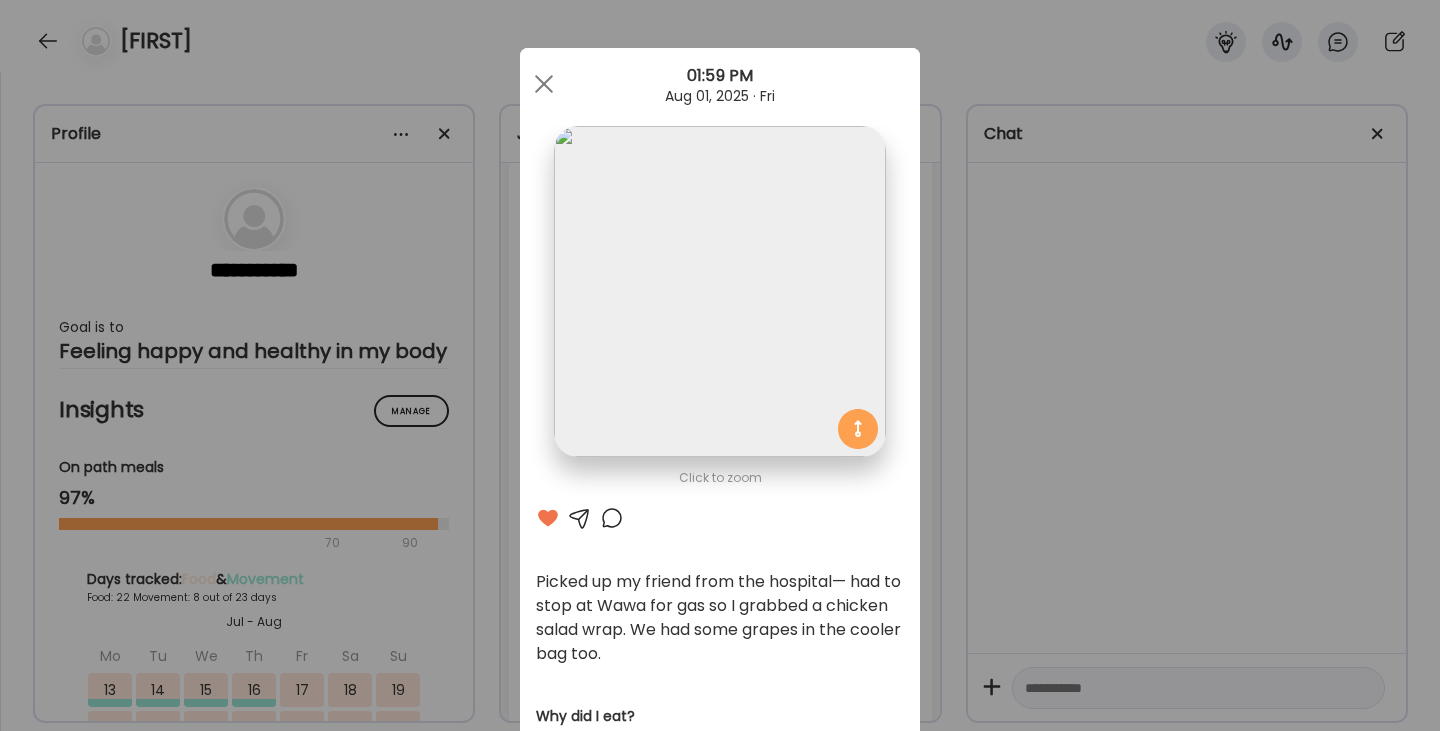 click at bounding box center (612, 518) 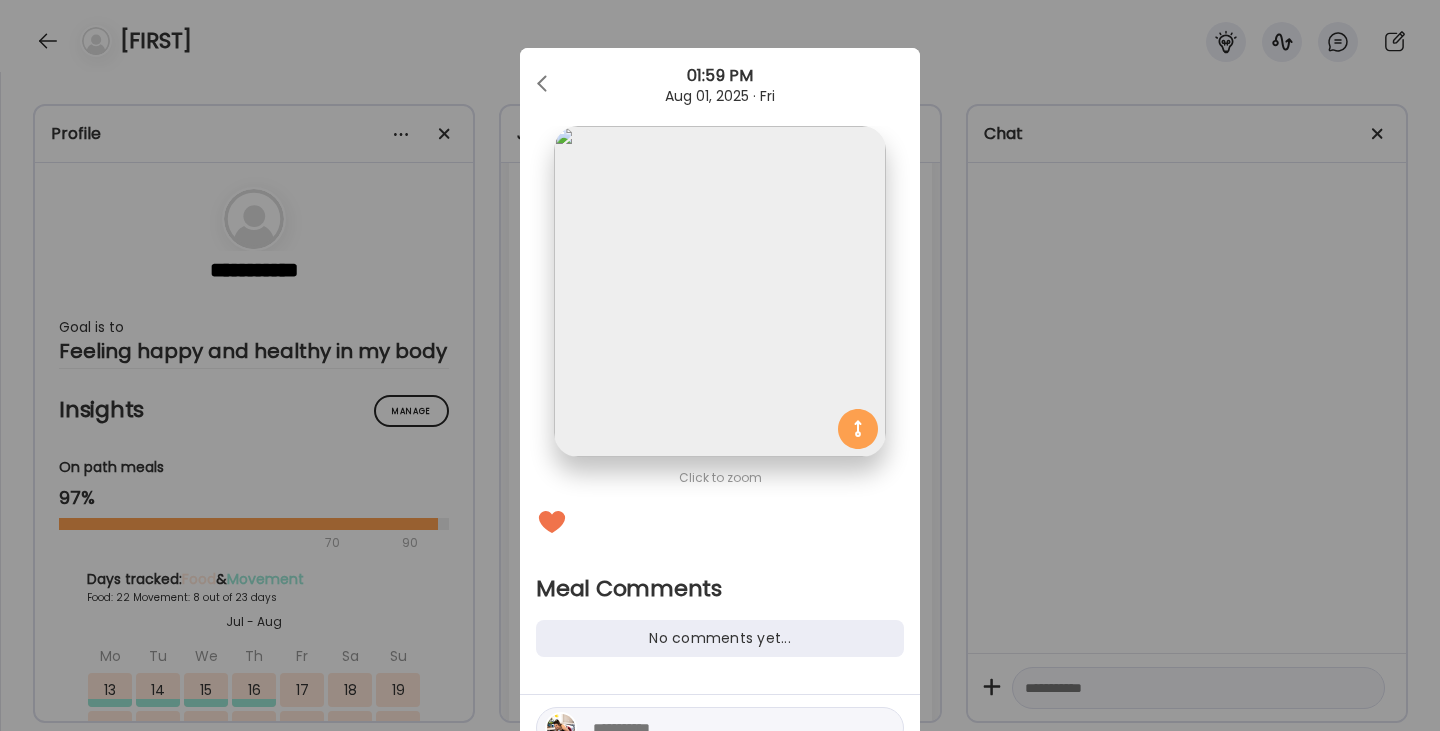 scroll, scrollTop: 37, scrollLeft: 0, axis: vertical 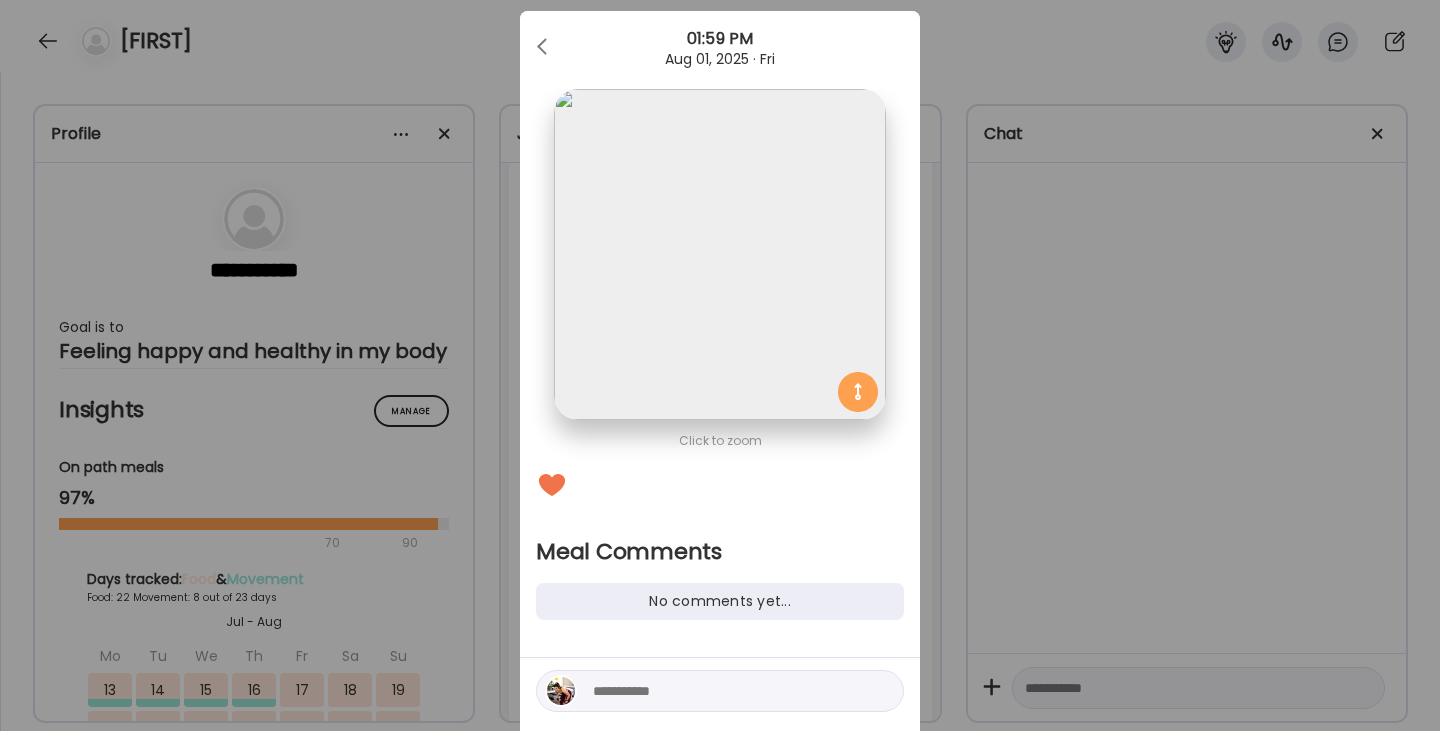 click at bounding box center (720, 703) 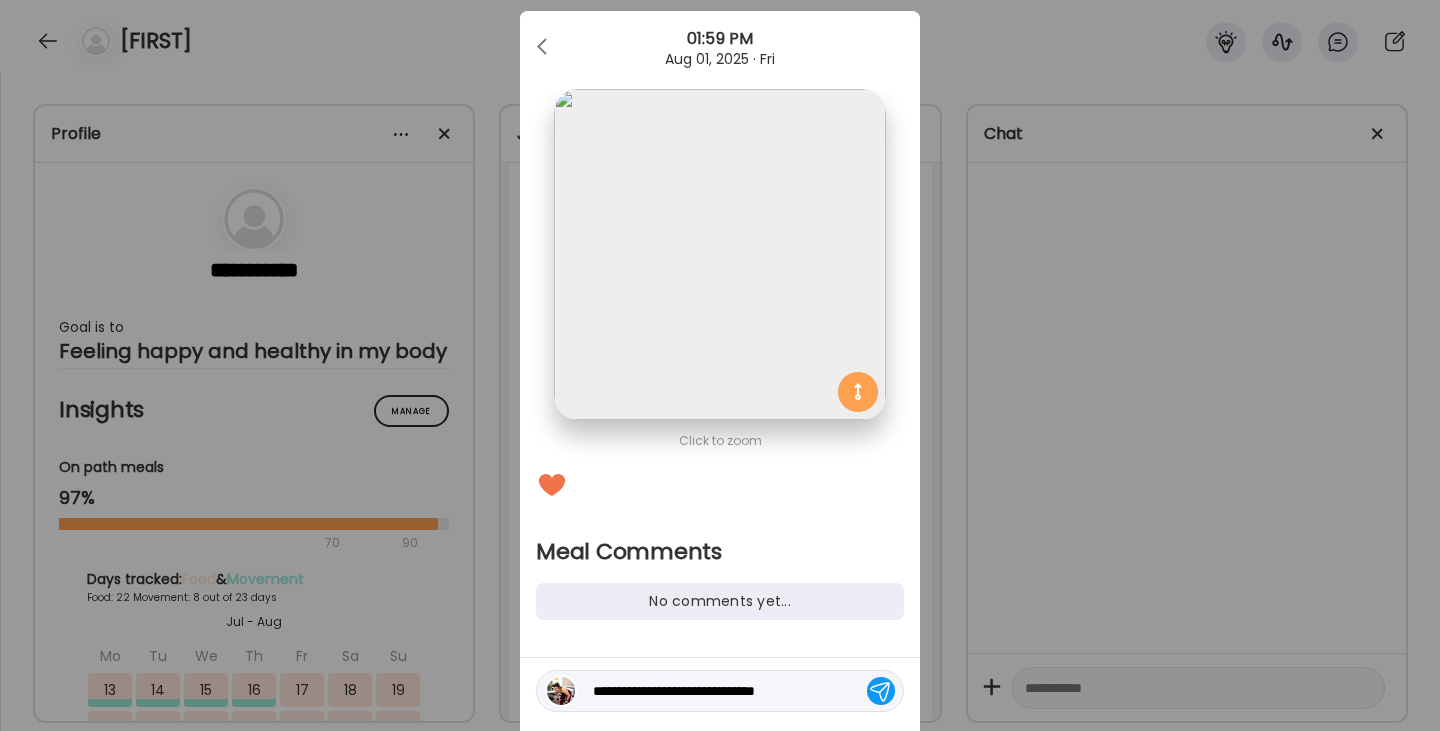 type on "**********" 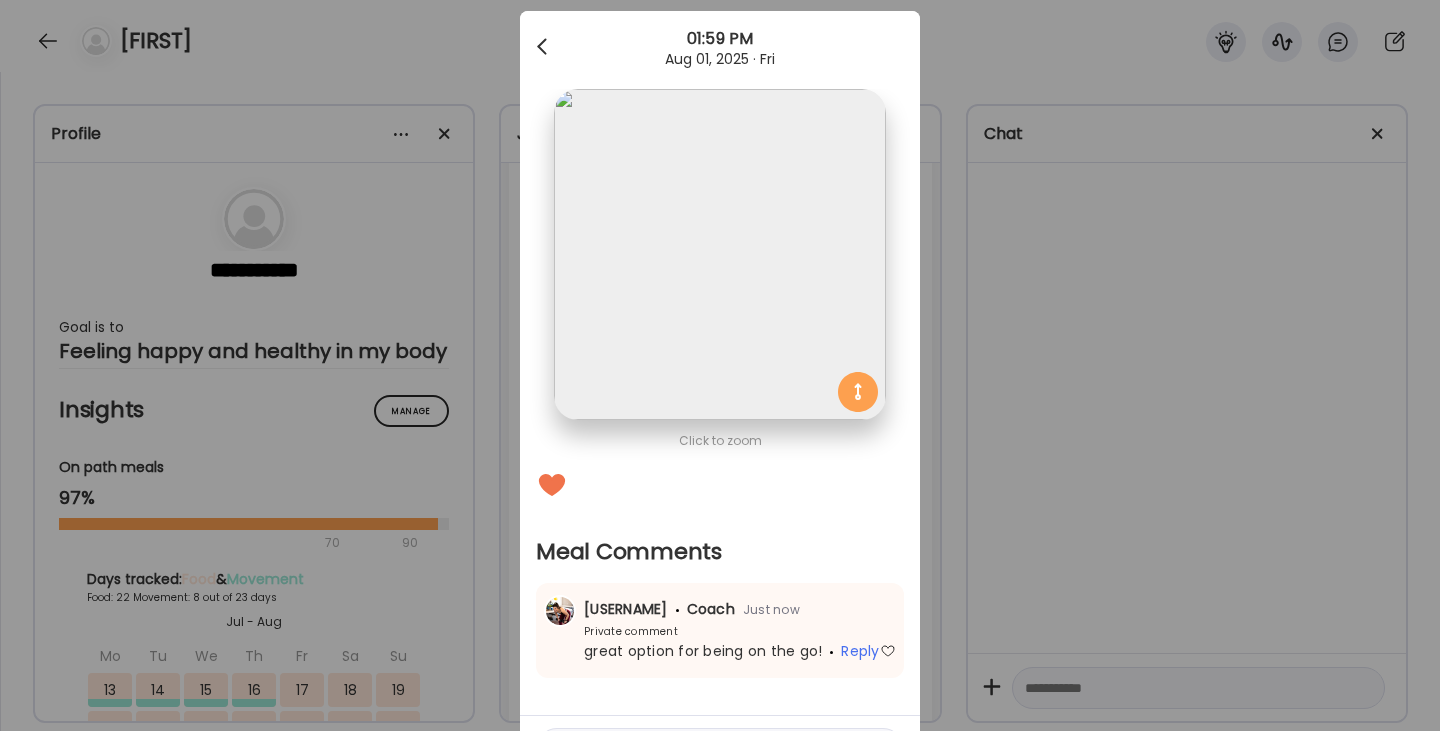 click at bounding box center (544, 47) 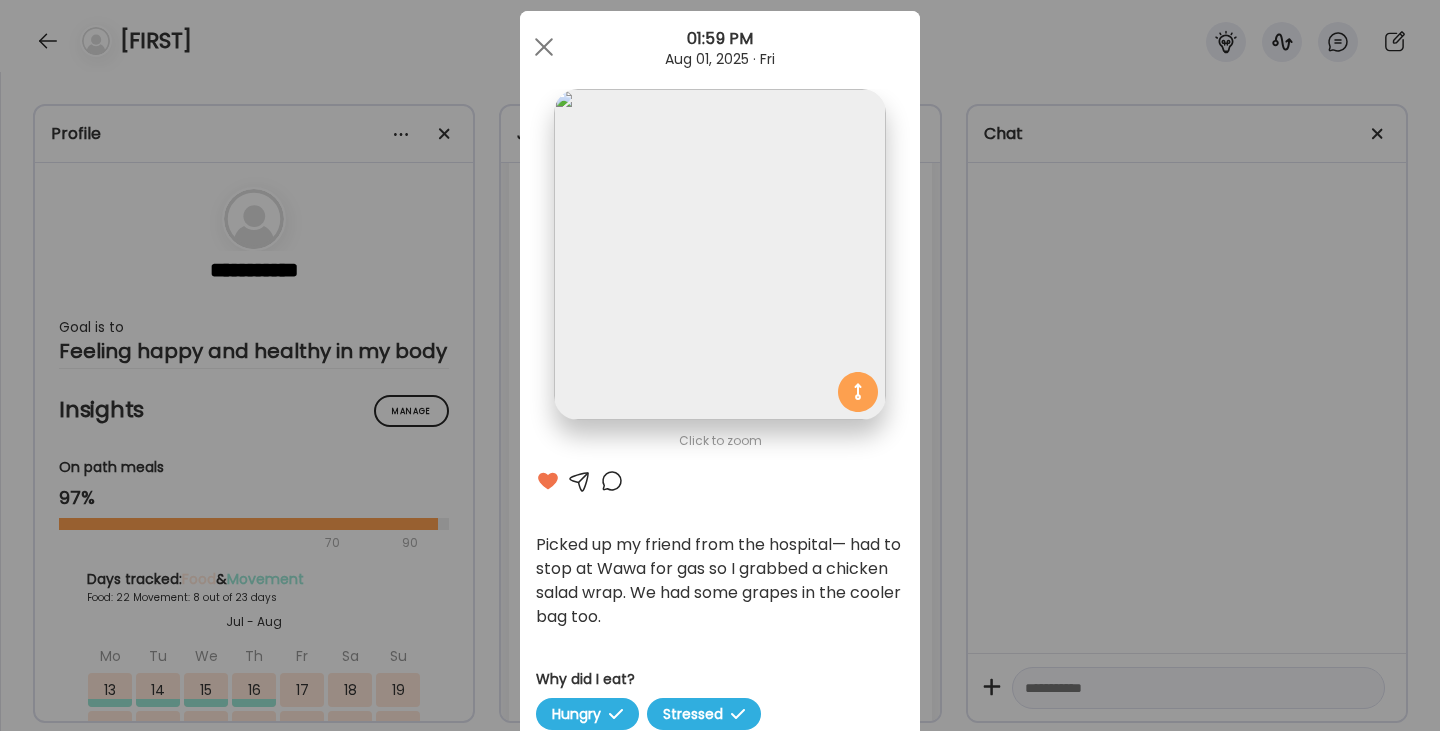 click on "Ate Coach Dashboard
1 Image 2 Message 3 Invite
Let’s get you quickly set up
Add a headshot or company logo for client recognition
Skip Next
Ate Coach Dashboard
1 Image 2 Message 3 Invite
Customize your welcome message
This page will be the first thing your clients will see. Add a welcome message to personalize their experience.
Header" at bounding box center [720, 693] 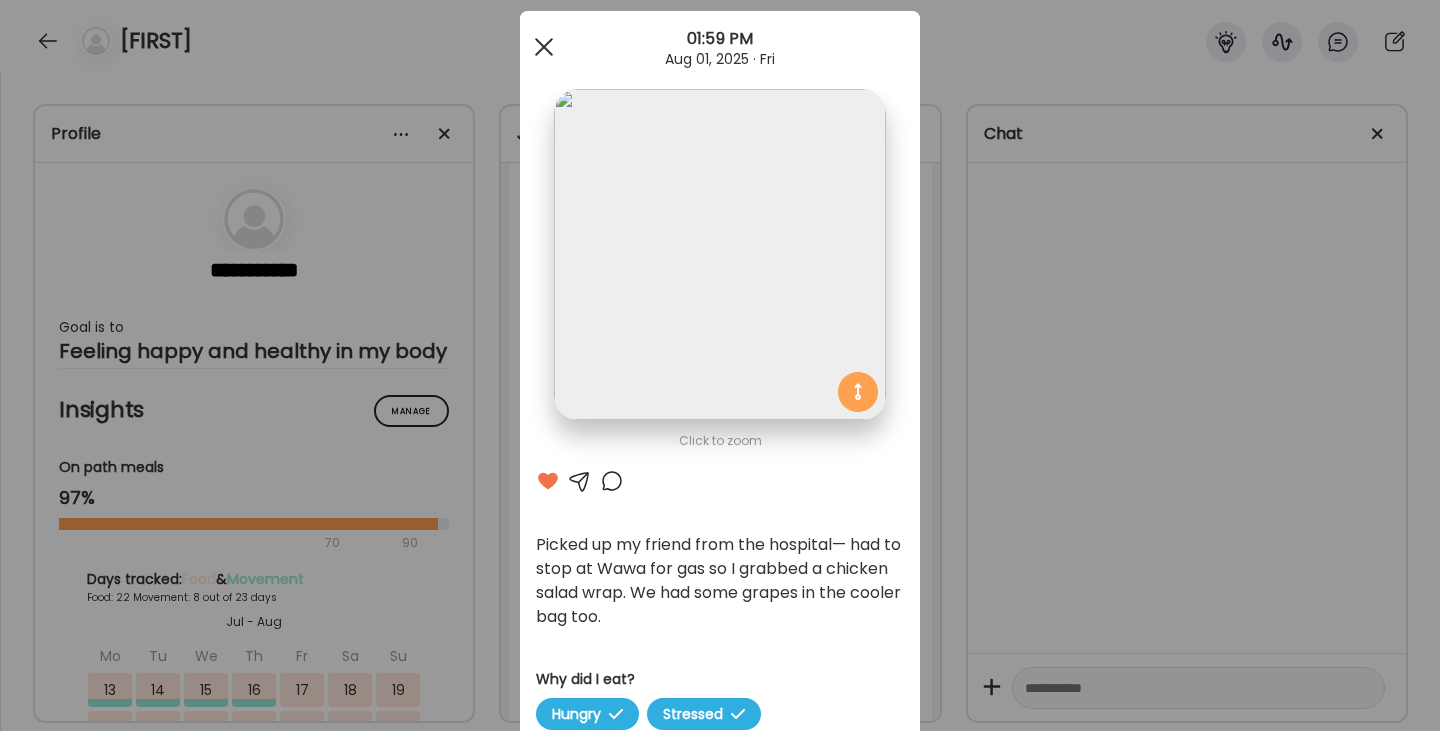 click at bounding box center [544, 47] 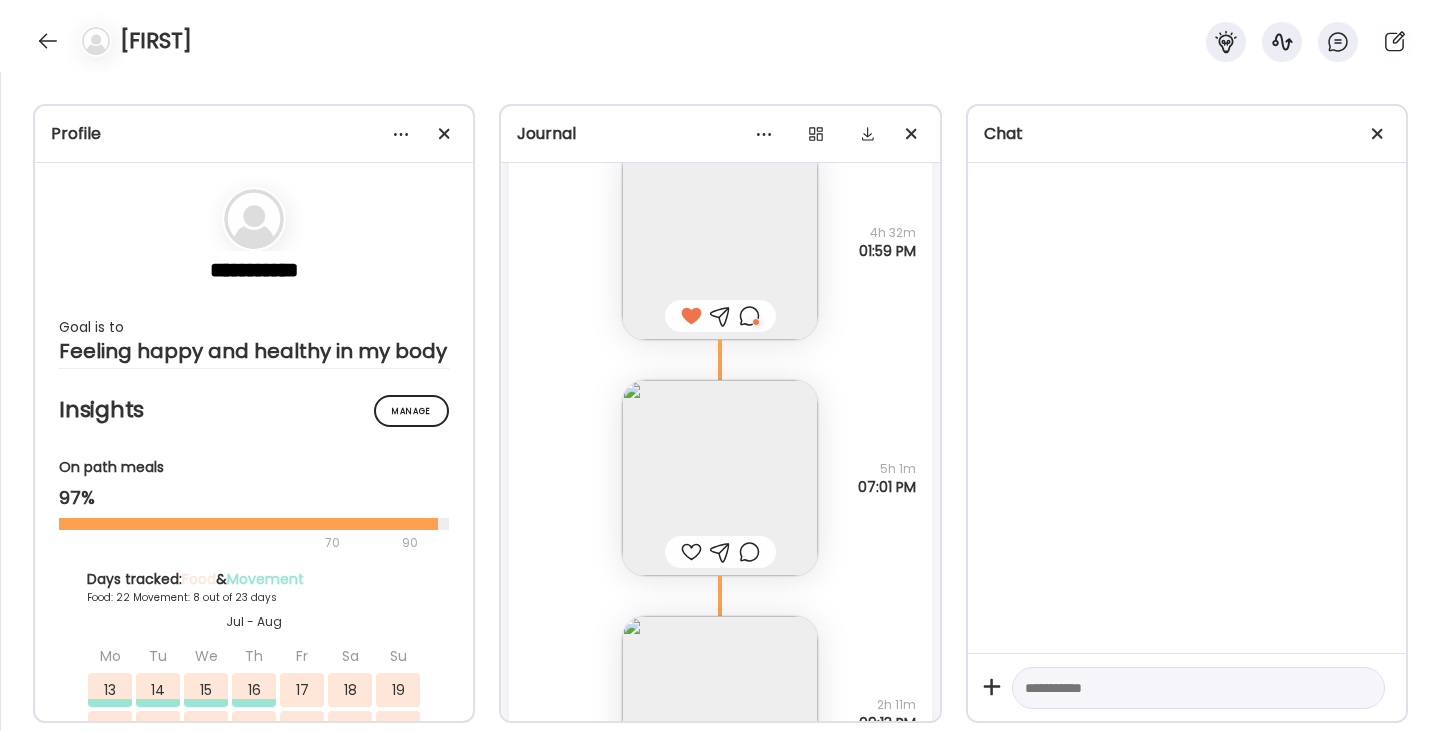 scroll, scrollTop: 49895, scrollLeft: 0, axis: vertical 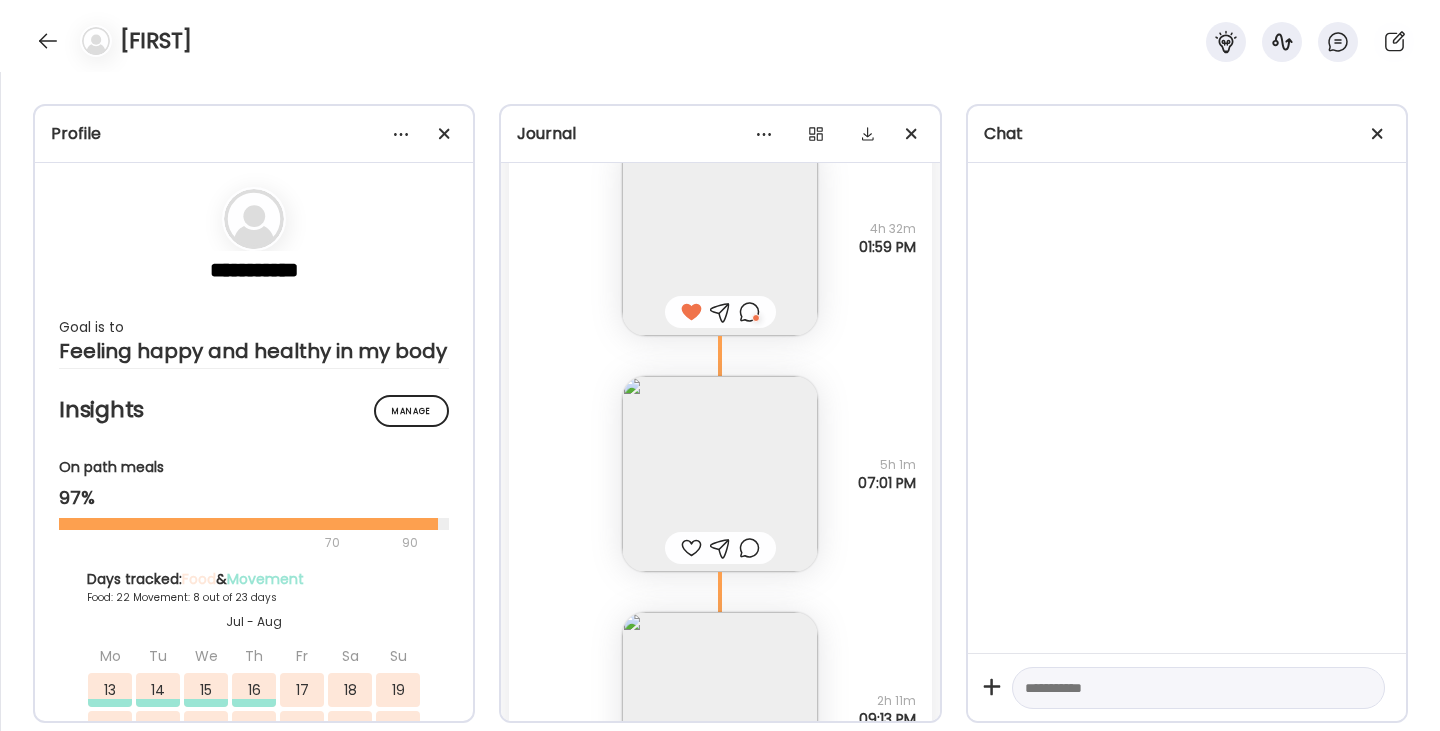 click at bounding box center (720, 474) 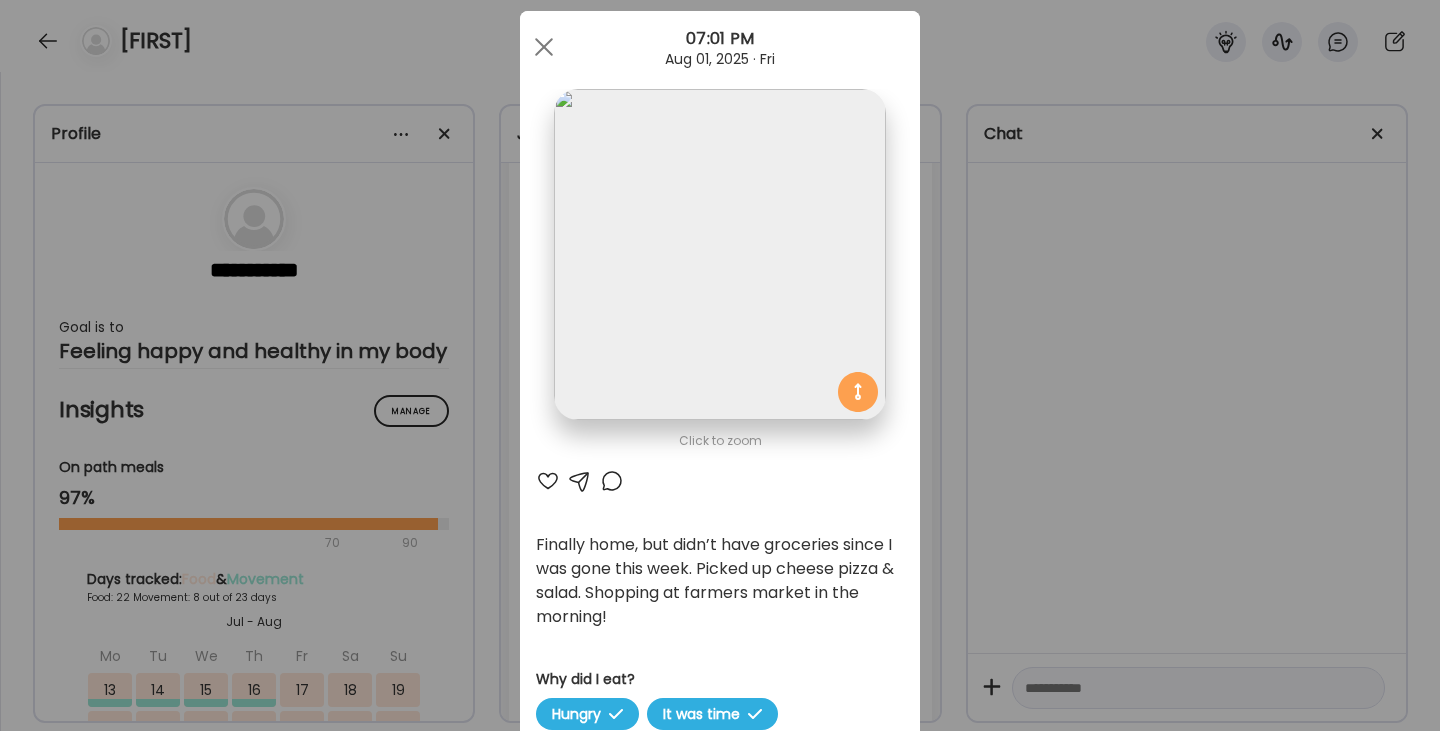 click at bounding box center [548, 481] 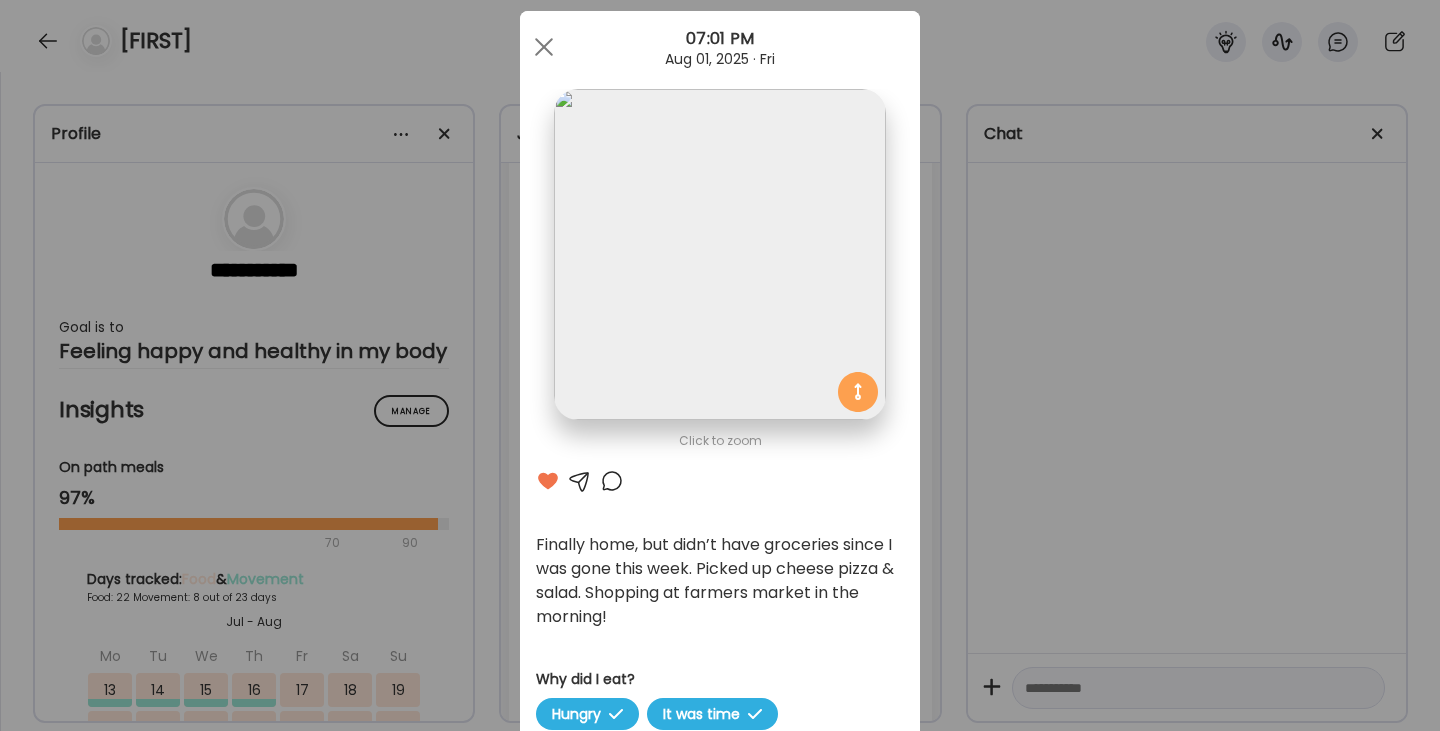 click at bounding box center [612, 481] 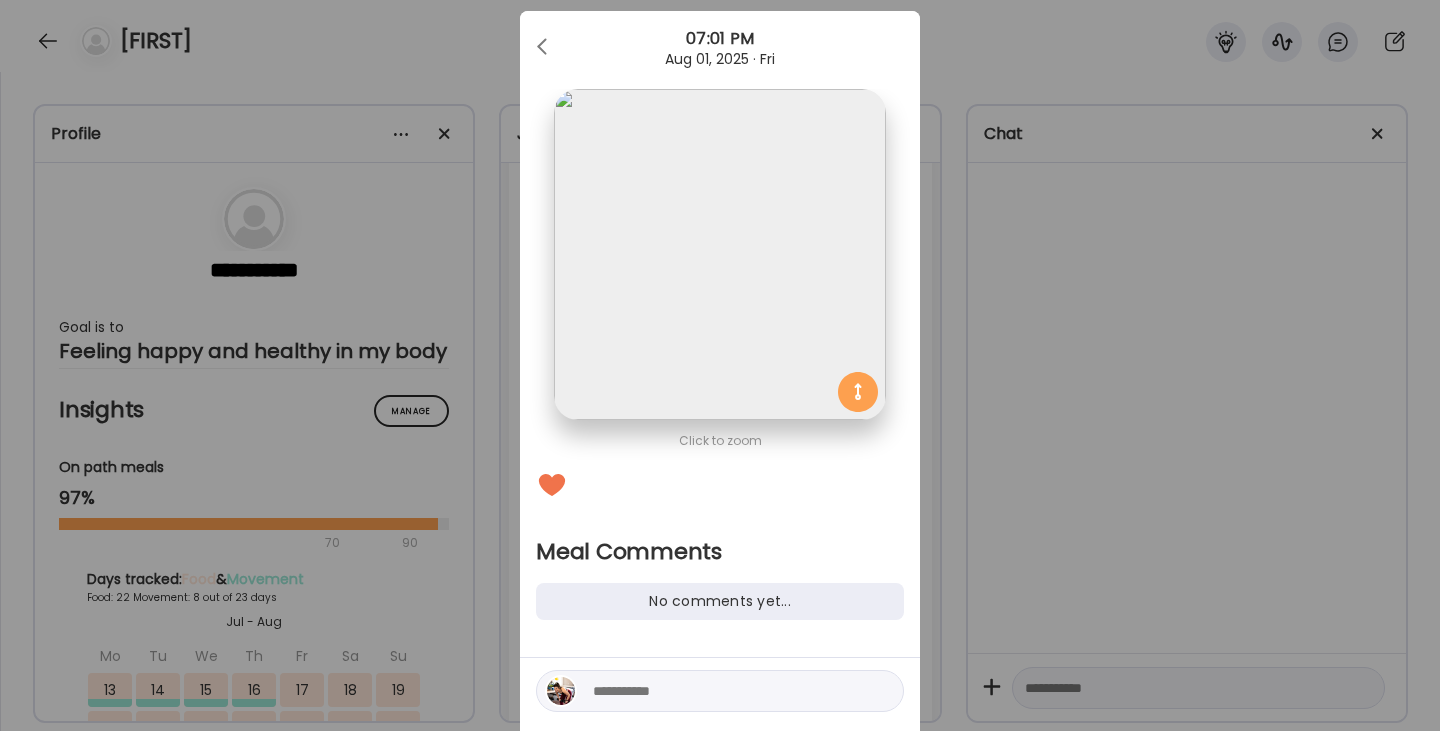 click at bounding box center (720, 691) 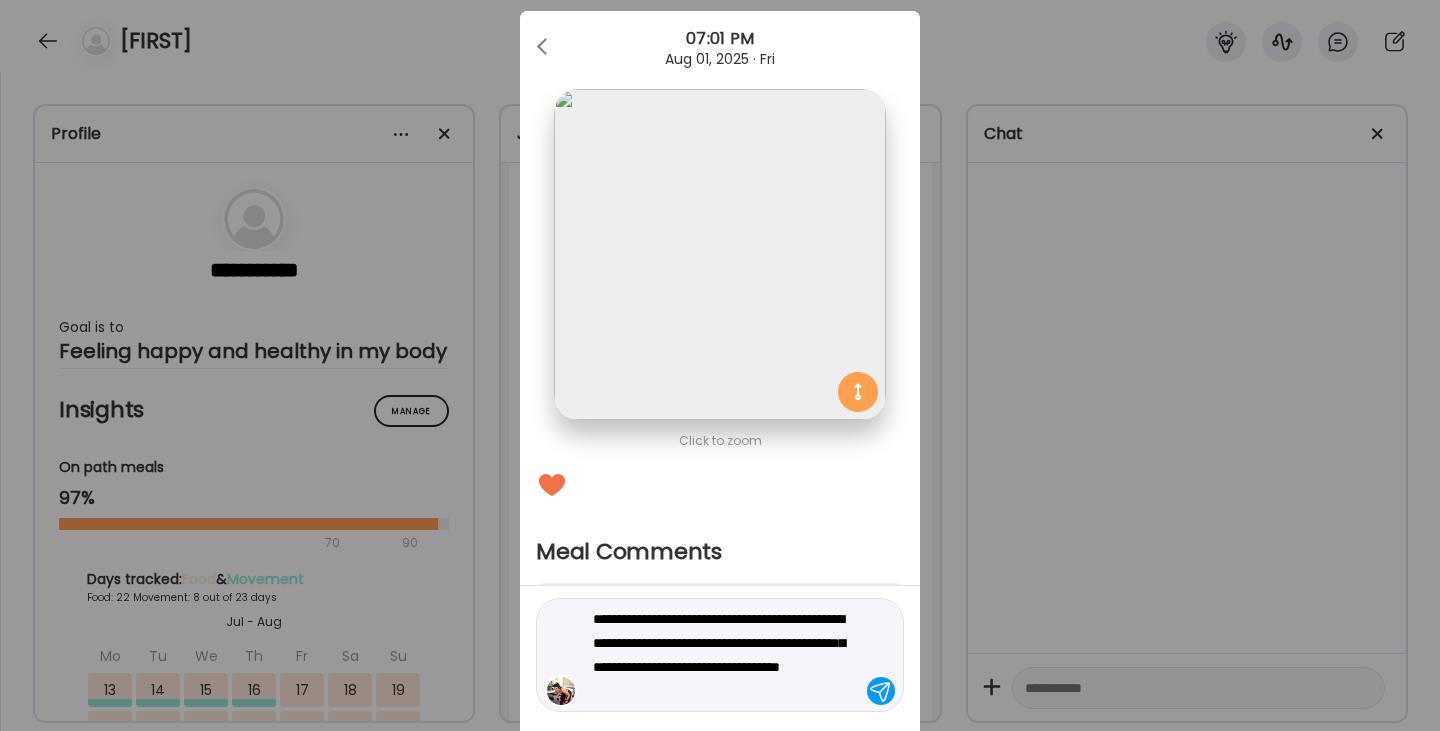 type on "**********" 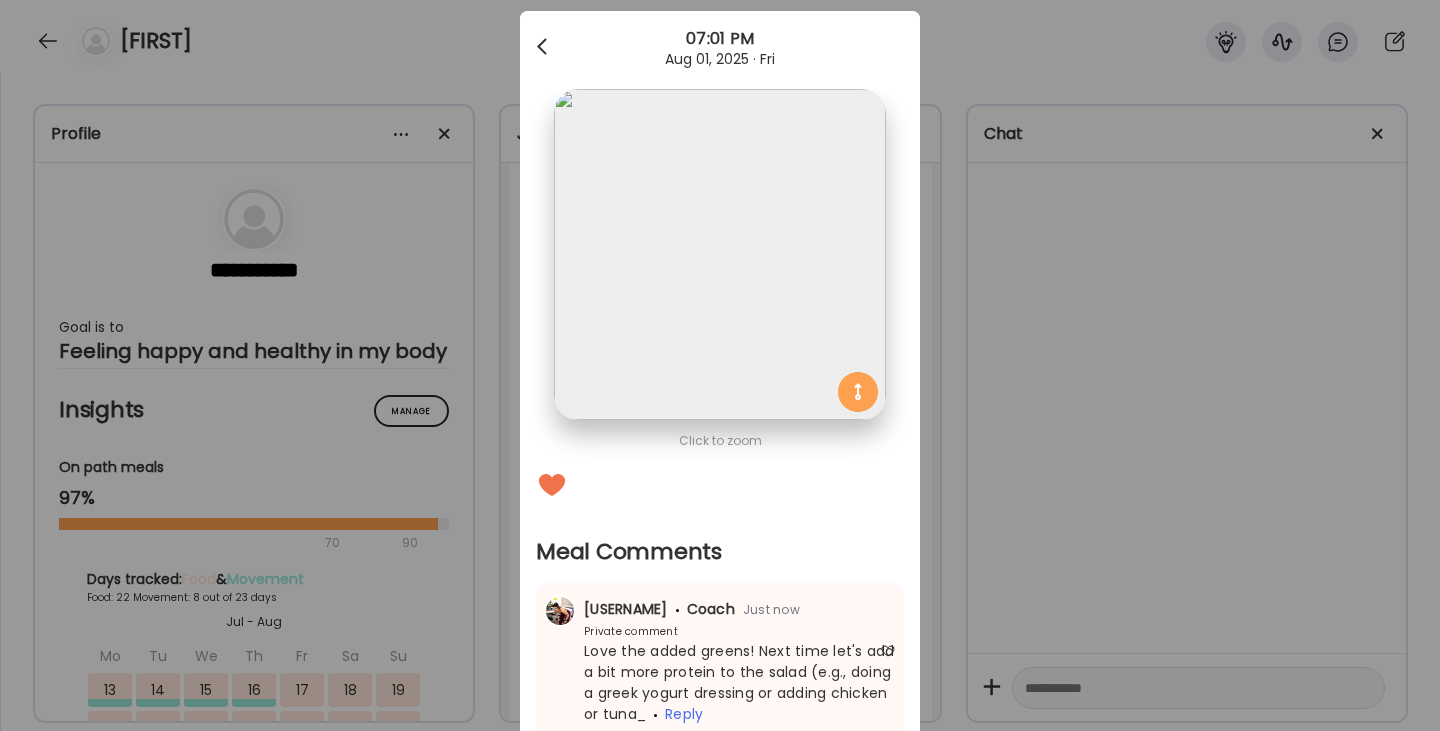 click at bounding box center [544, 47] 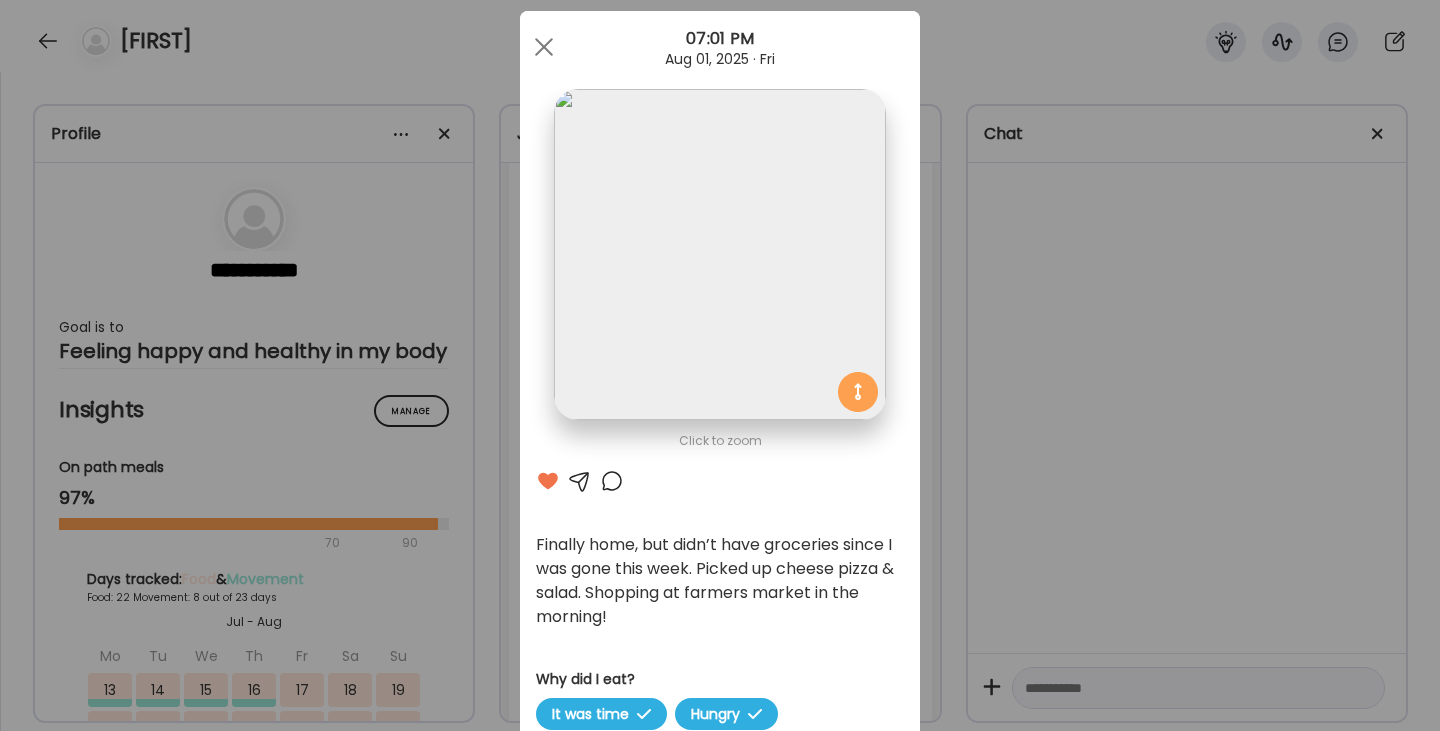 click on "Ate Coach Dashboard
1 Image 2 Message 3 Invite
Let’s get you quickly set up
Add a headshot or company logo for client recognition
Skip Next
Ate Coach Dashboard
1 Image 2 Message 3 Invite
Customize your welcome message
This page will be the first thing your clients will see. Add a welcome message to personalize their experience.
Header" at bounding box center [720, 693] 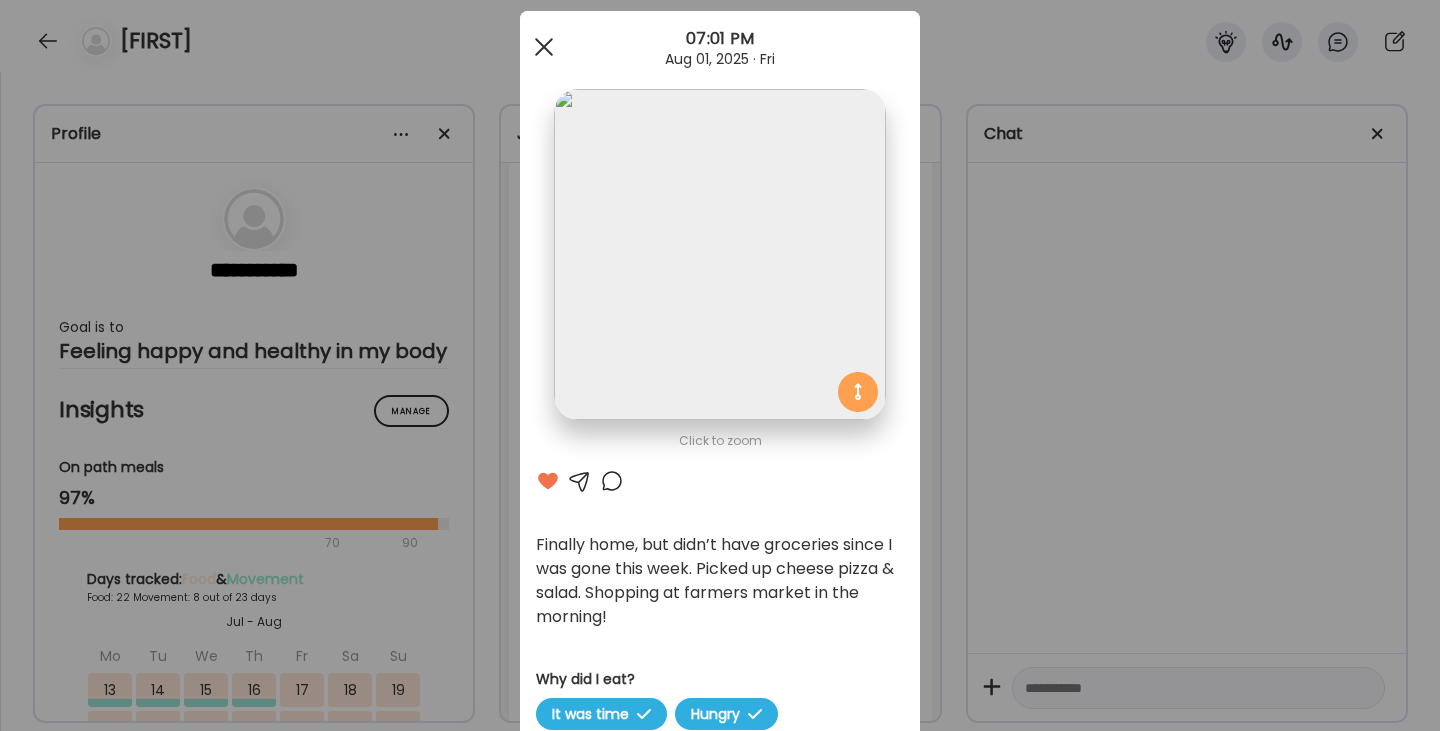 click at bounding box center (544, 47) 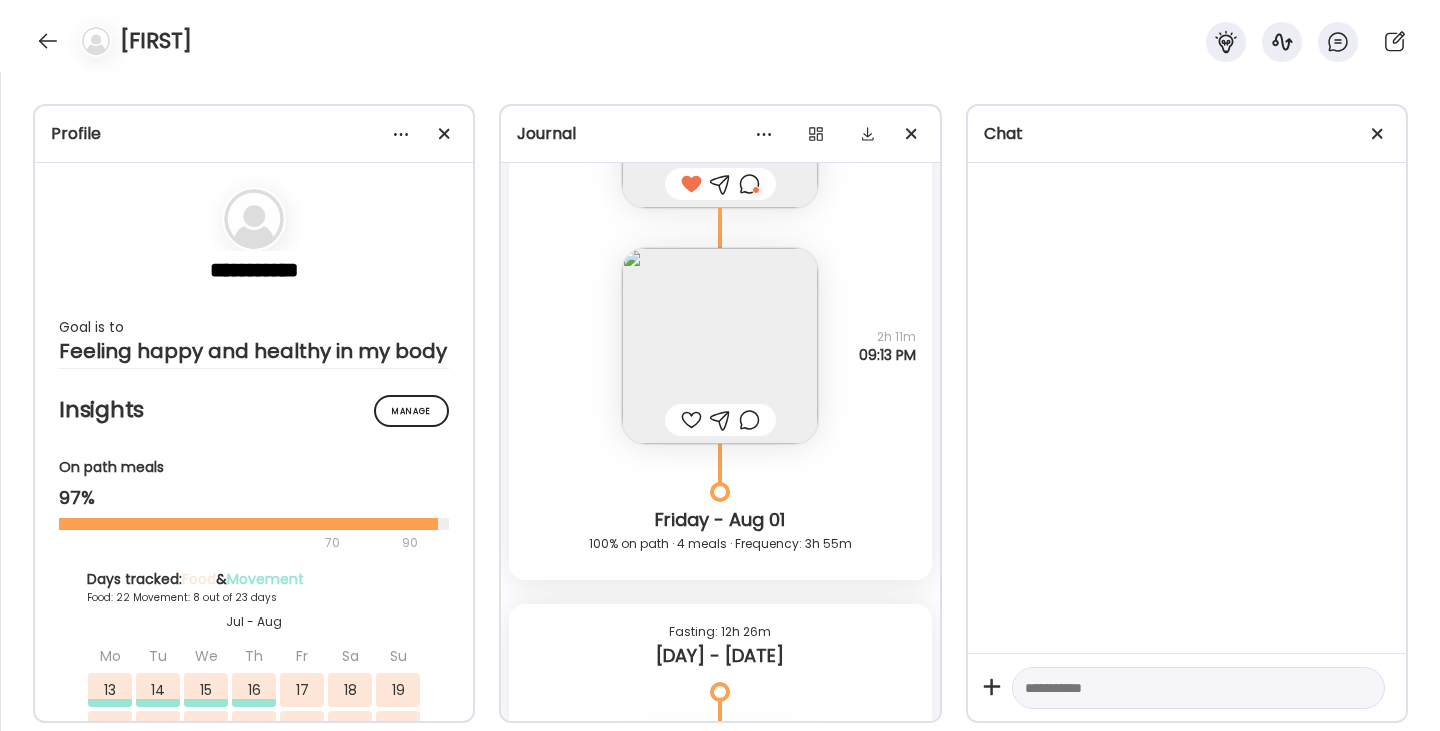 scroll, scrollTop: 50262, scrollLeft: 0, axis: vertical 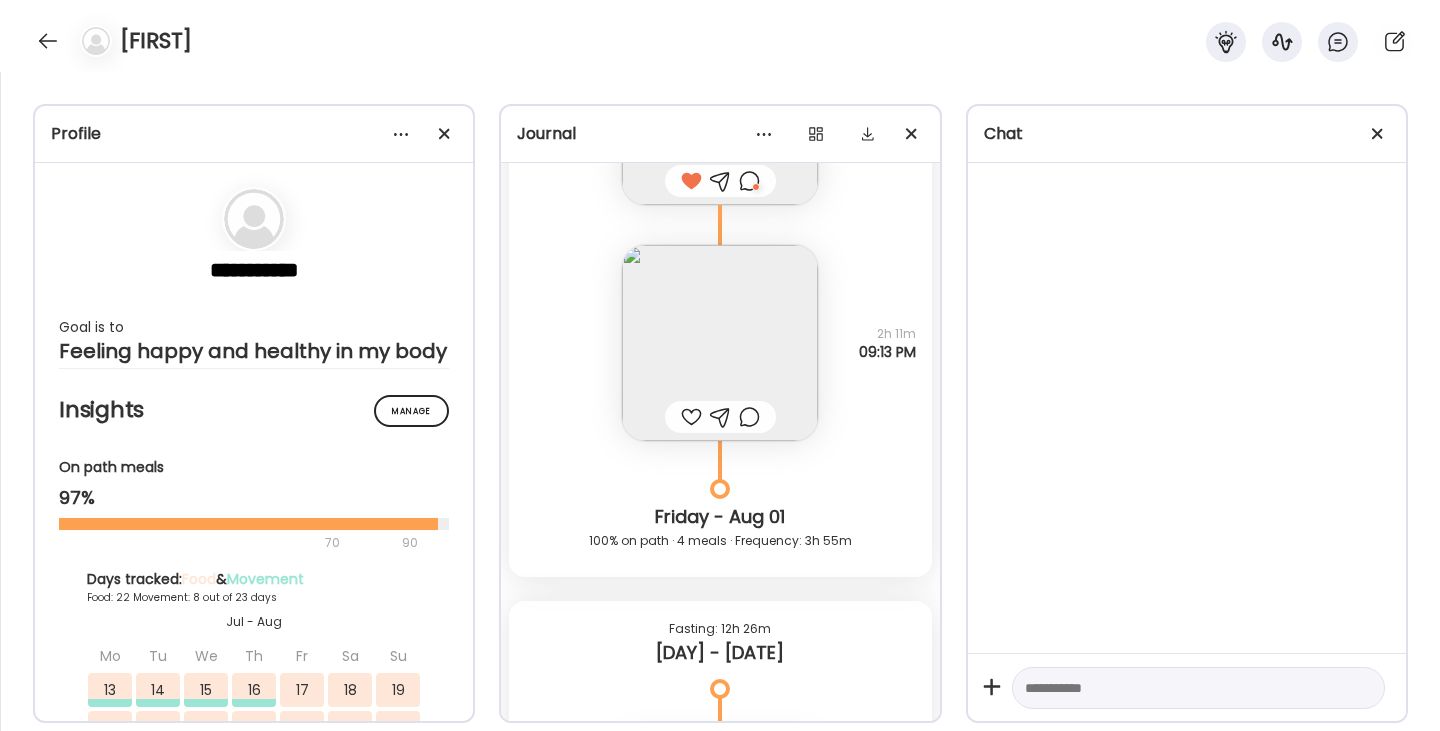 click at bounding box center [691, 417] 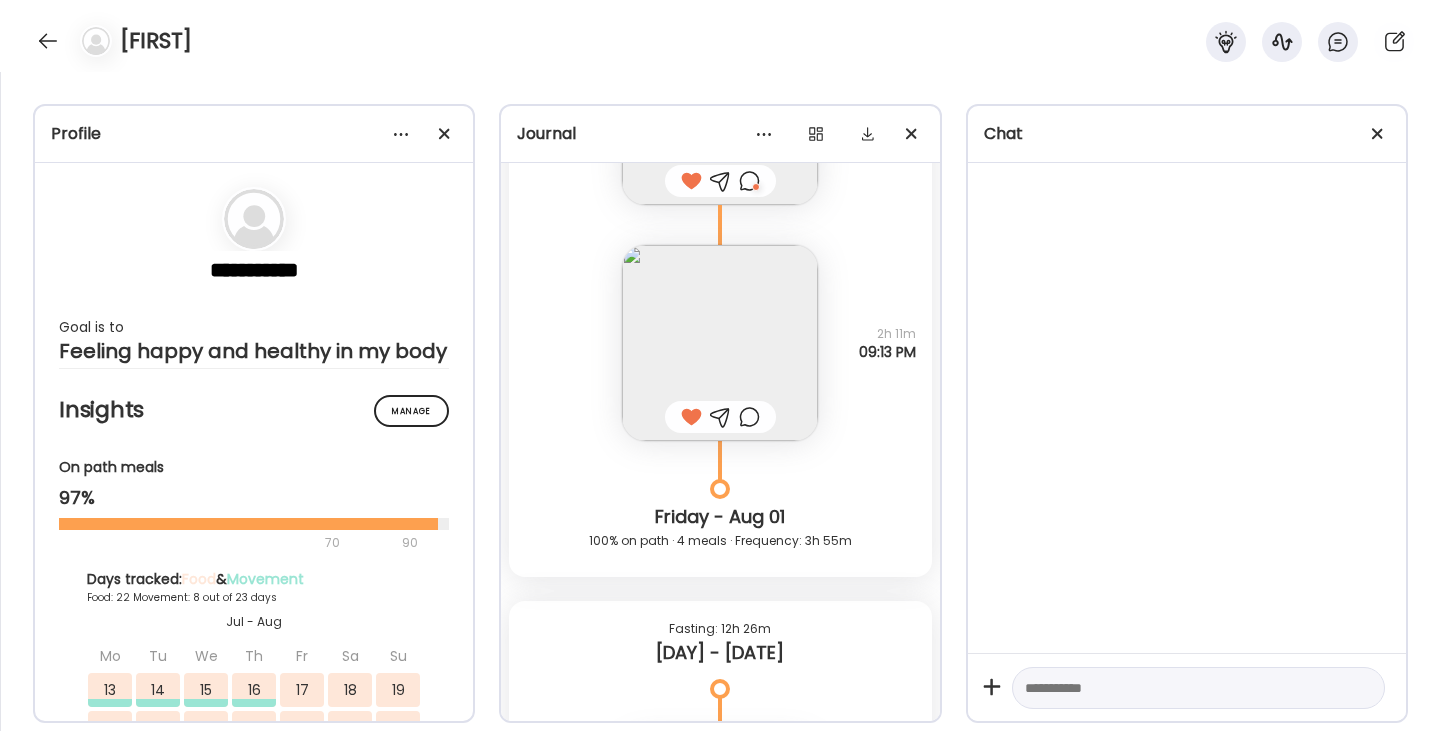 click at bounding box center [749, 417] 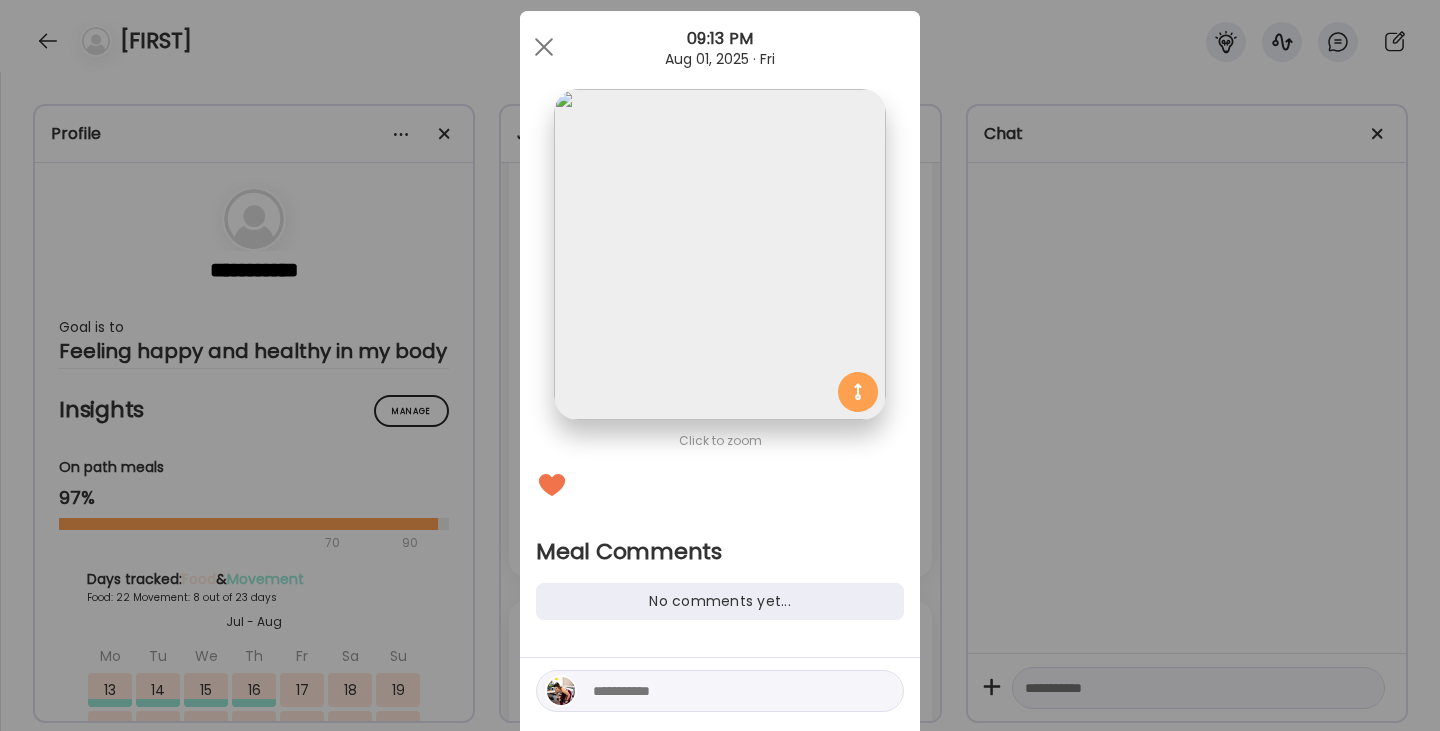 click at bounding box center (728, 691) 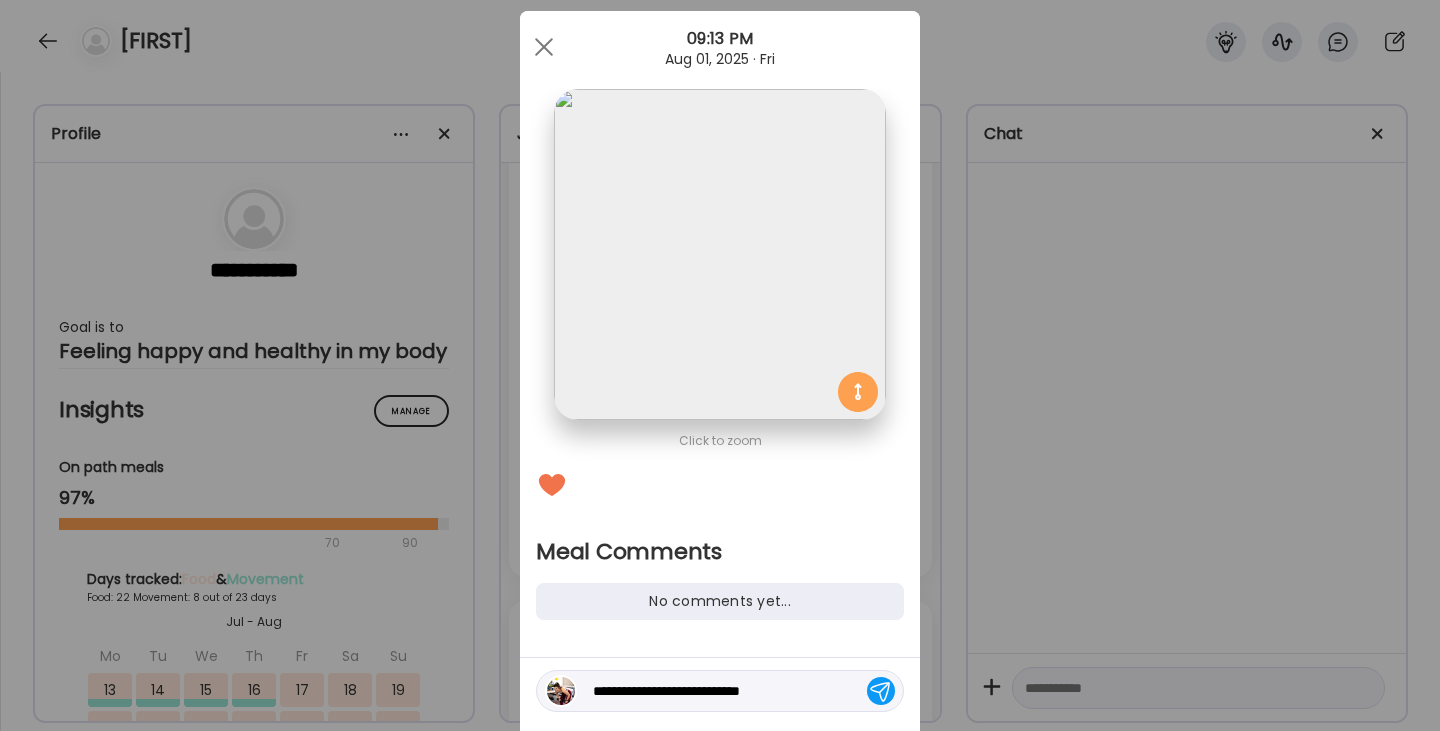 type on "**********" 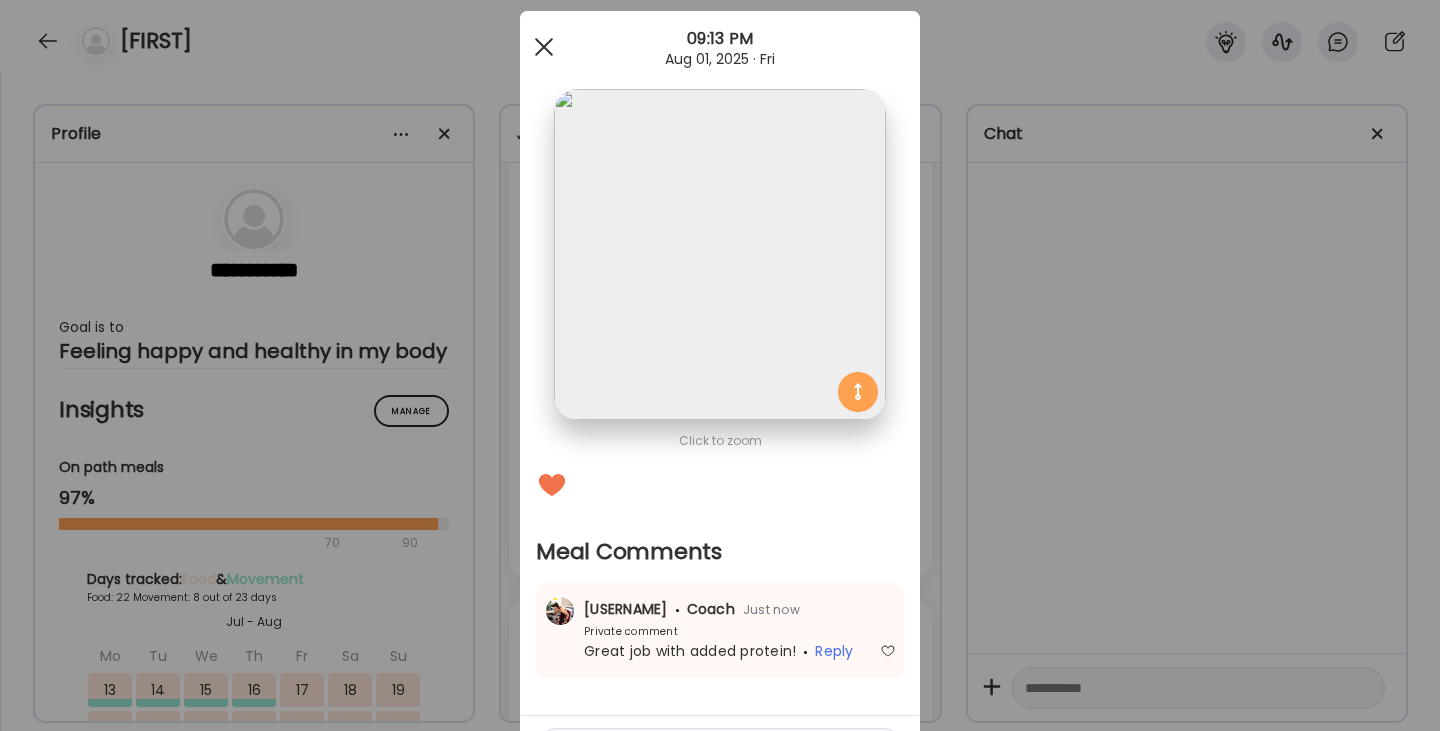 click at bounding box center [544, 47] 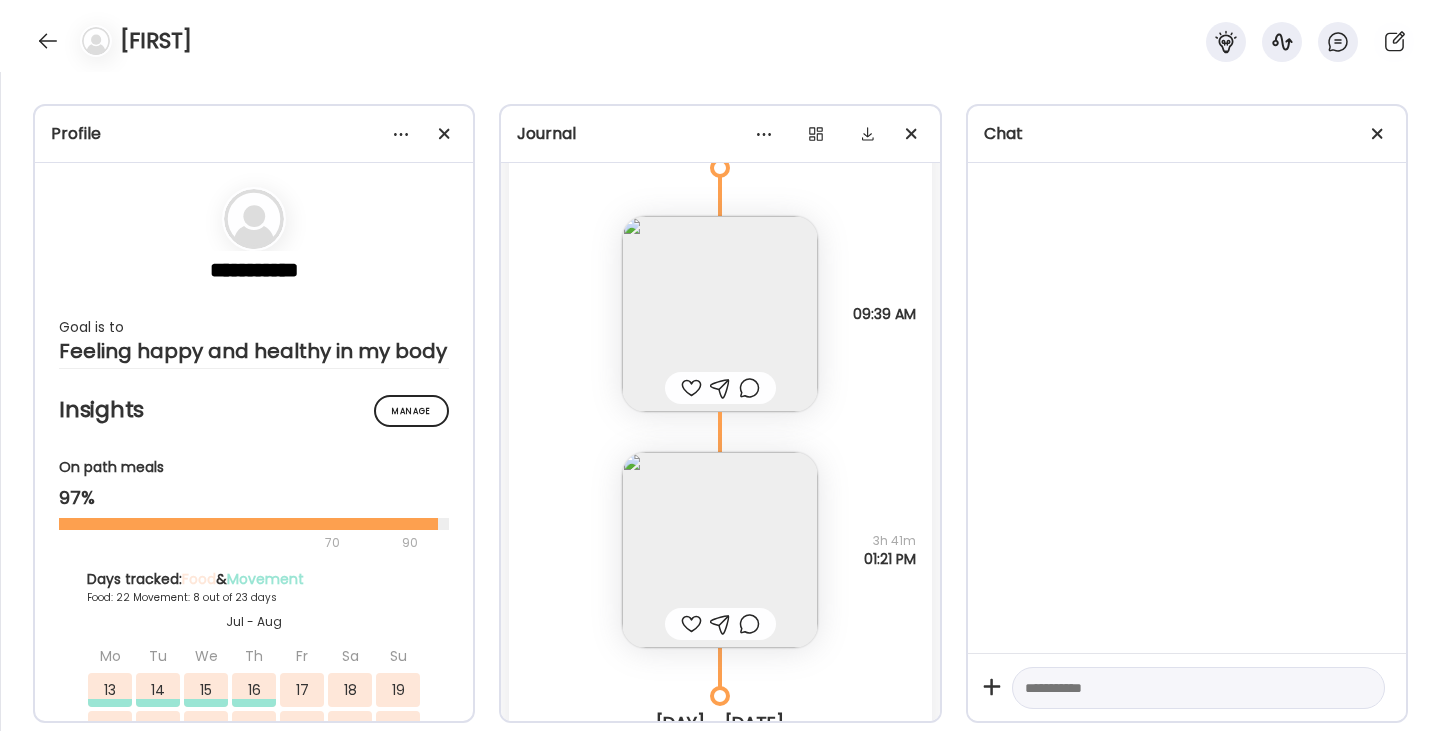 scroll, scrollTop: 50782, scrollLeft: 0, axis: vertical 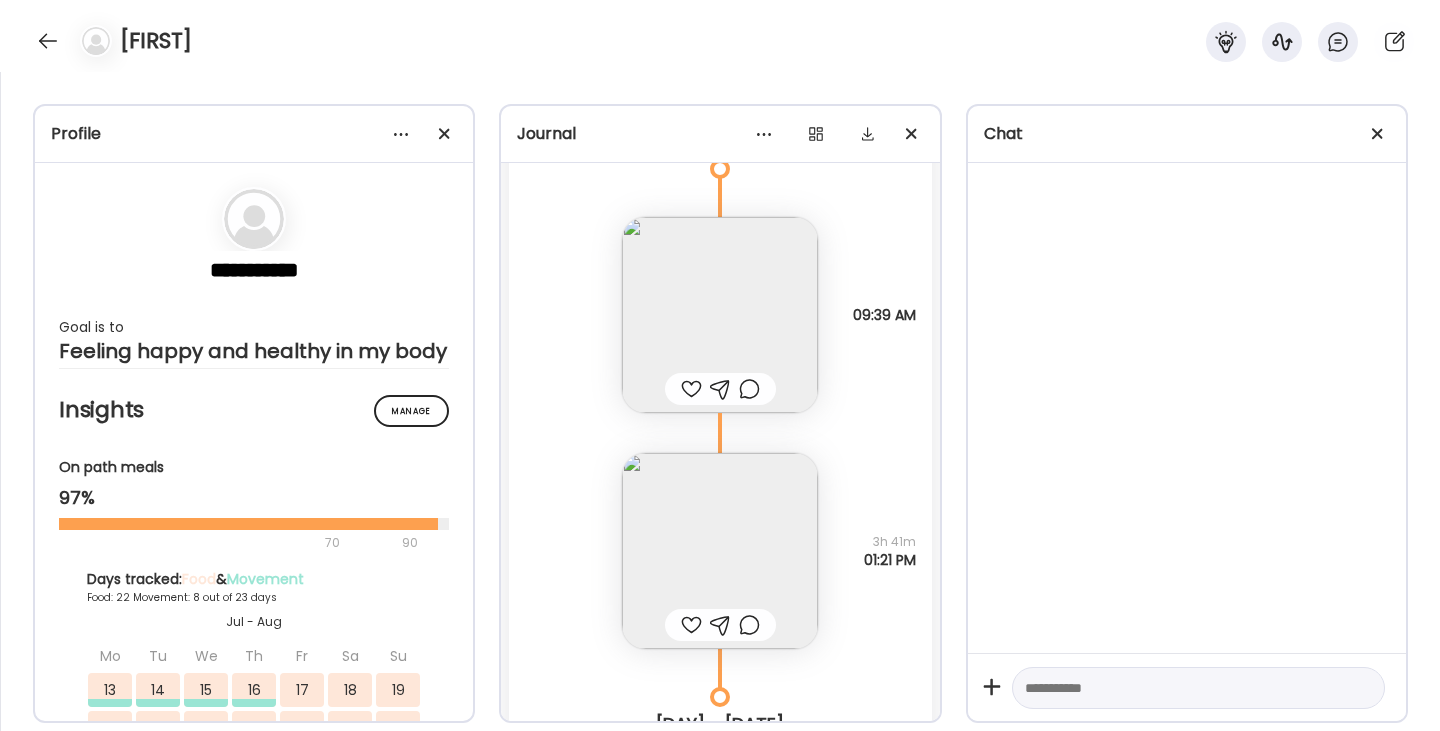 click at bounding box center (691, 389) 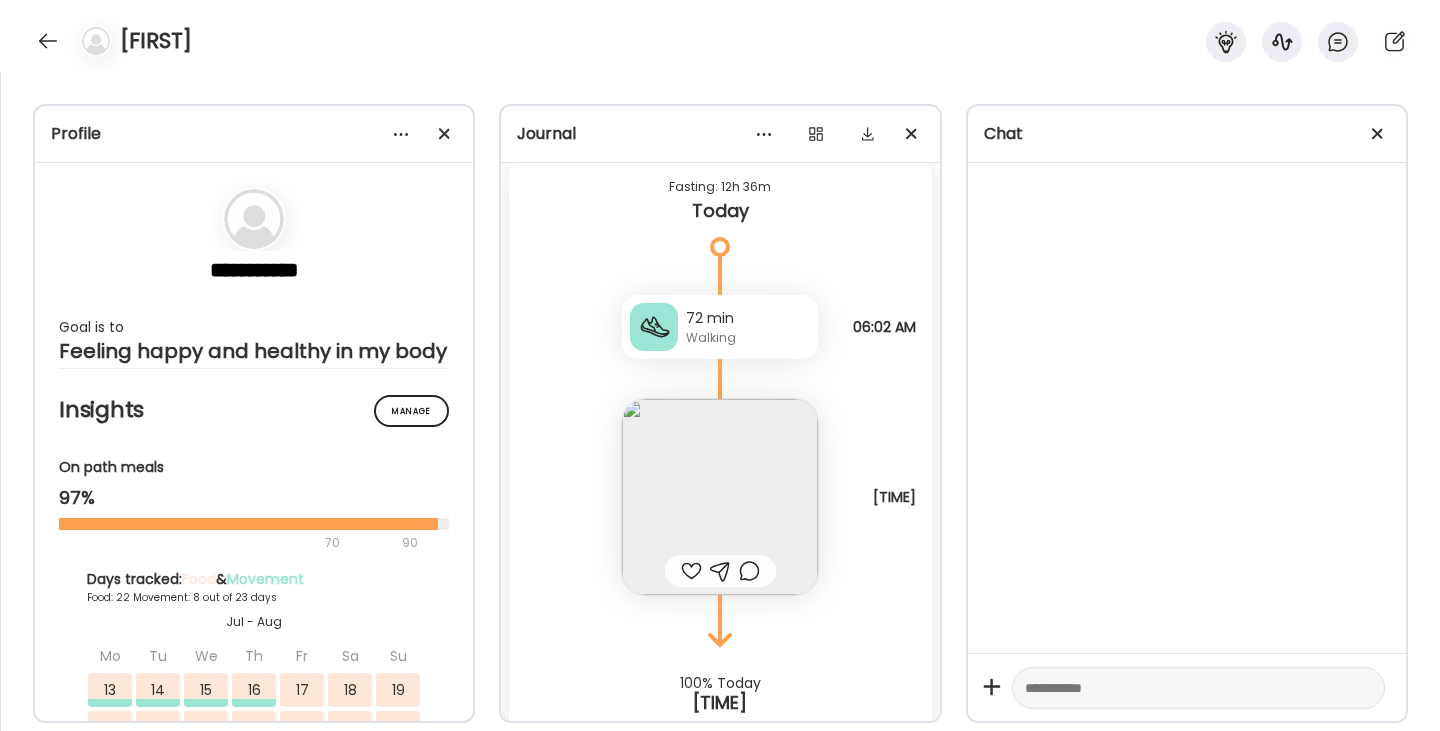 scroll, scrollTop: 52562, scrollLeft: 0, axis: vertical 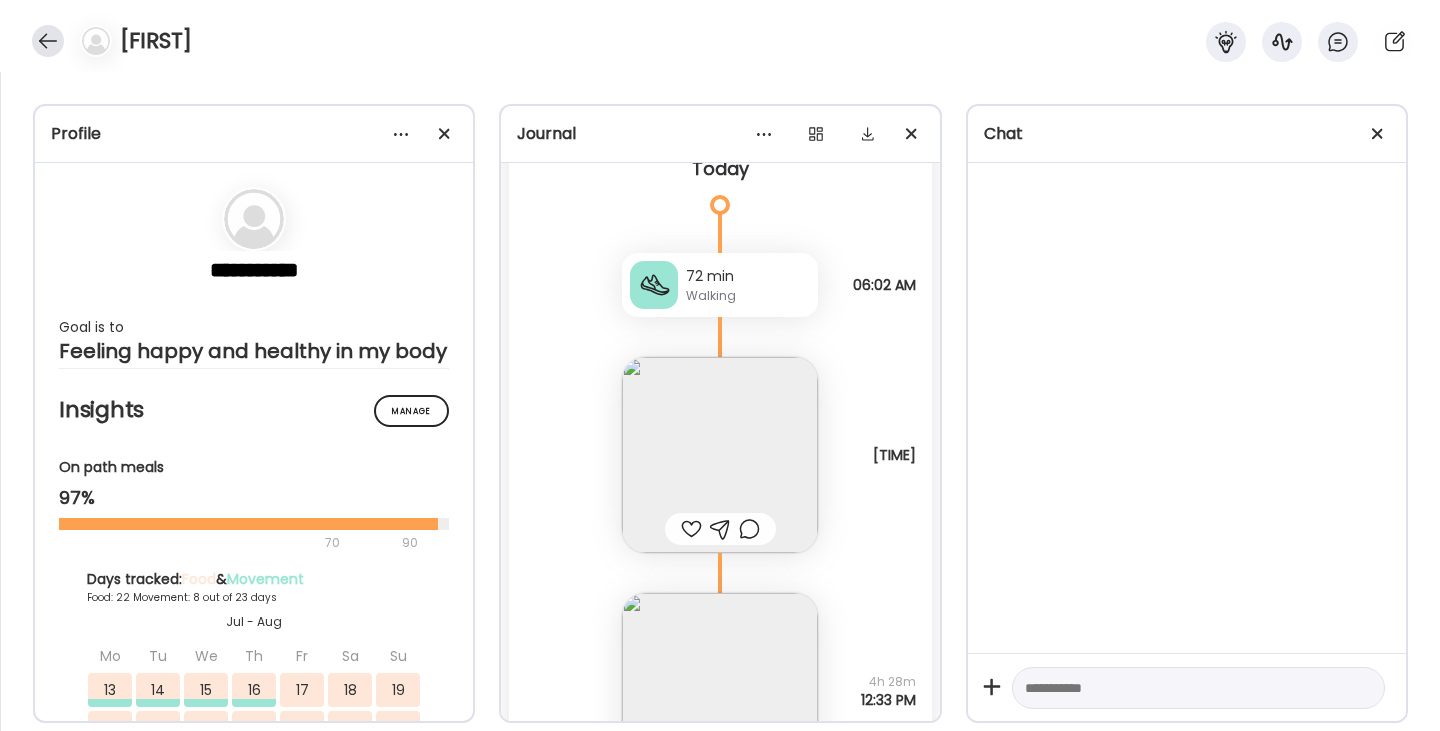 click at bounding box center [48, 41] 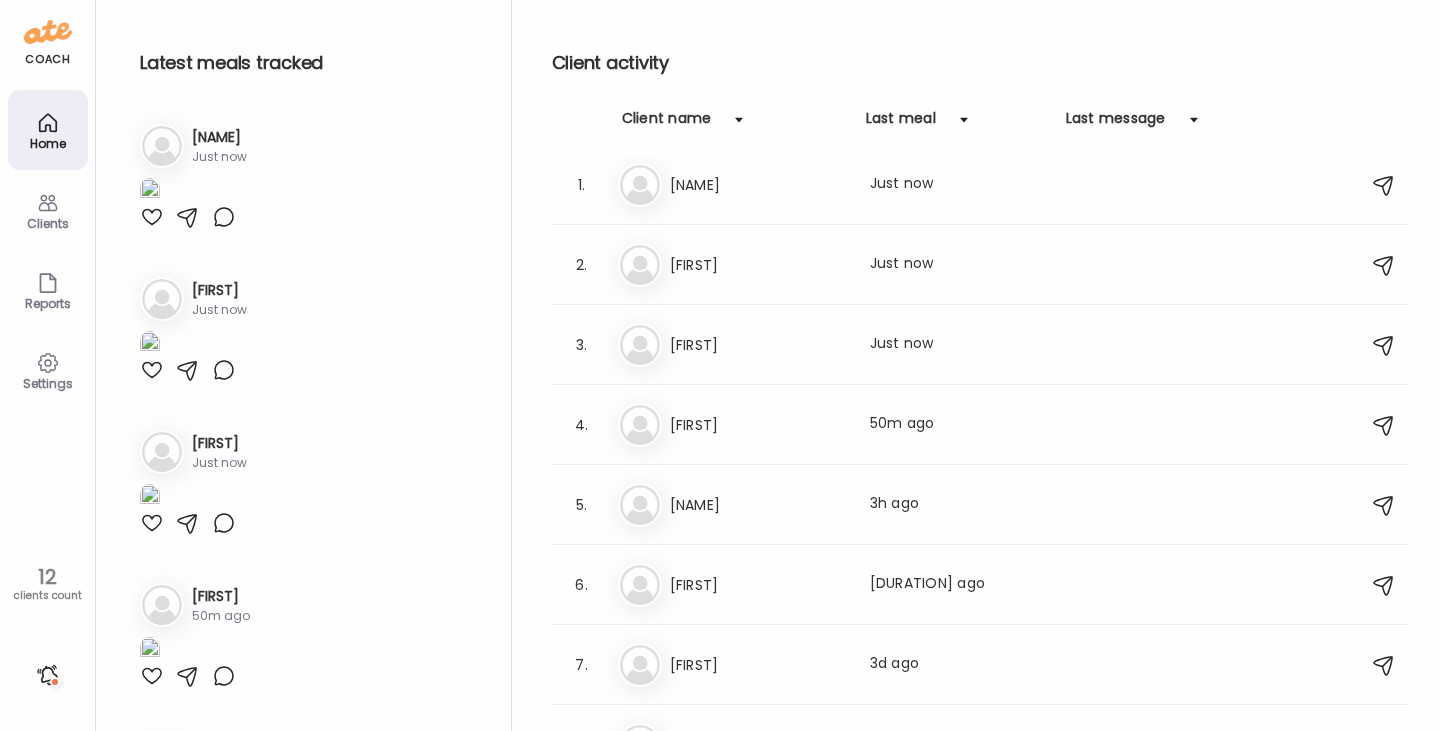 drag, startPoint x: 755, startPoint y: 262, endPoint x: 733, endPoint y: 255, distance: 23.086792 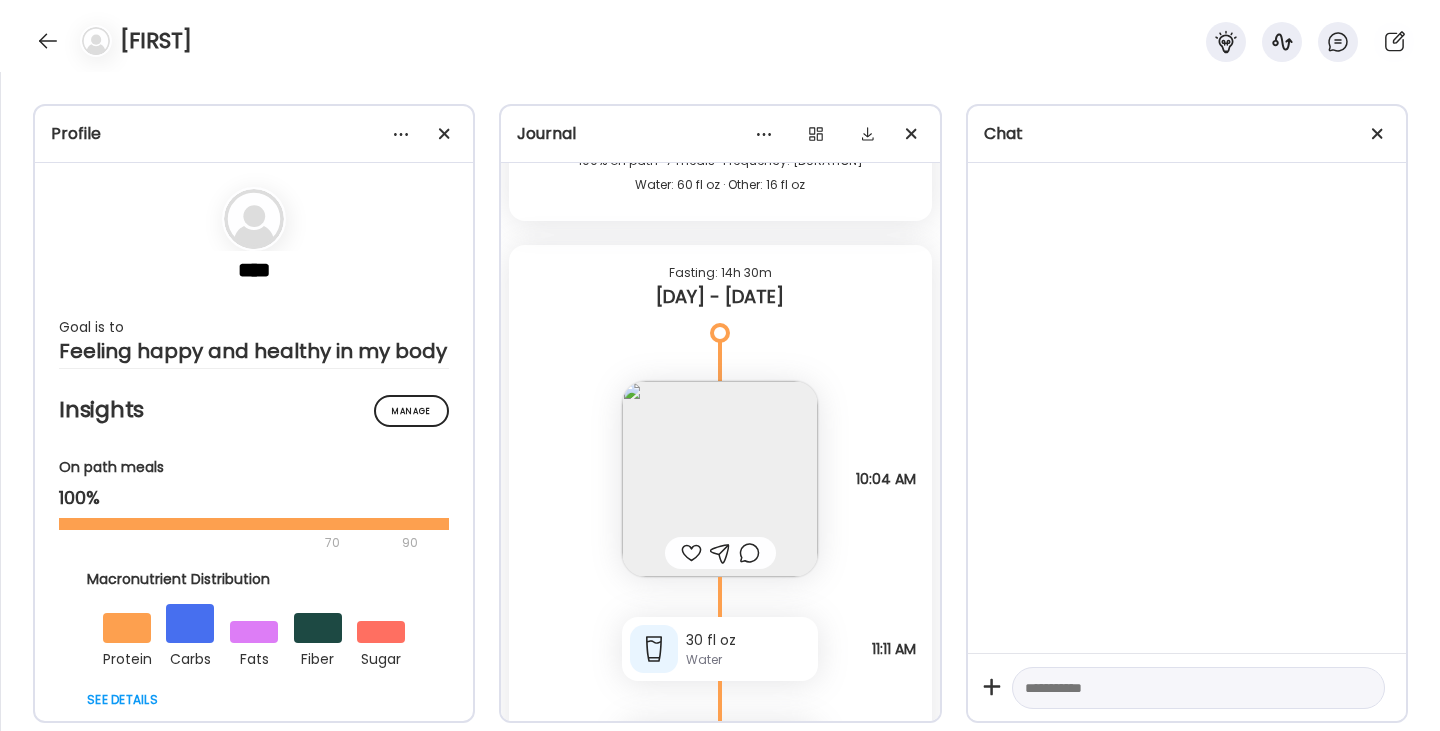 scroll, scrollTop: 30844, scrollLeft: 0, axis: vertical 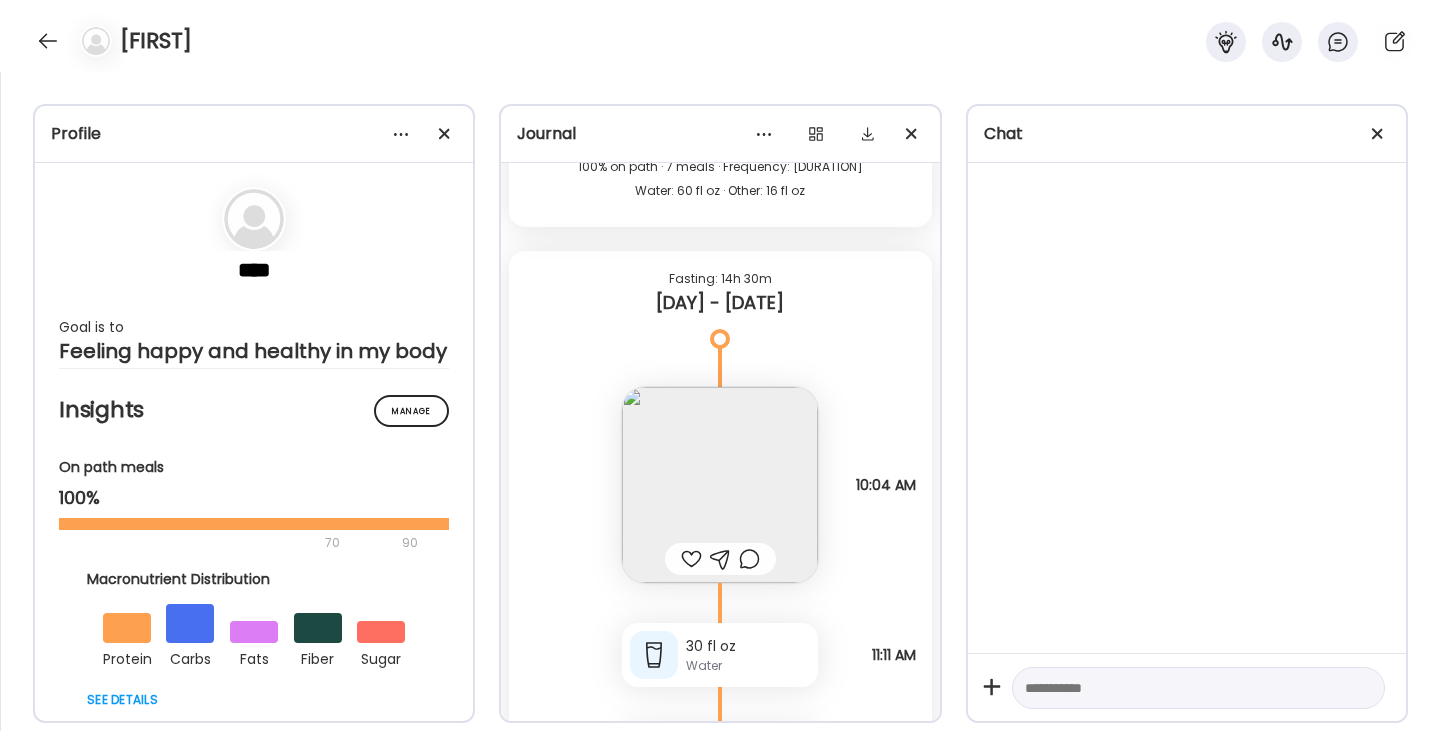 click at bounding box center (720, 485) 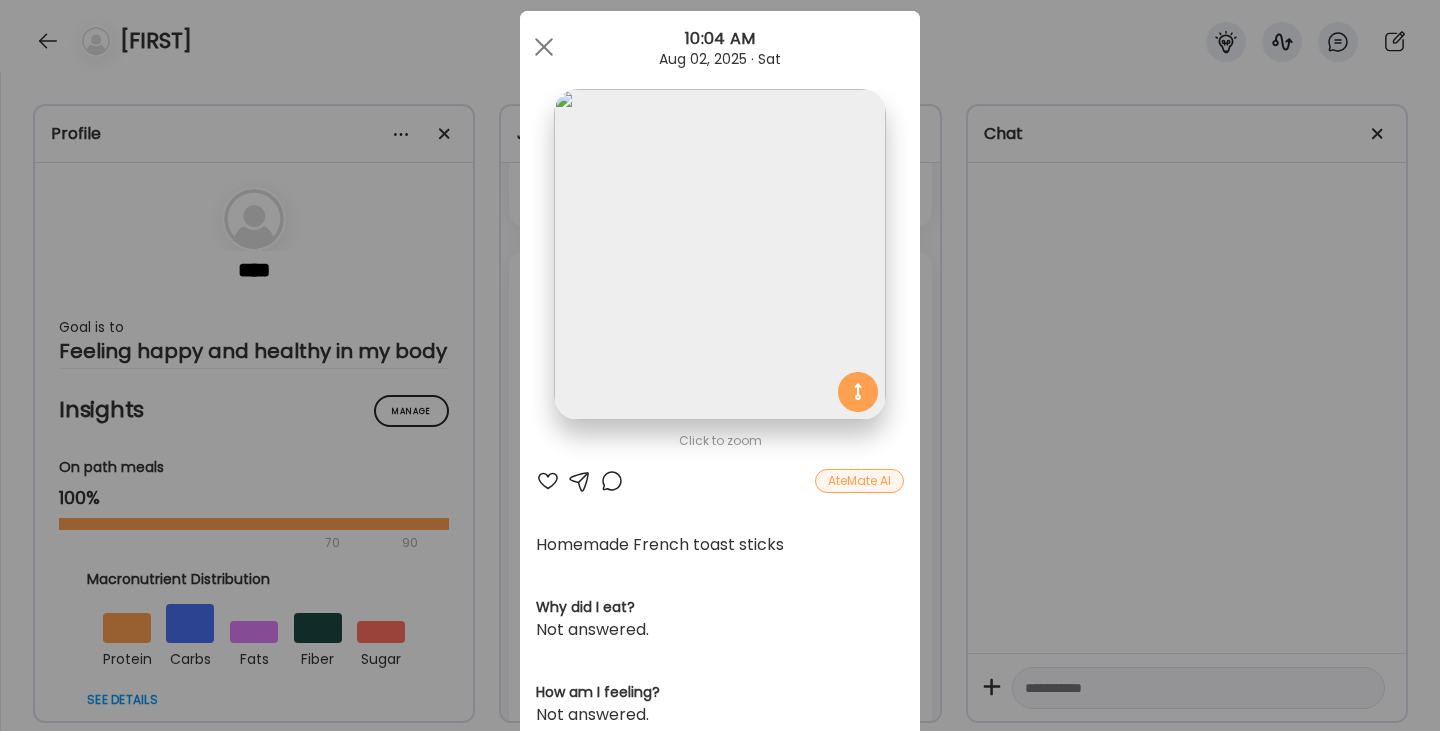 click at bounding box center (548, 481) 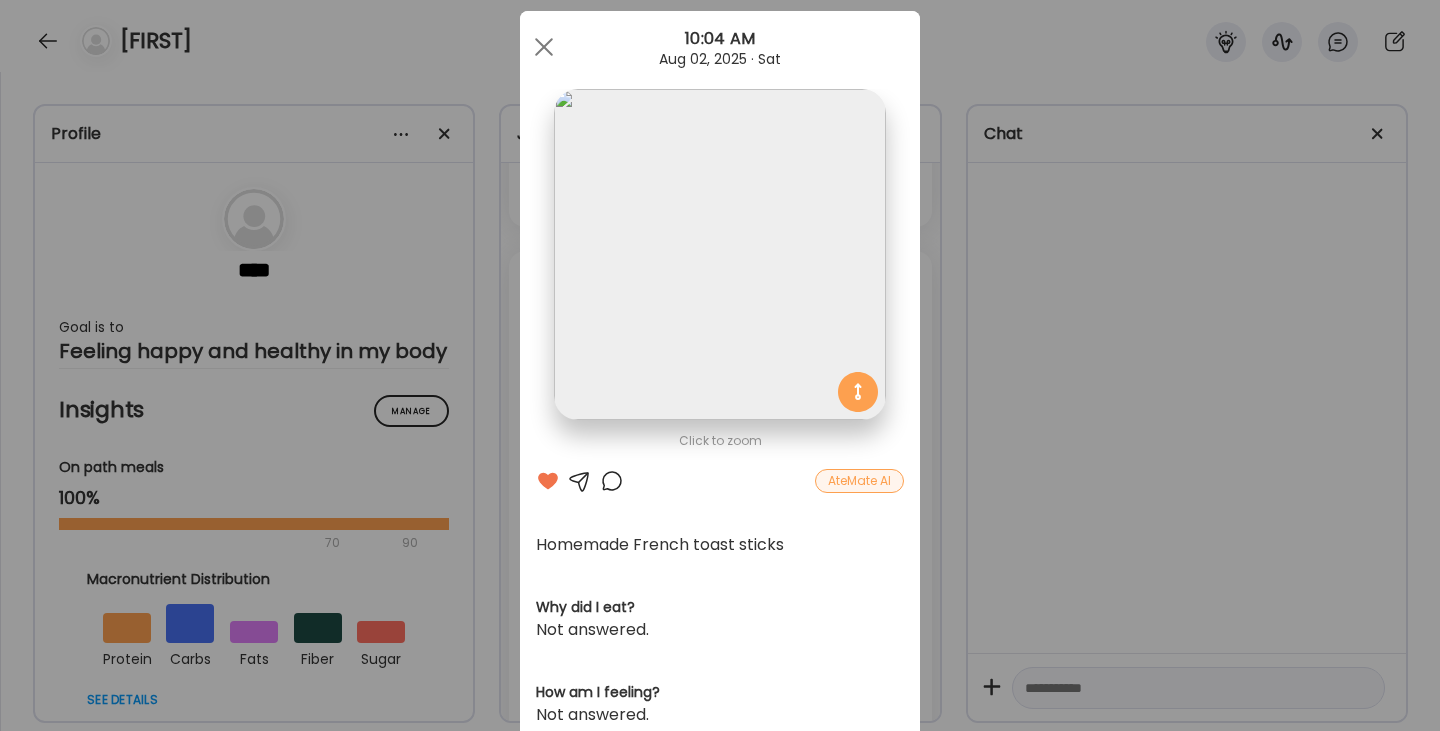 click at bounding box center (612, 481) 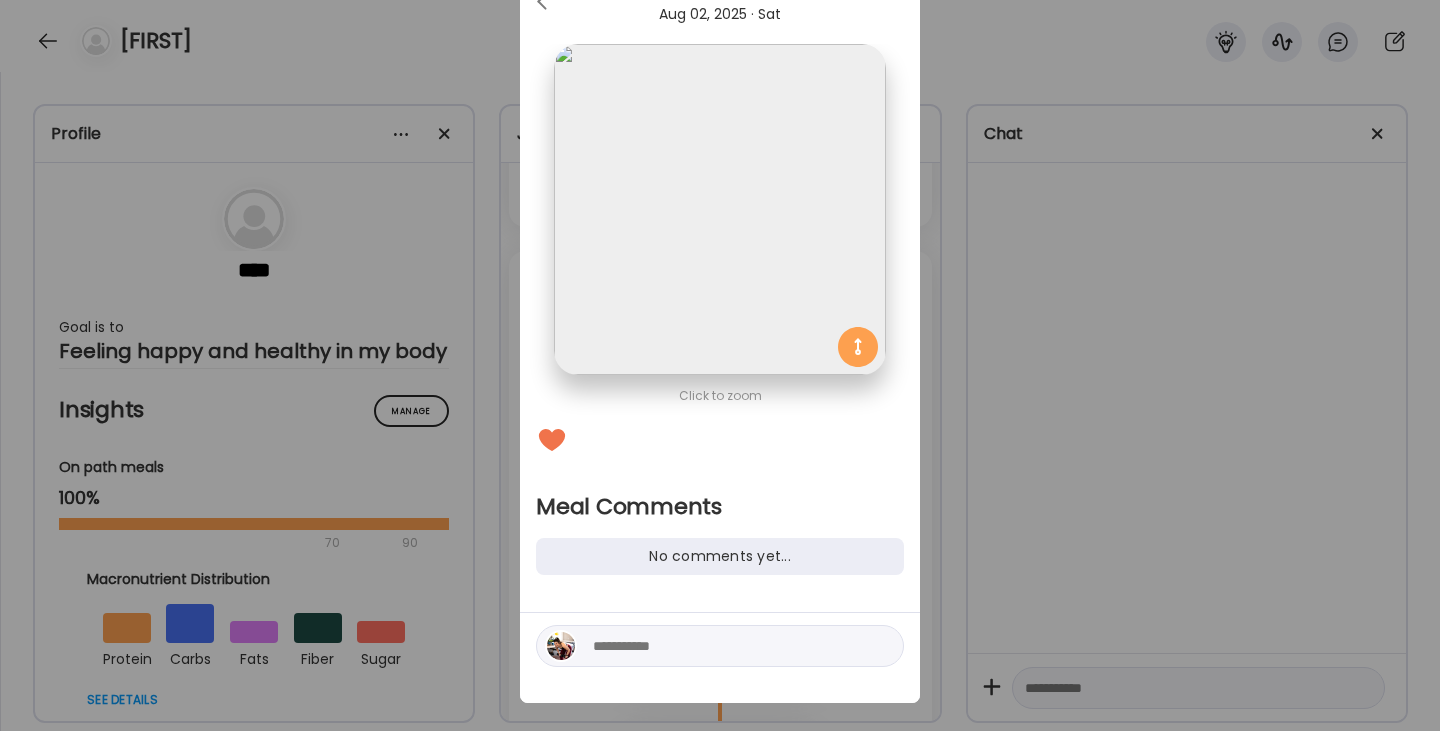 scroll, scrollTop: 85, scrollLeft: 0, axis: vertical 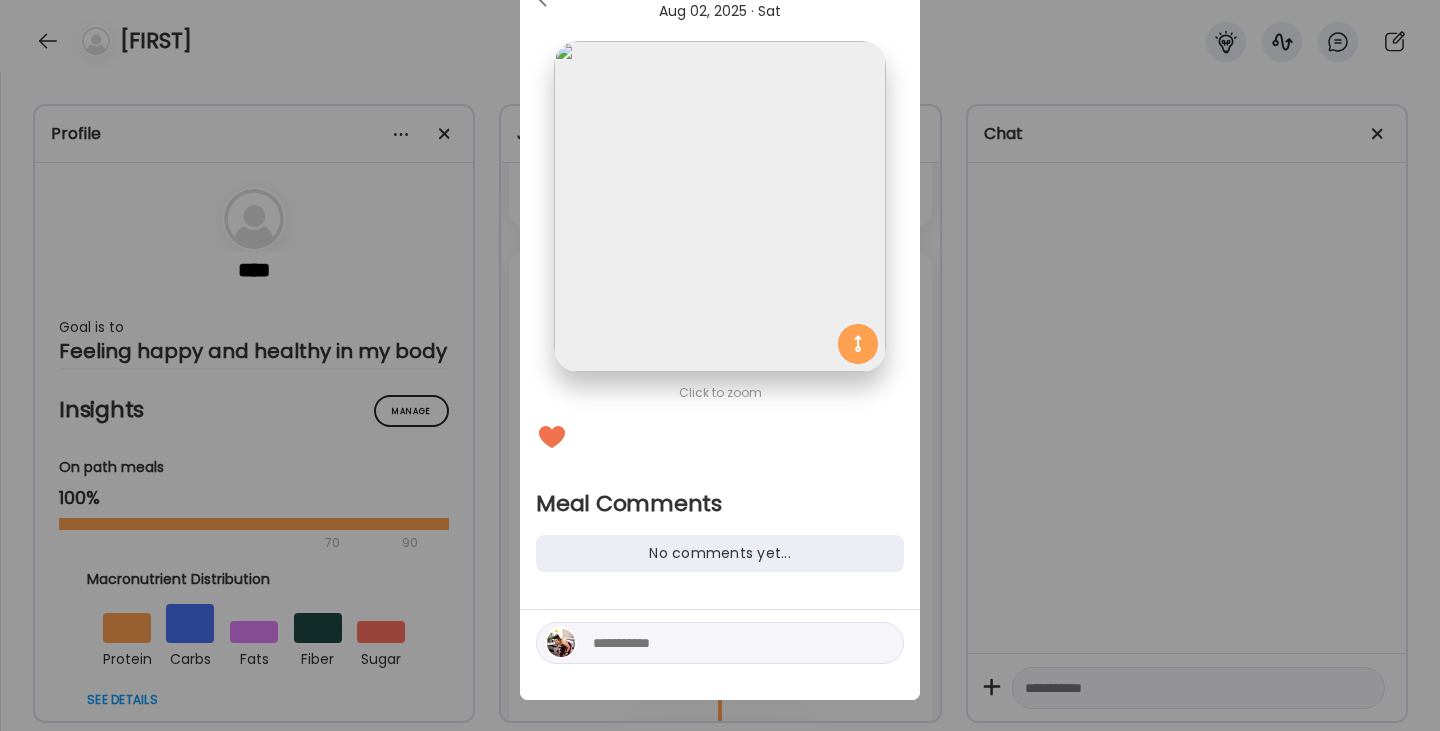 click at bounding box center (728, 643) 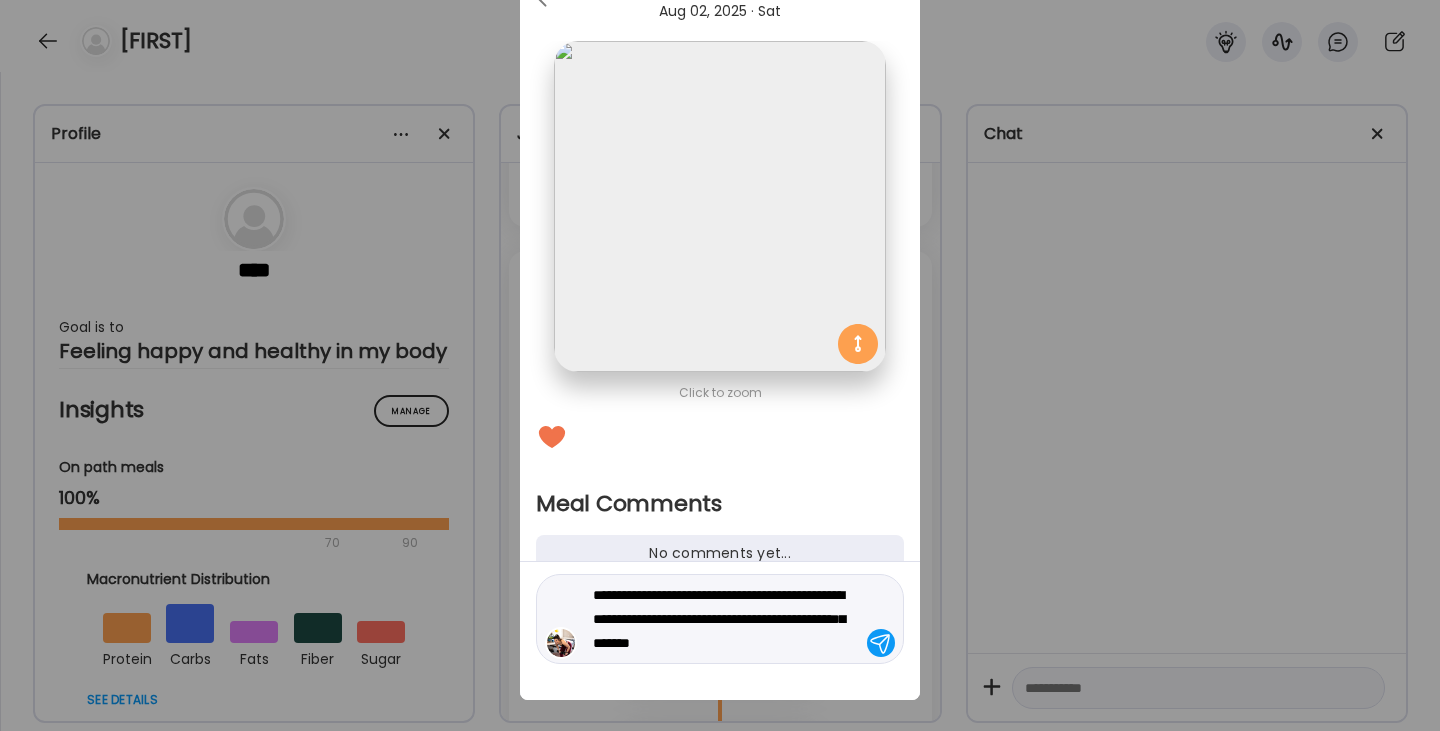 type on "**********" 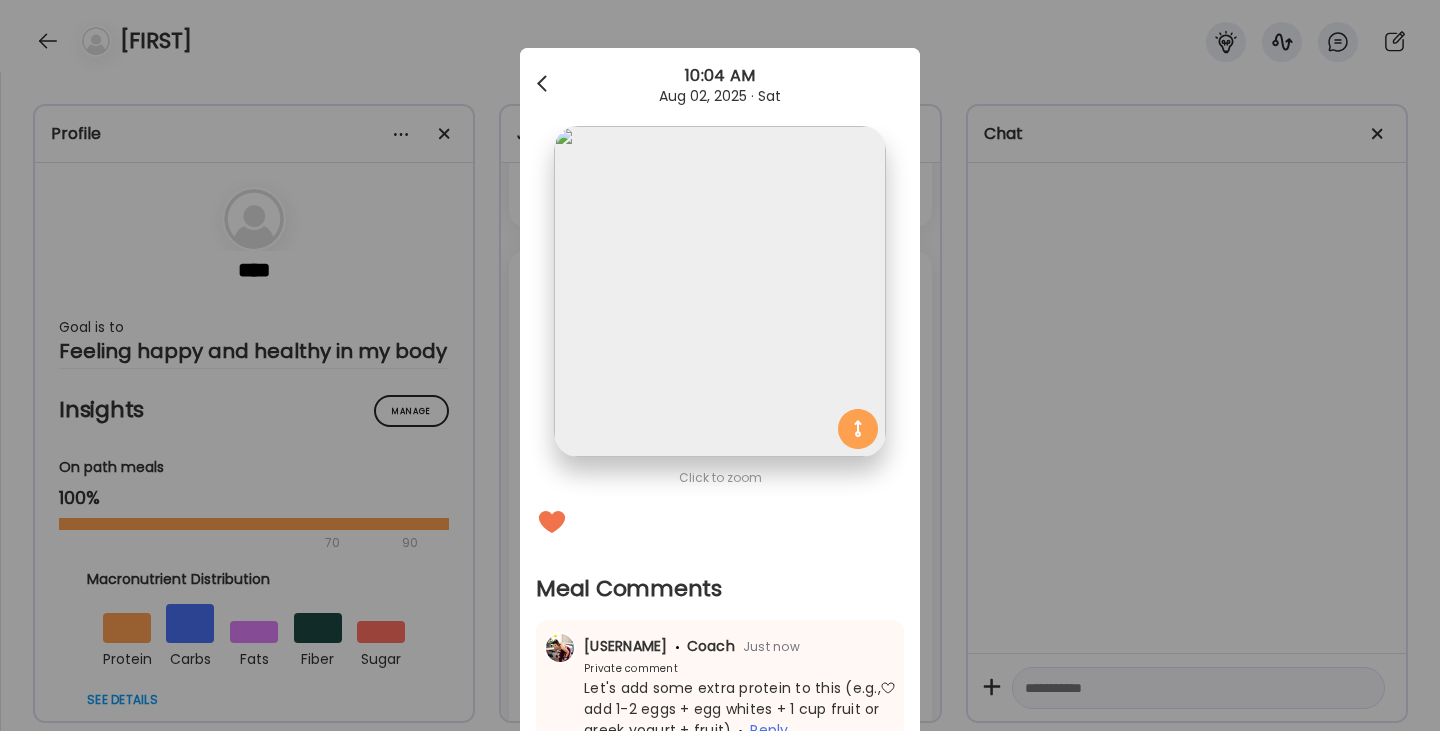 scroll, scrollTop: 0, scrollLeft: 0, axis: both 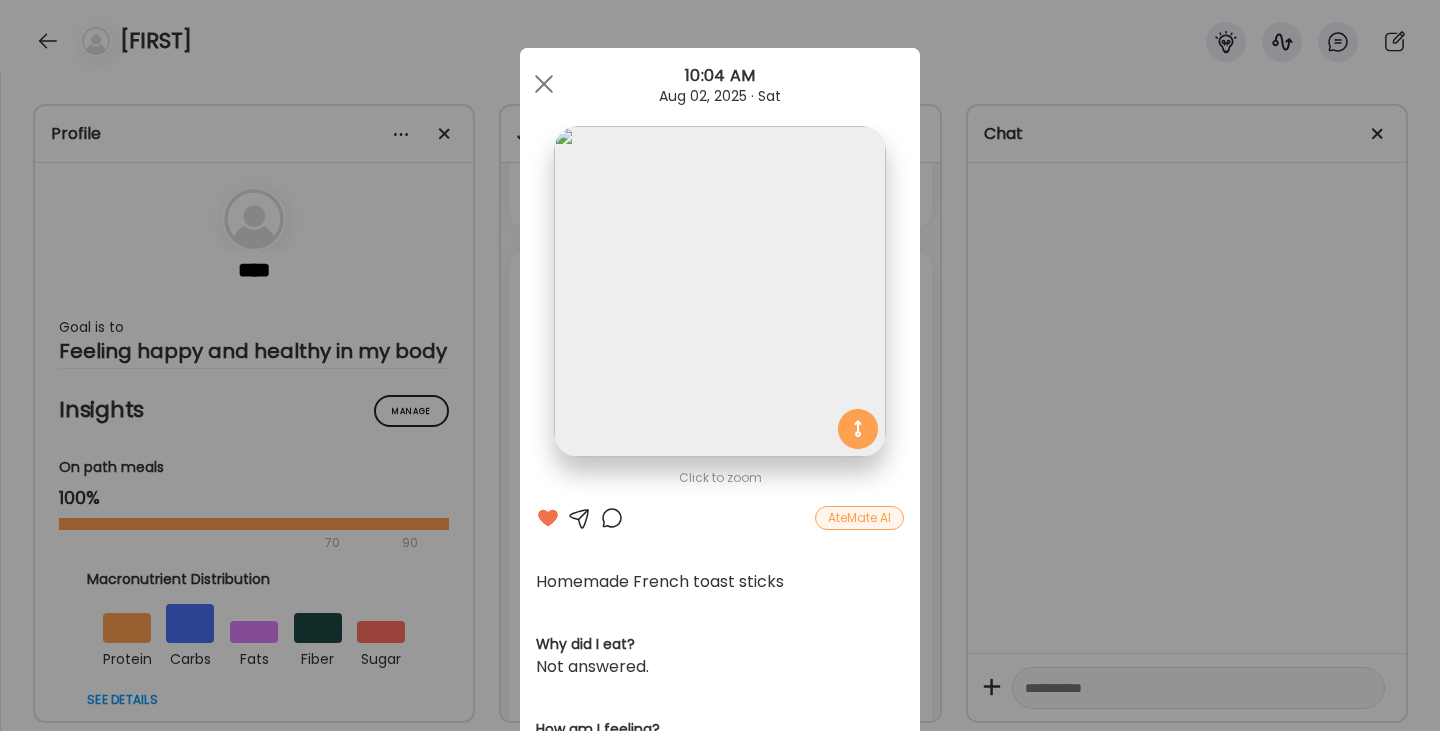 click at bounding box center (544, 84) 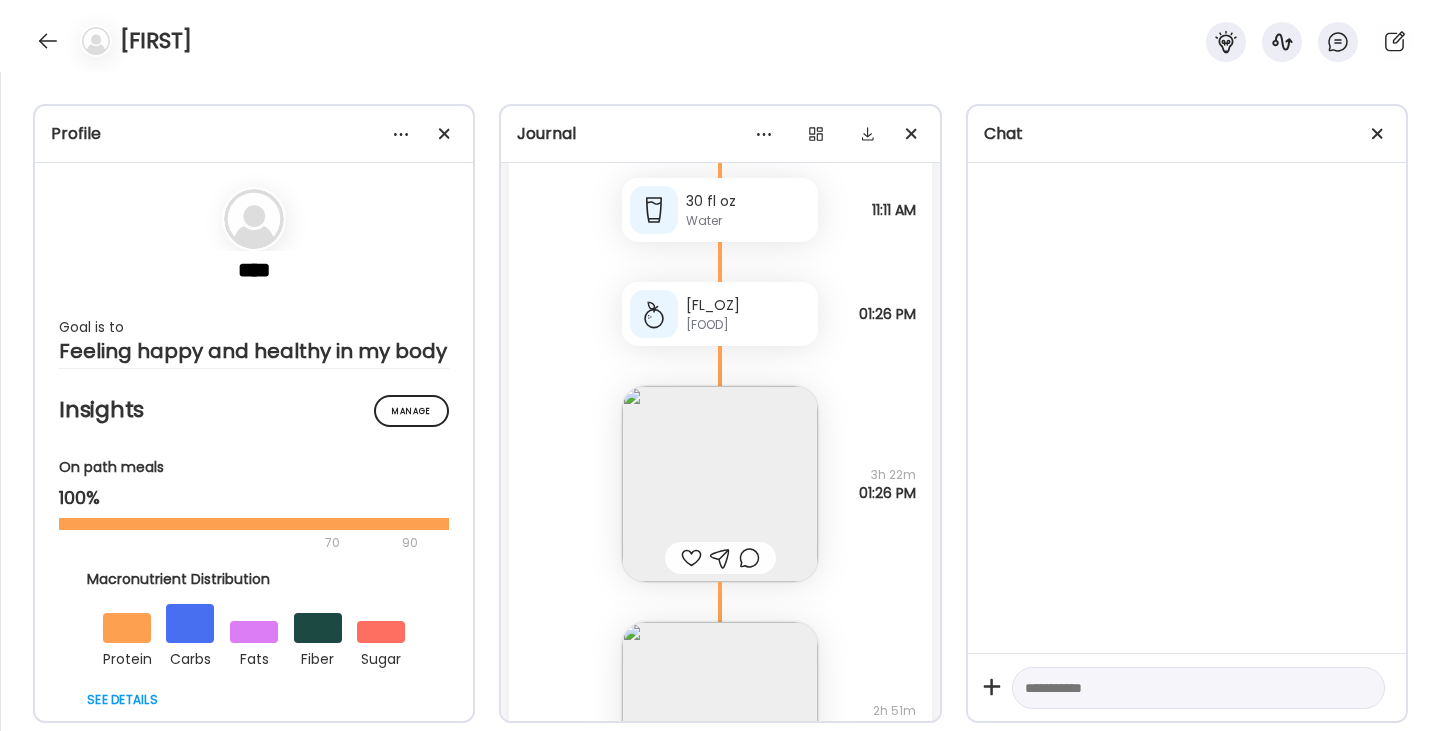 scroll, scrollTop: 31302, scrollLeft: 0, axis: vertical 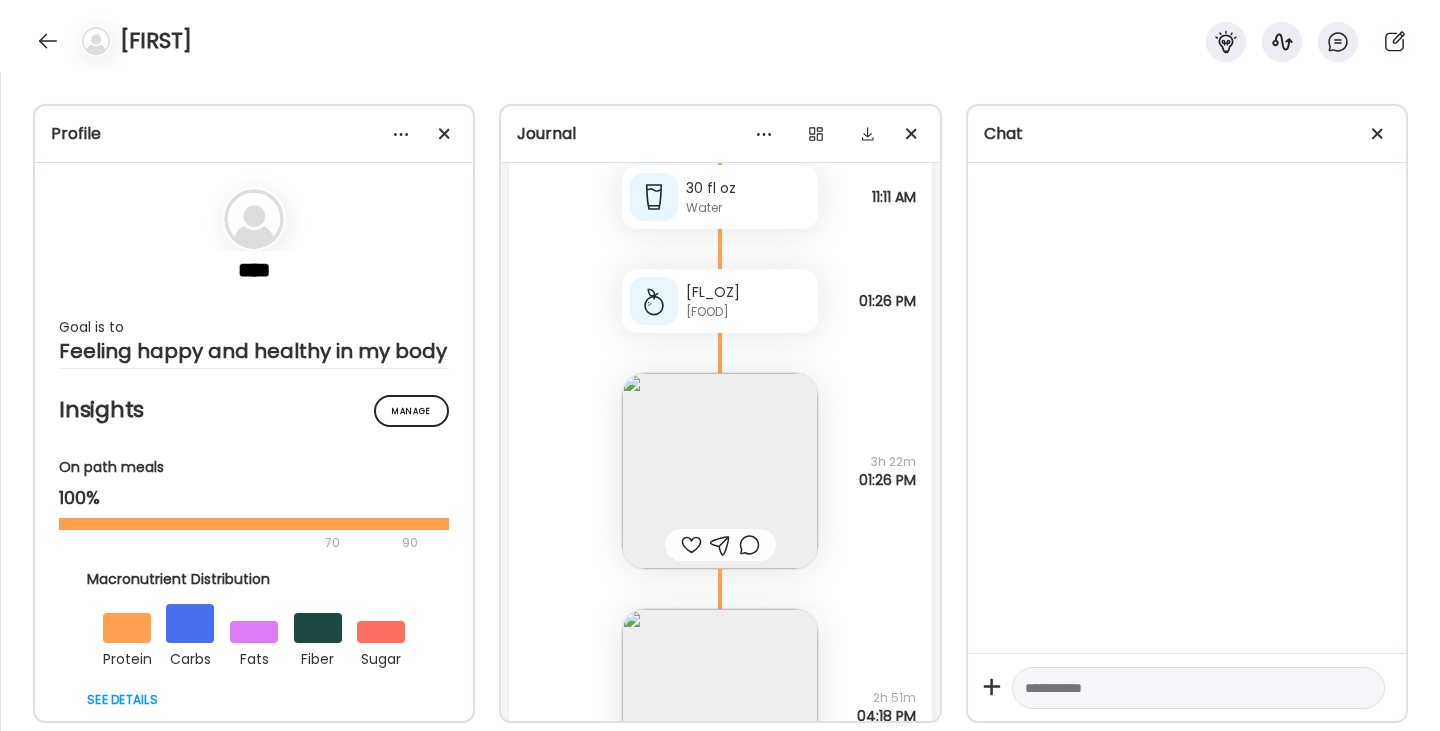 click at bounding box center (720, 471) 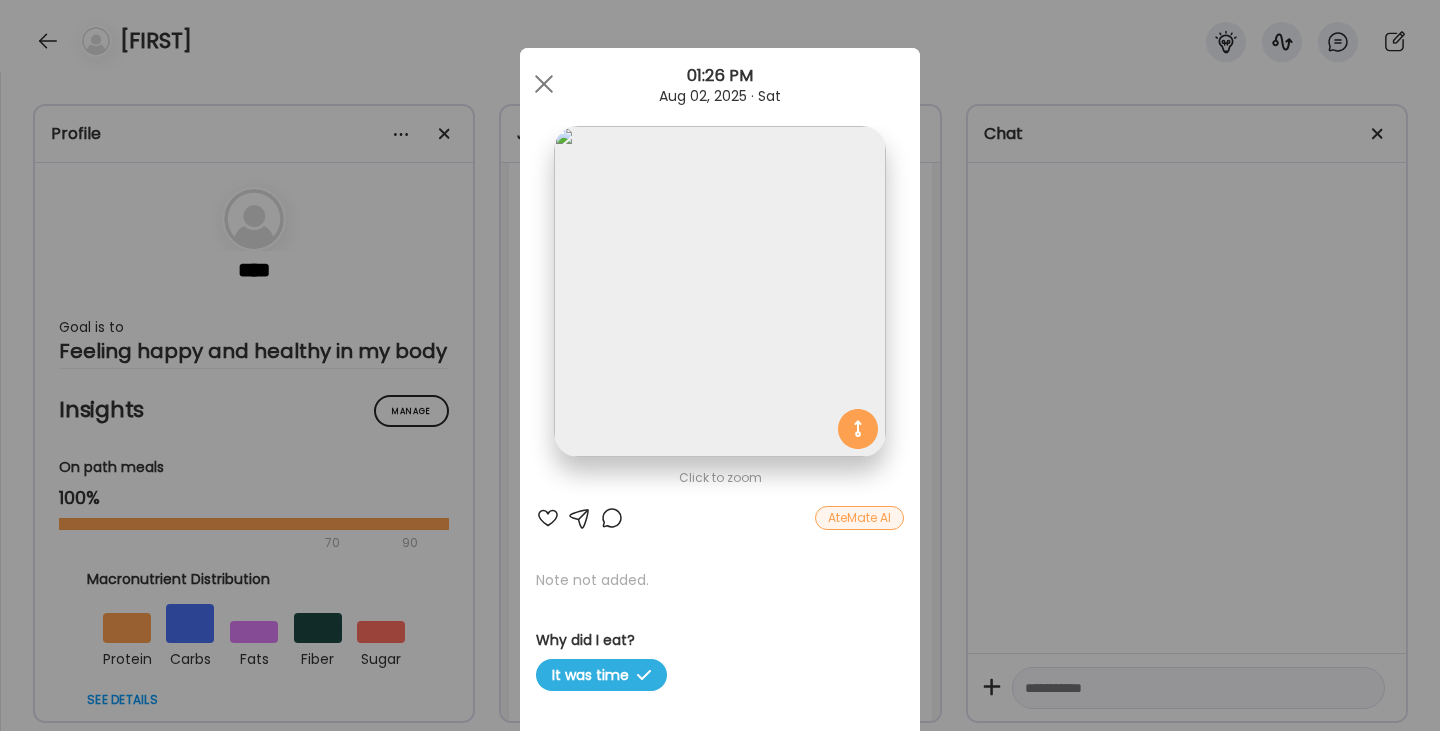 click at bounding box center (548, 518) 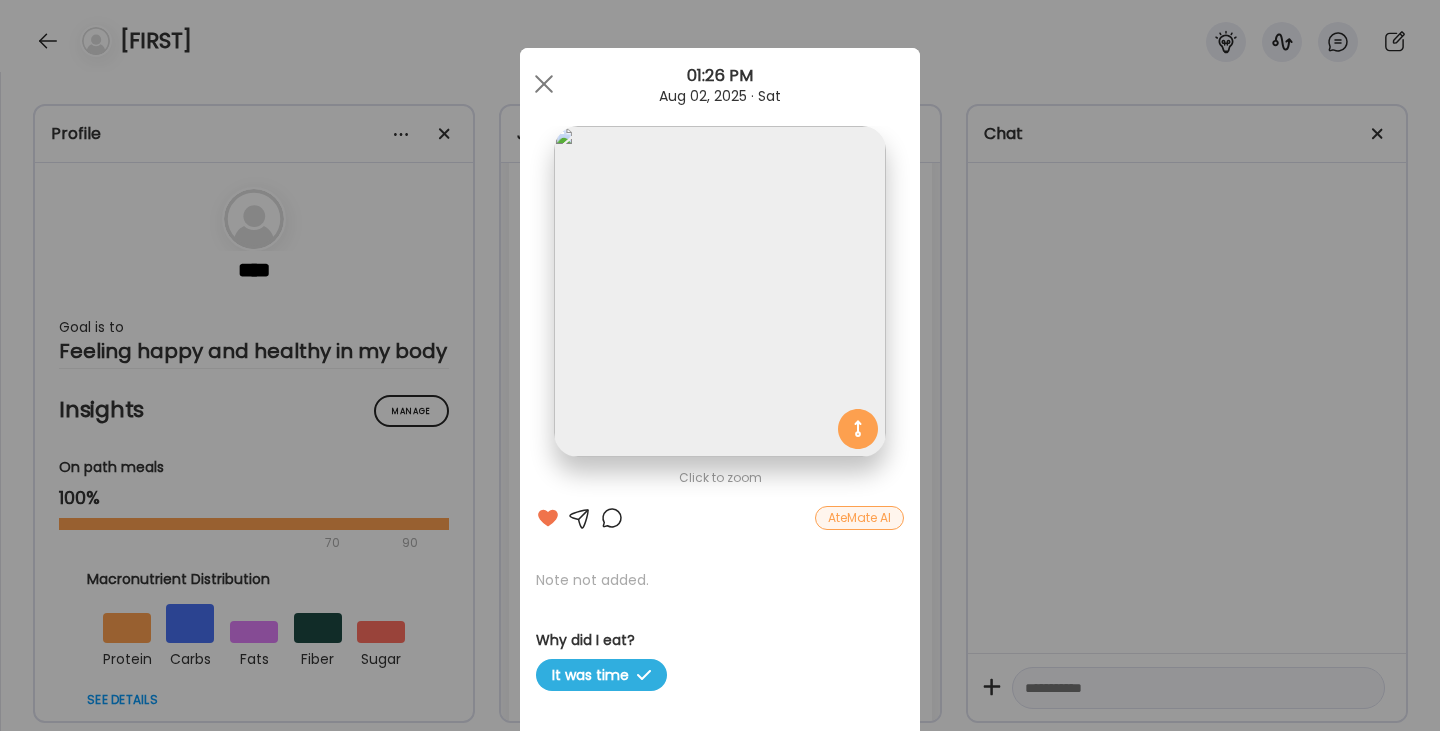 click at bounding box center [612, 518] 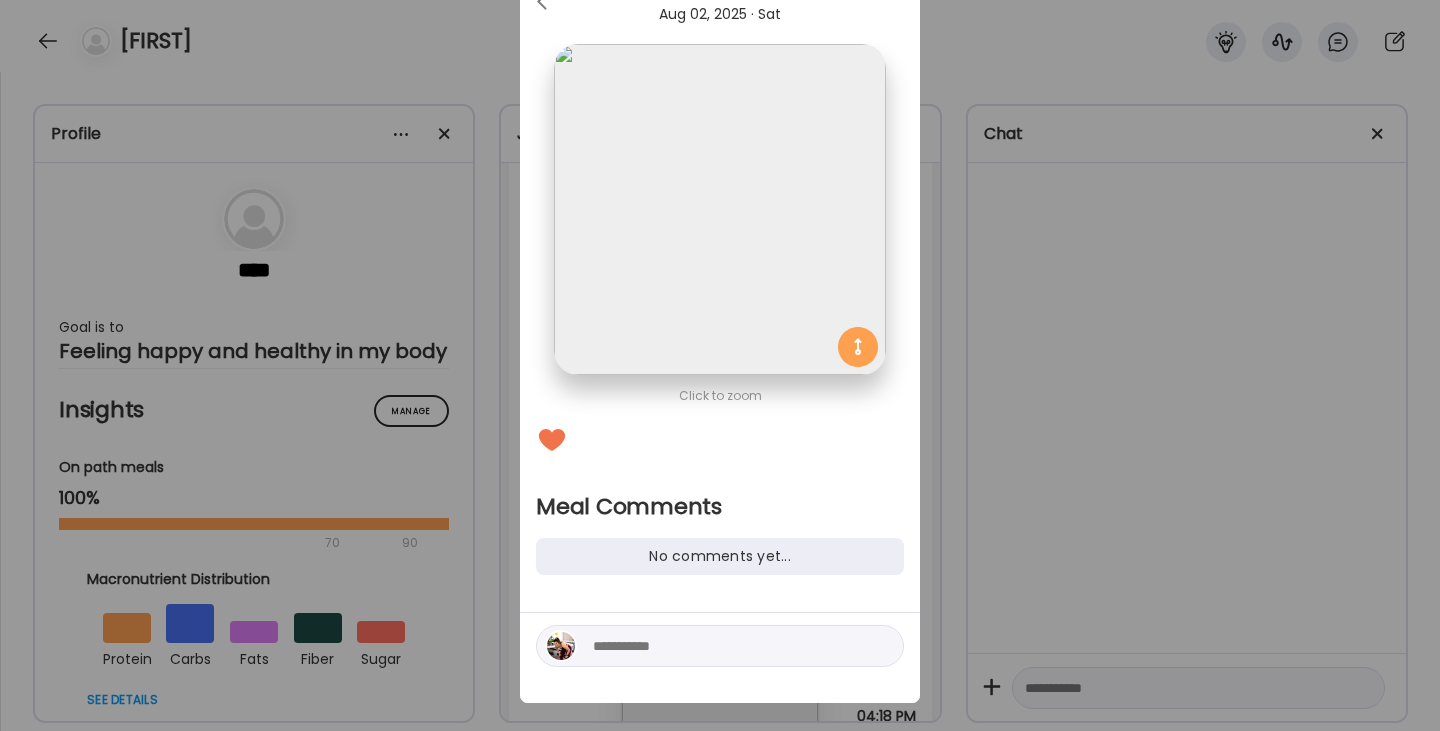 scroll, scrollTop: 97, scrollLeft: 0, axis: vertical 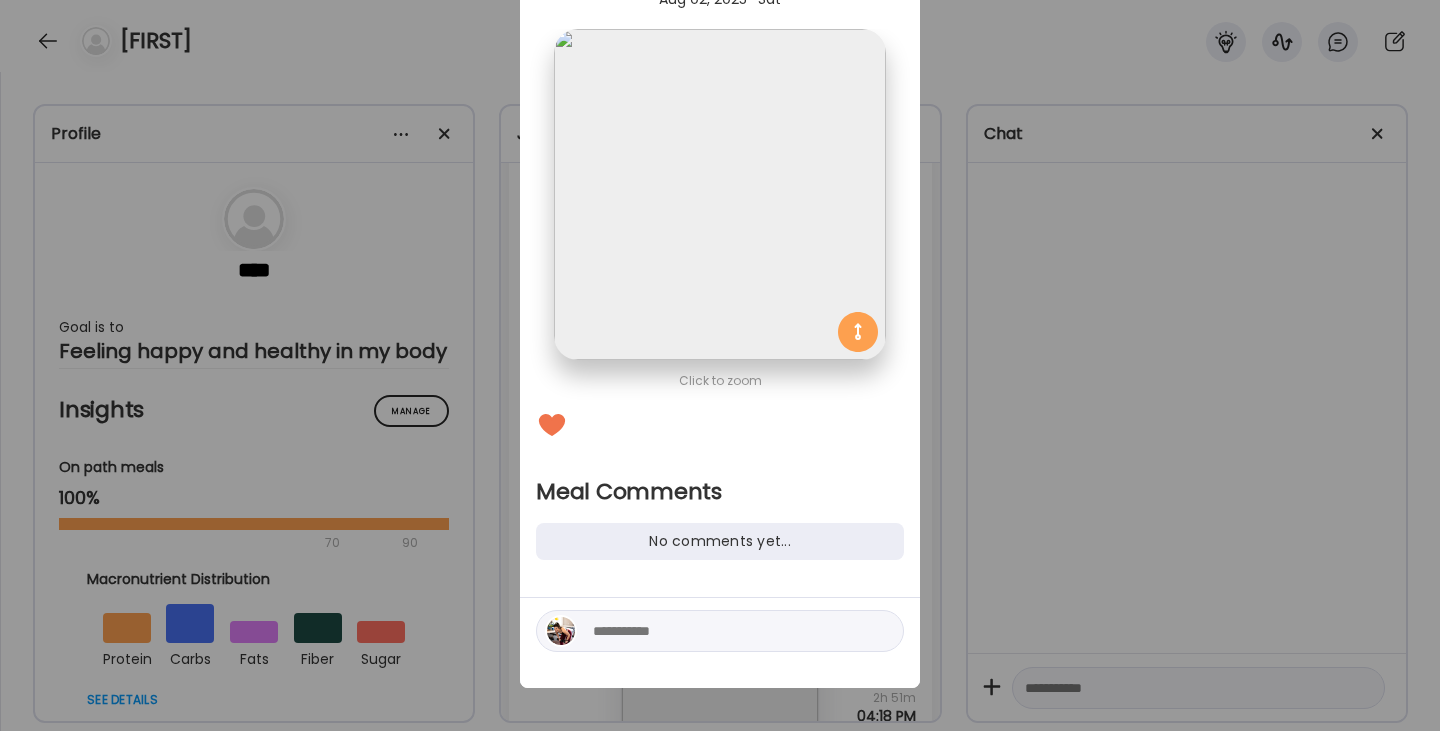 click at bounding box center (728, 631) 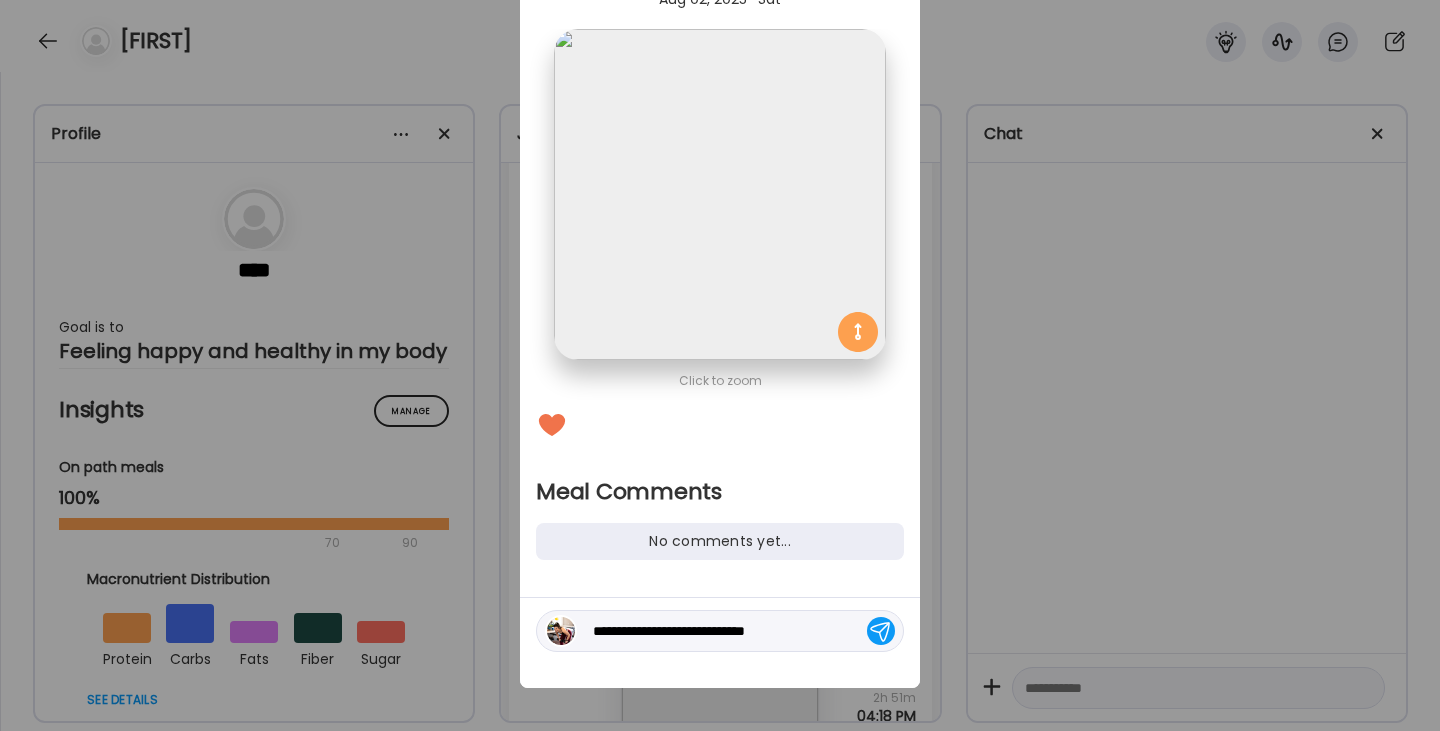 type on "**********" 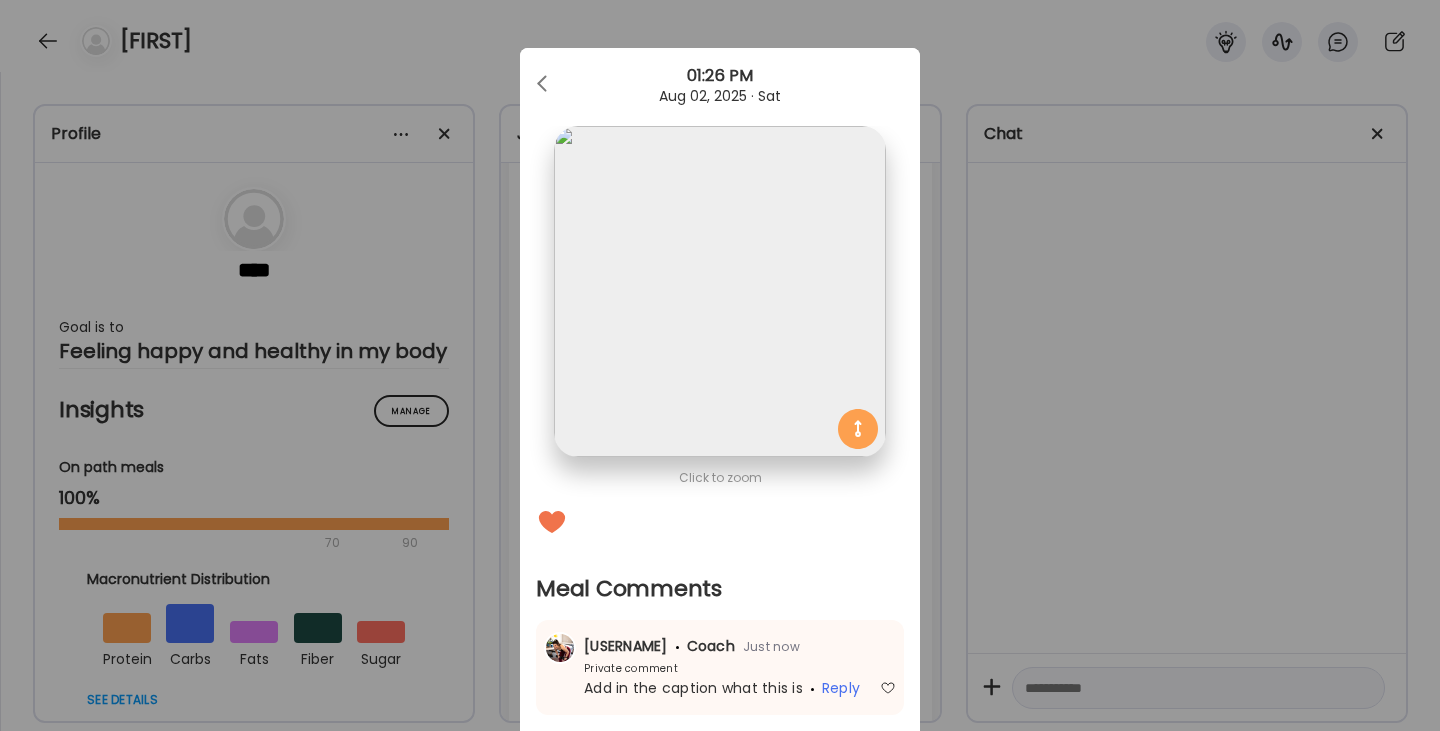 scroll, scrollTop: 0, scrollLeft: 0, axis: both 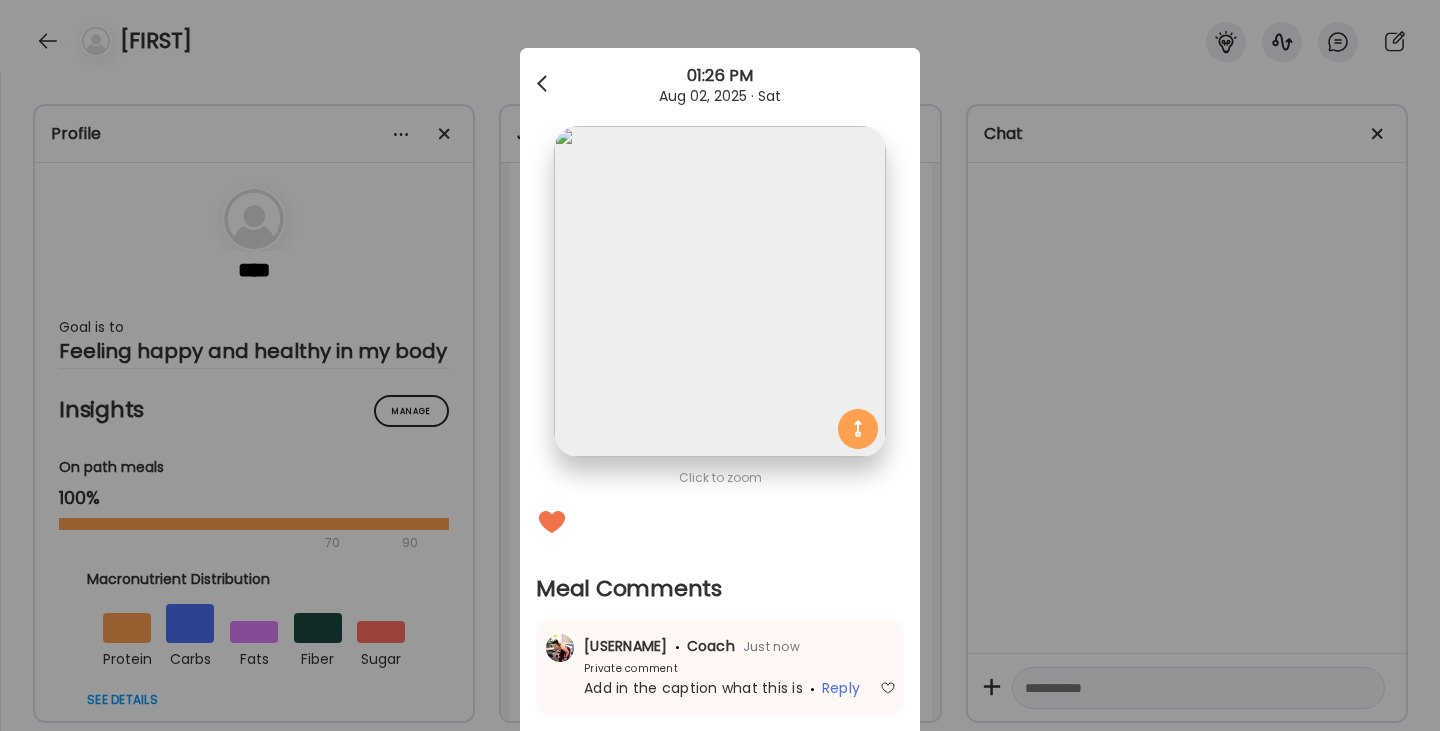 click at bounding box center (544, 84) 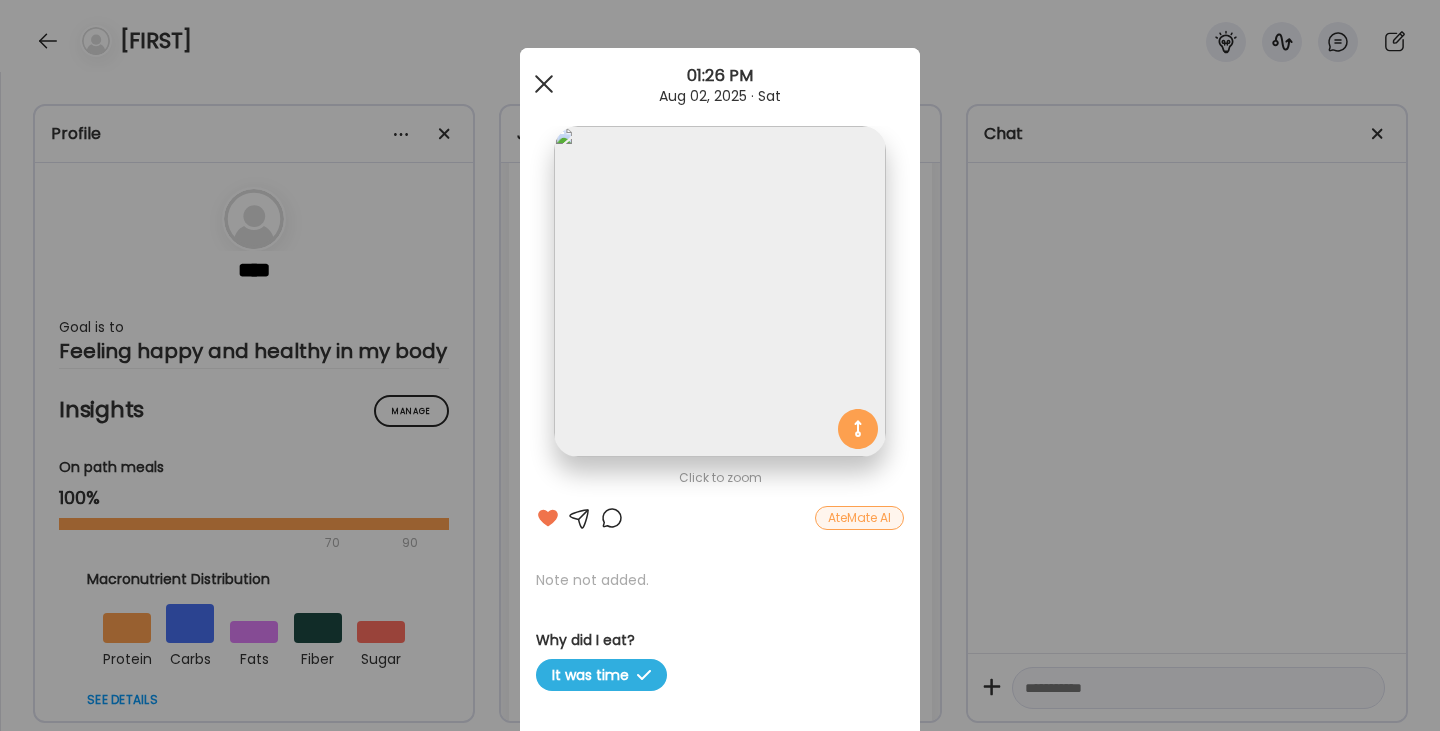 click at bounding box center (544, 84) 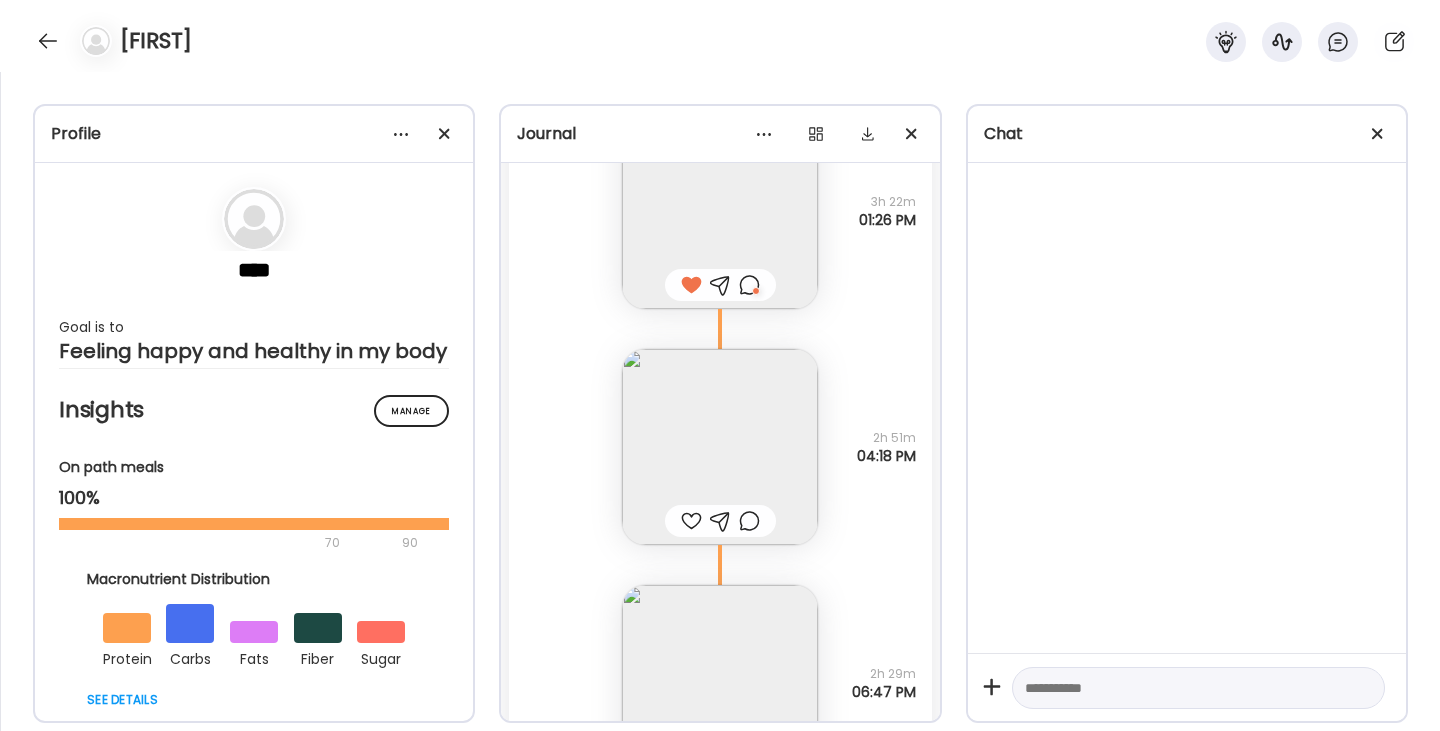 scroll, scrollTop: 31565, scrollLeft: 0, axis: vertical 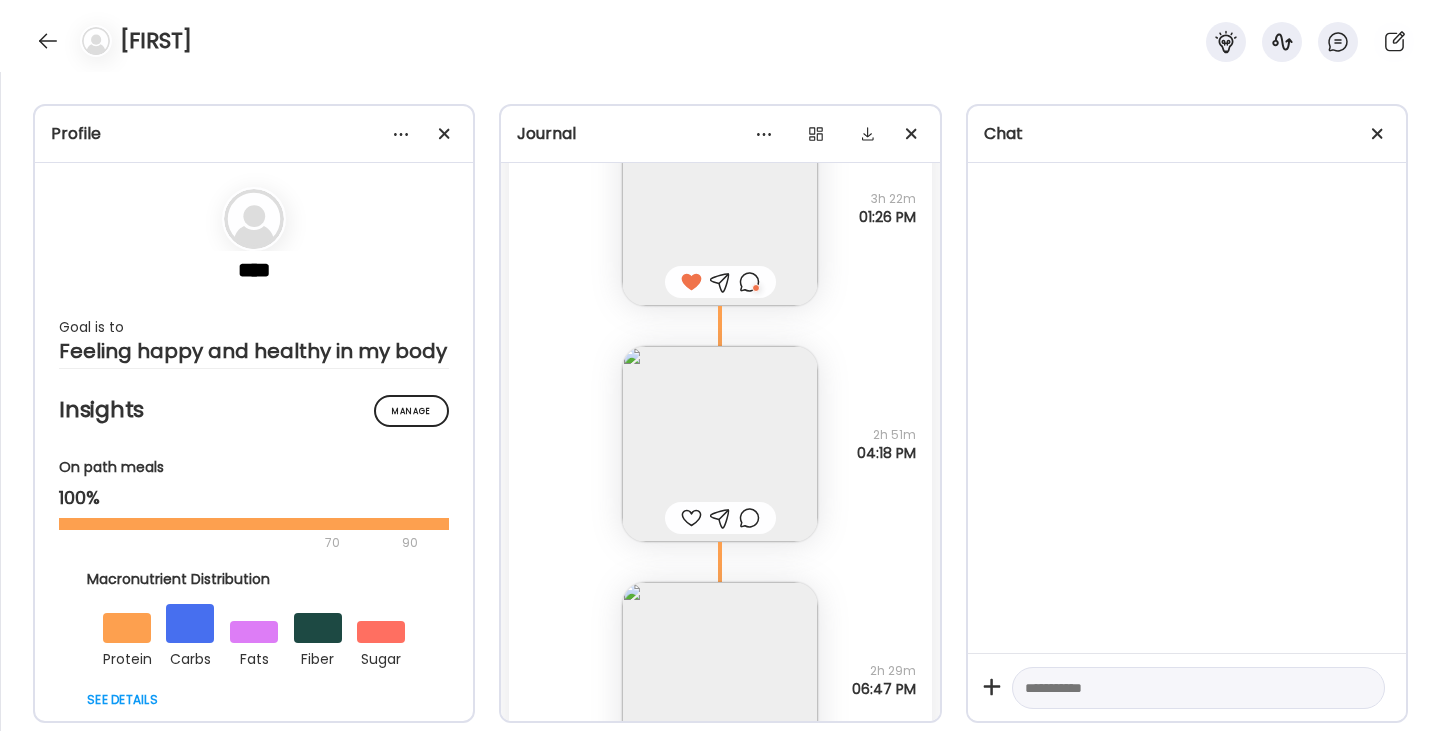 click at bounding box center (691, 518) 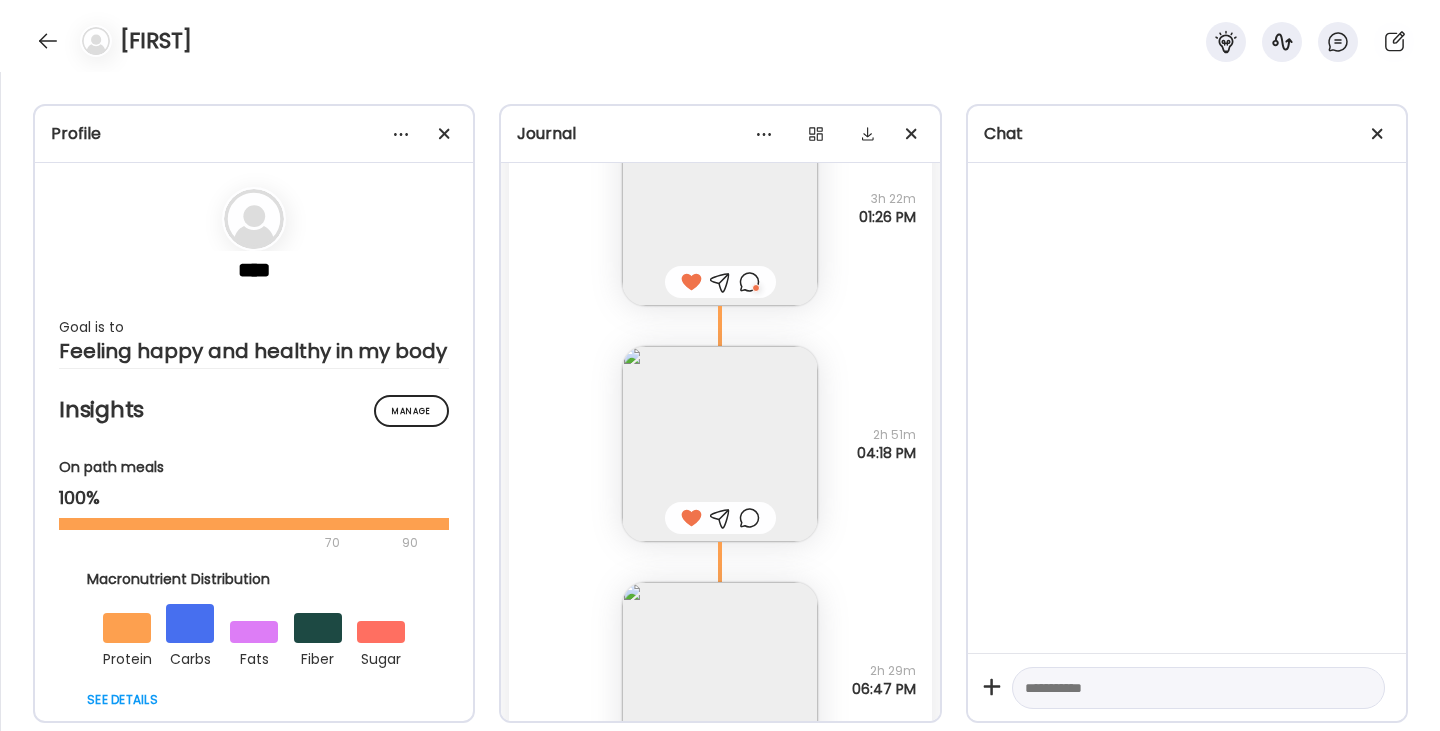 click at bounding box center (749, 518) 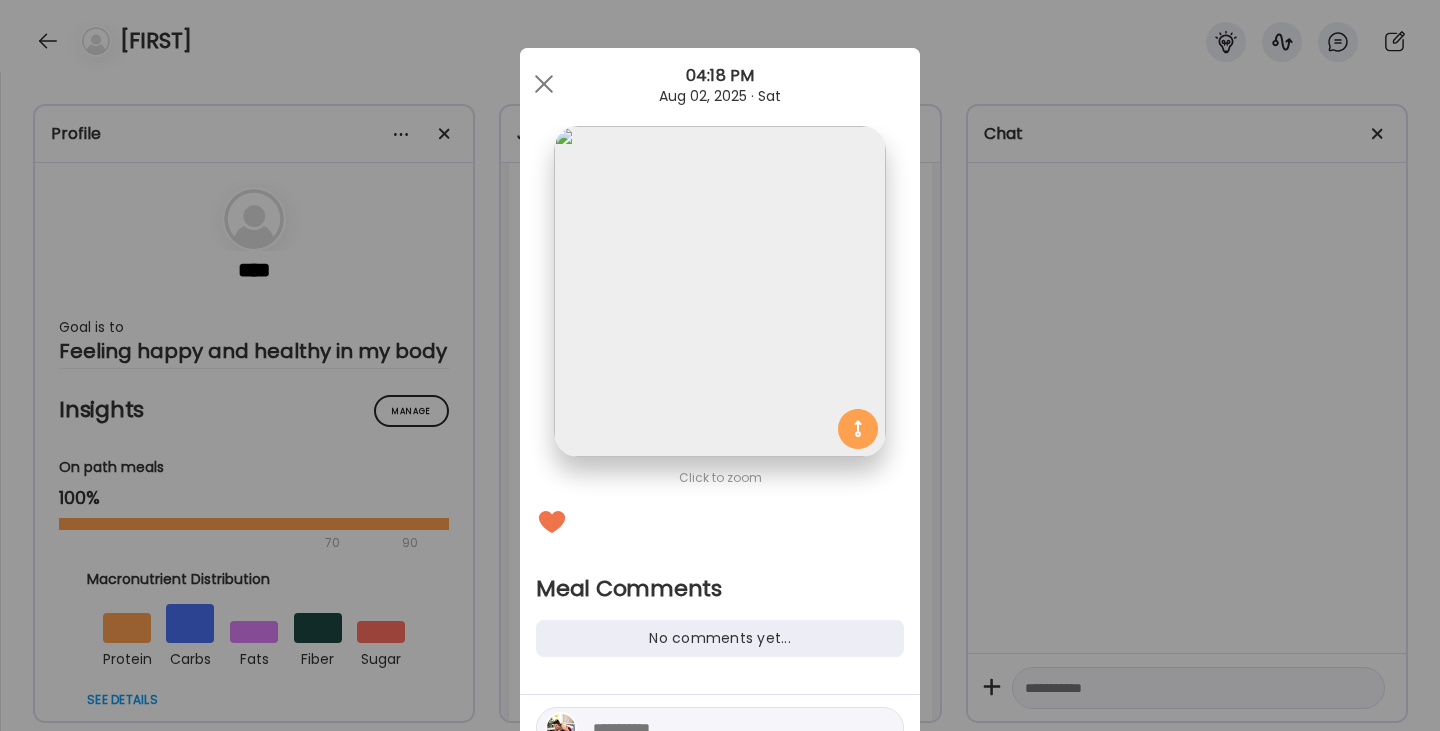 scroll, scrollTop: 84, scrollLeft: 0, axis: vertical 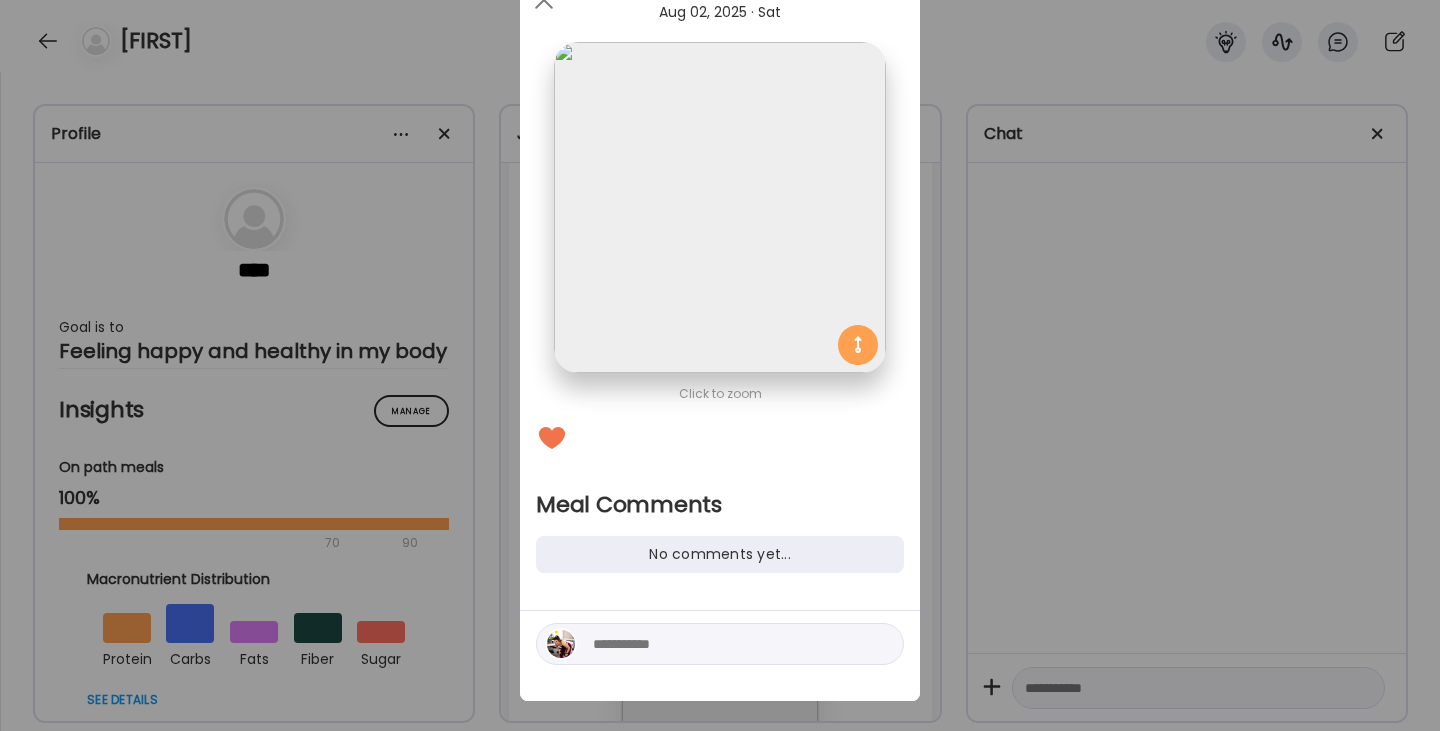 click at bounding box center (728, 644) 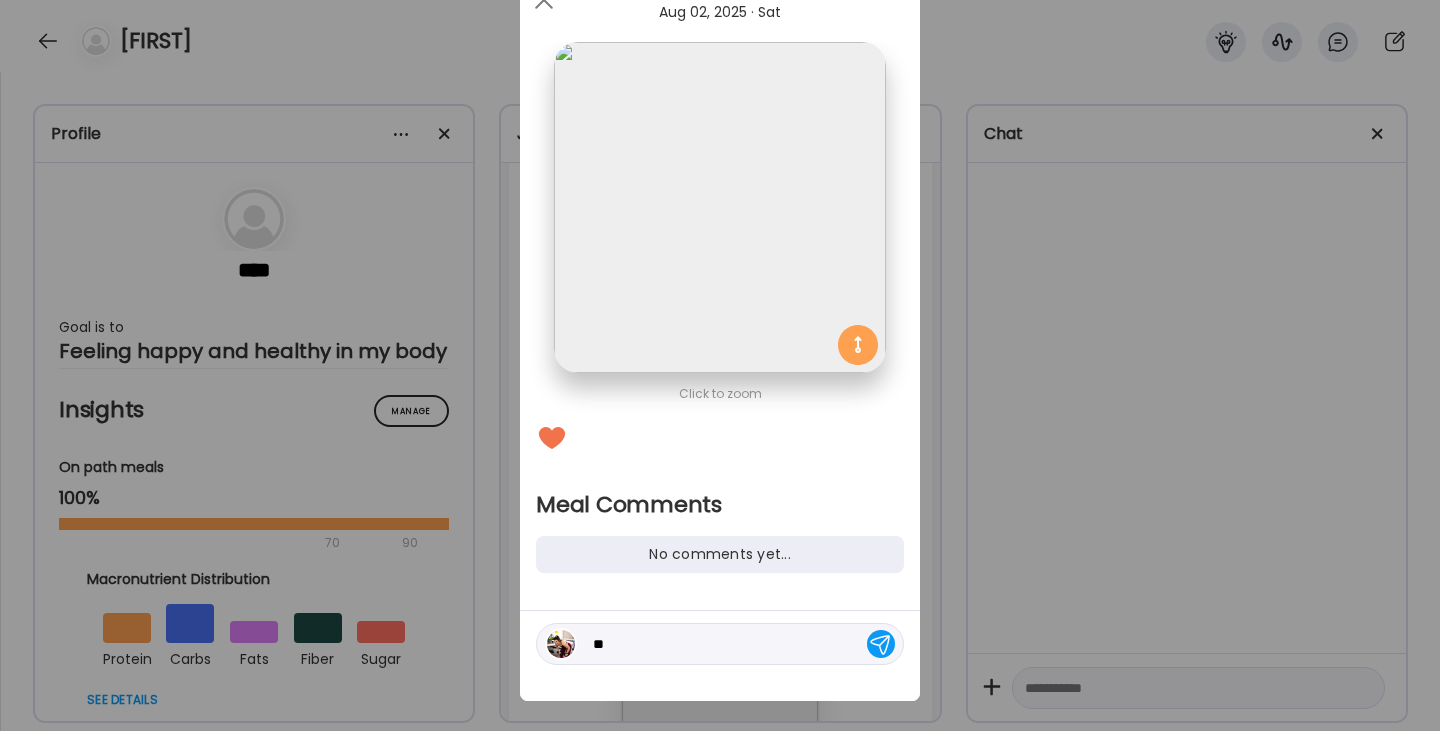 type on "*" 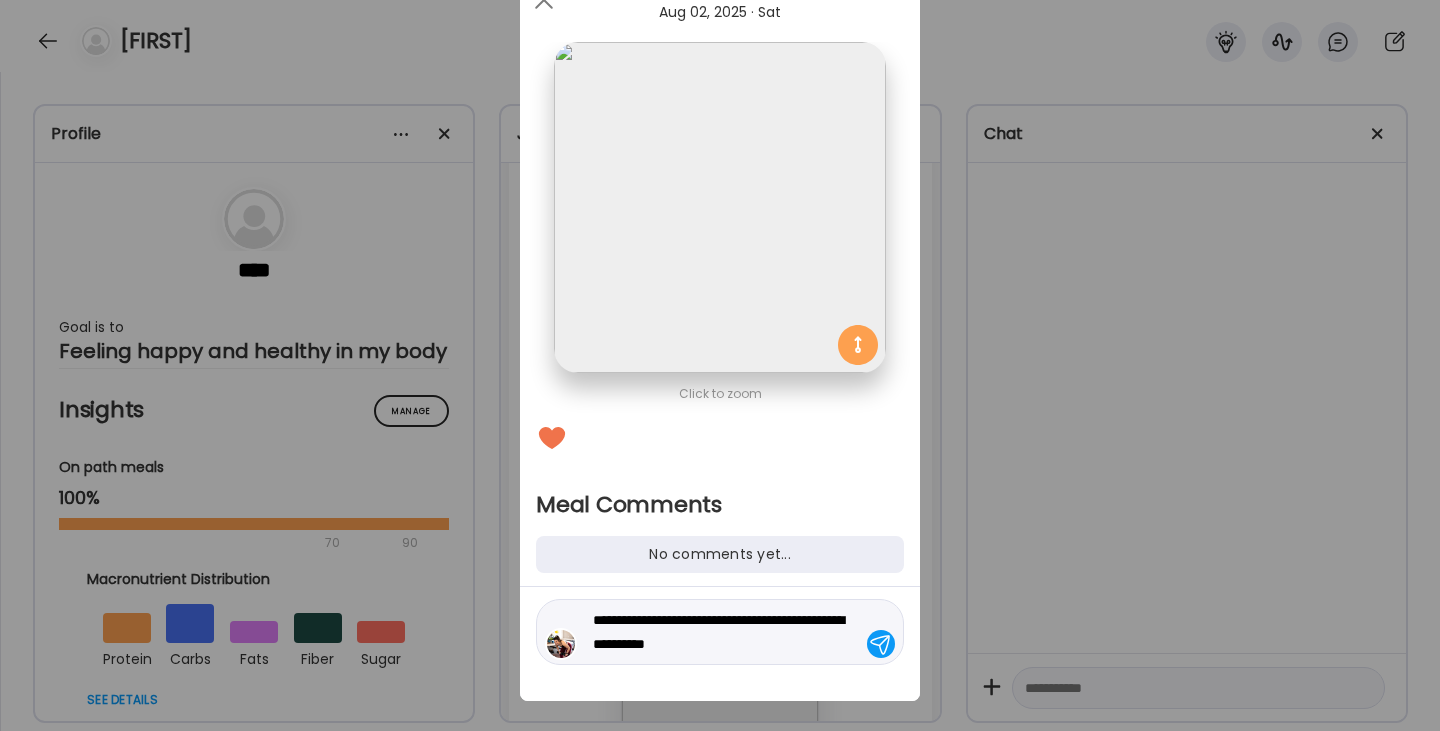 type on "**********" 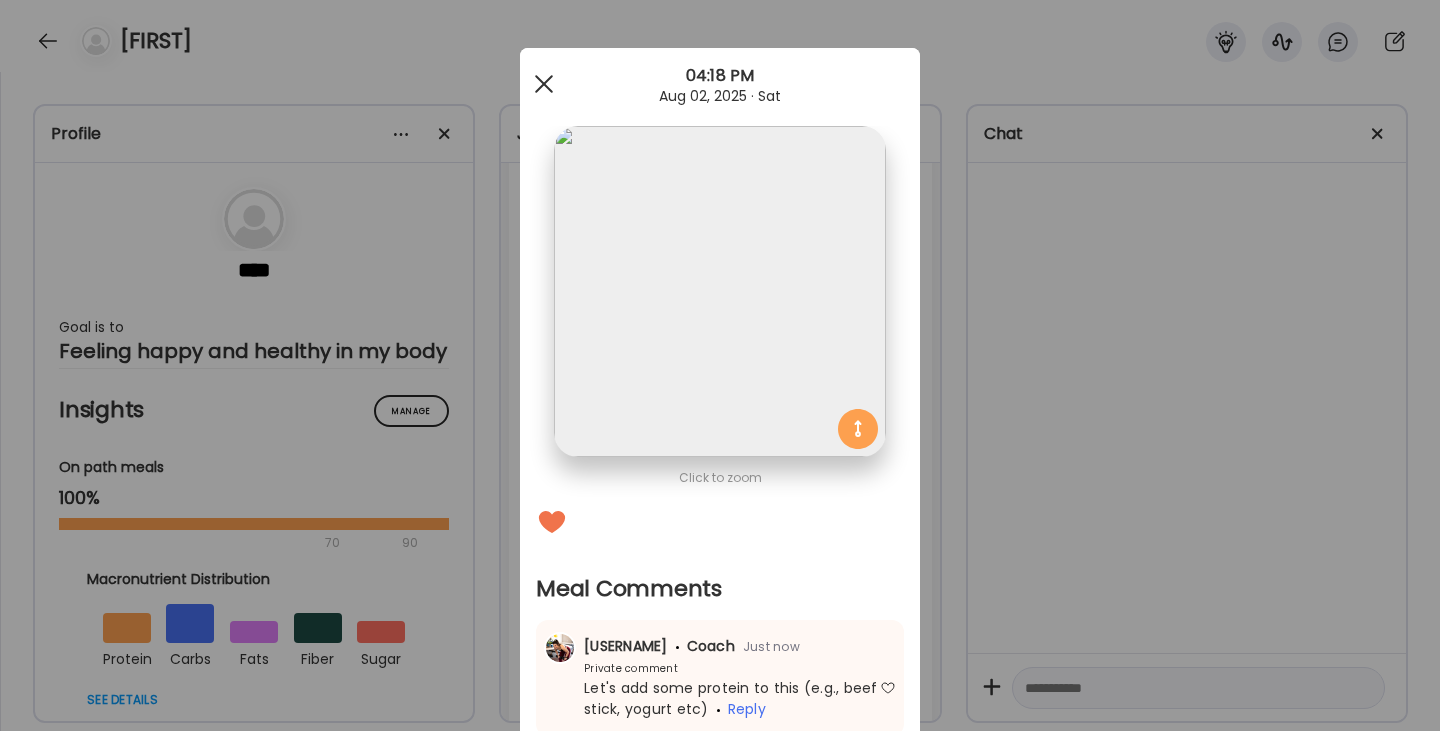 scroll, scrollTop: 0, scrollLeft: 0, axis: both 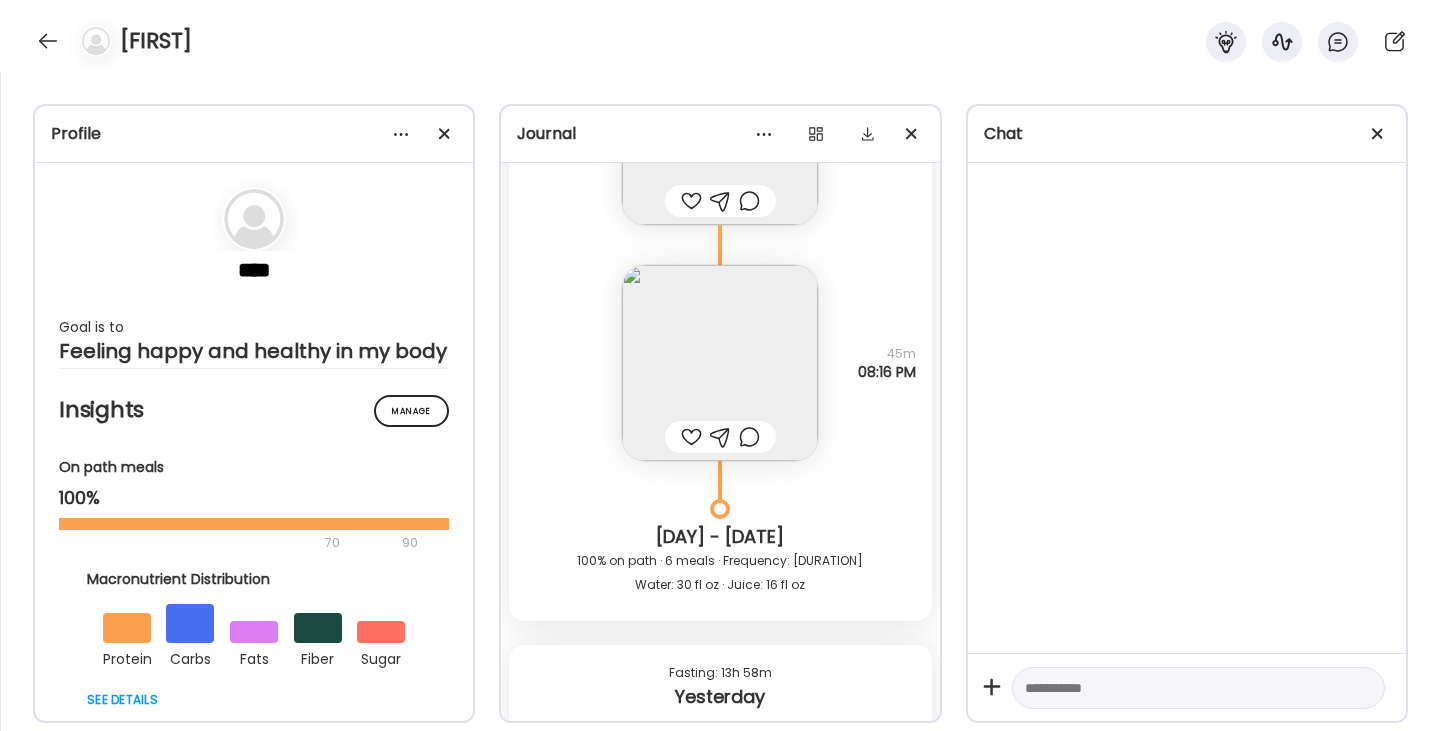 click at bounding box center (691, 437) 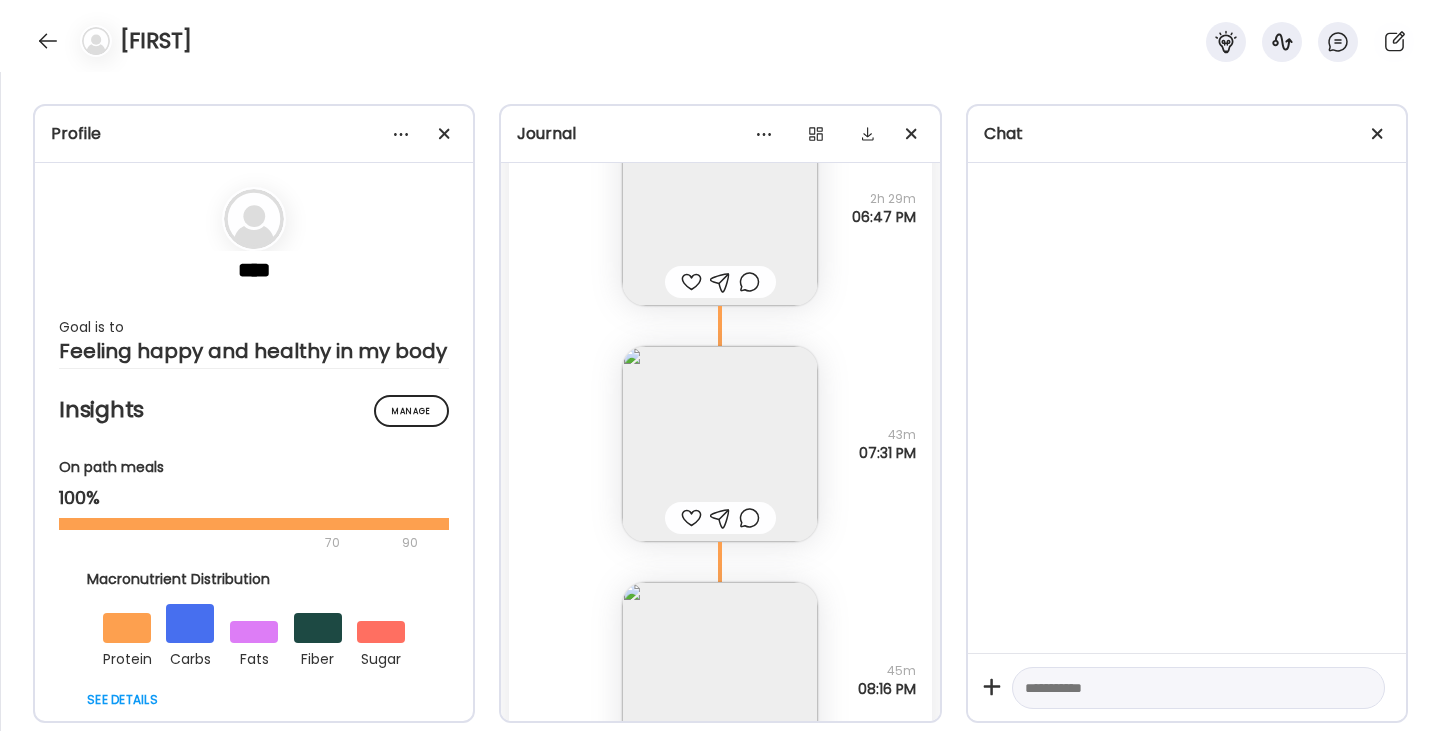 scroll, scrollTop: 31852, scrollLeft: 0, axis: vertical 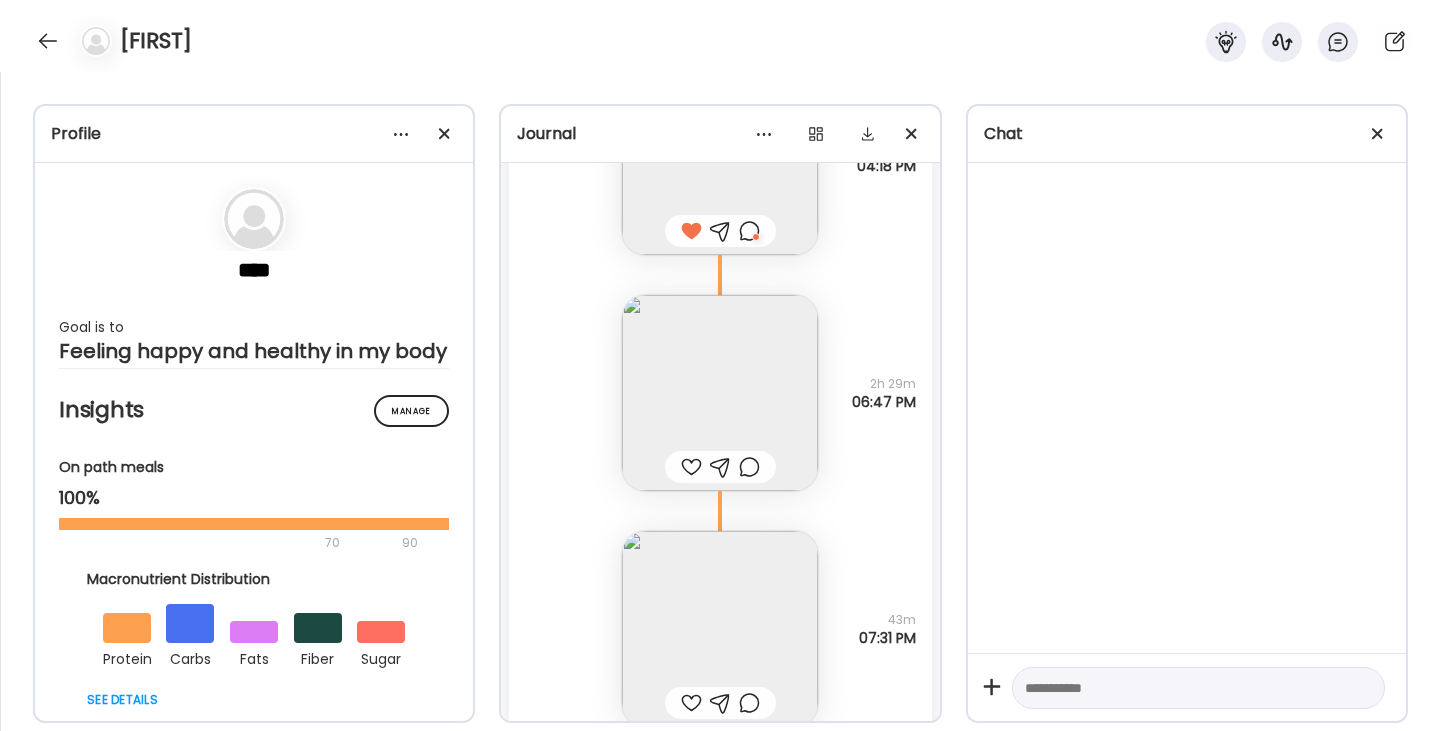 click at bounding box center (720, 393) 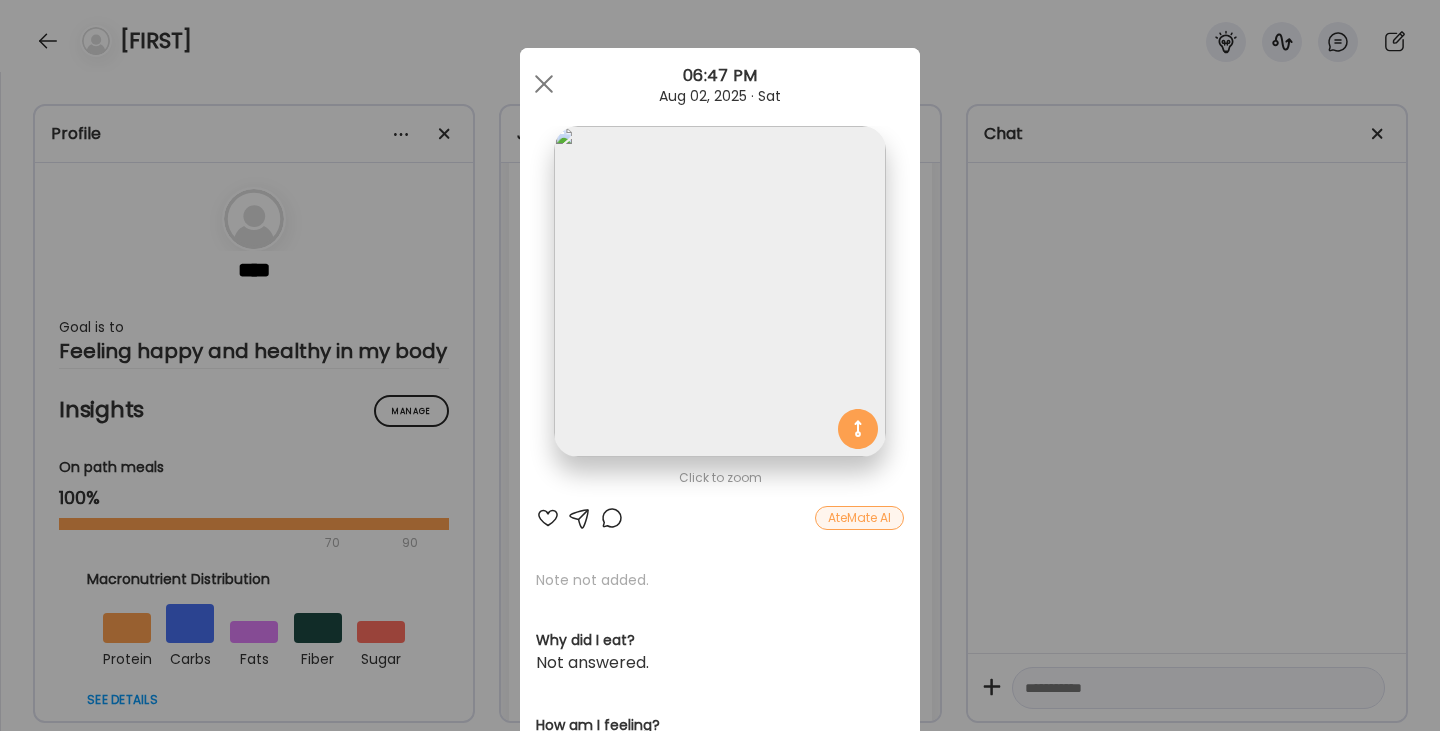 click at bounding box center [548, 518] 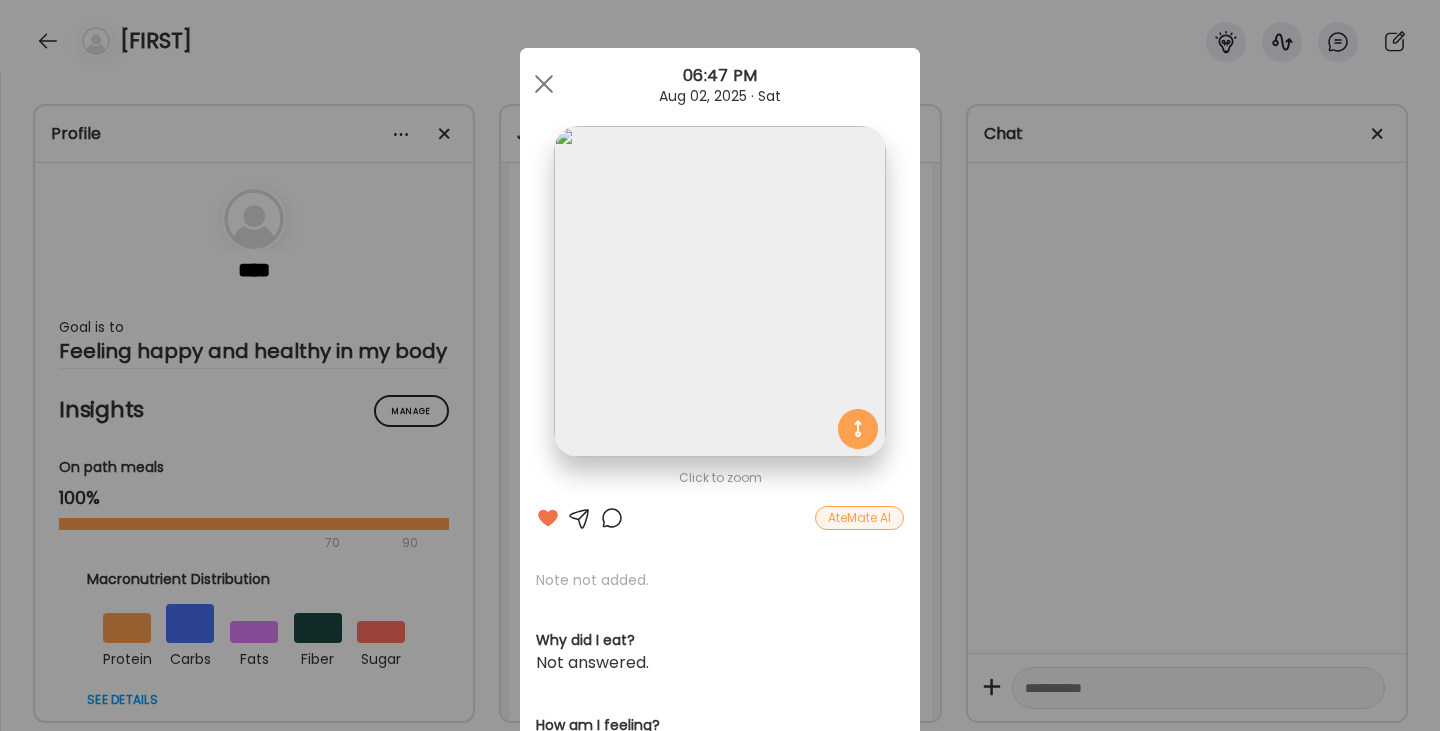 click at bounding box center (612, 518) 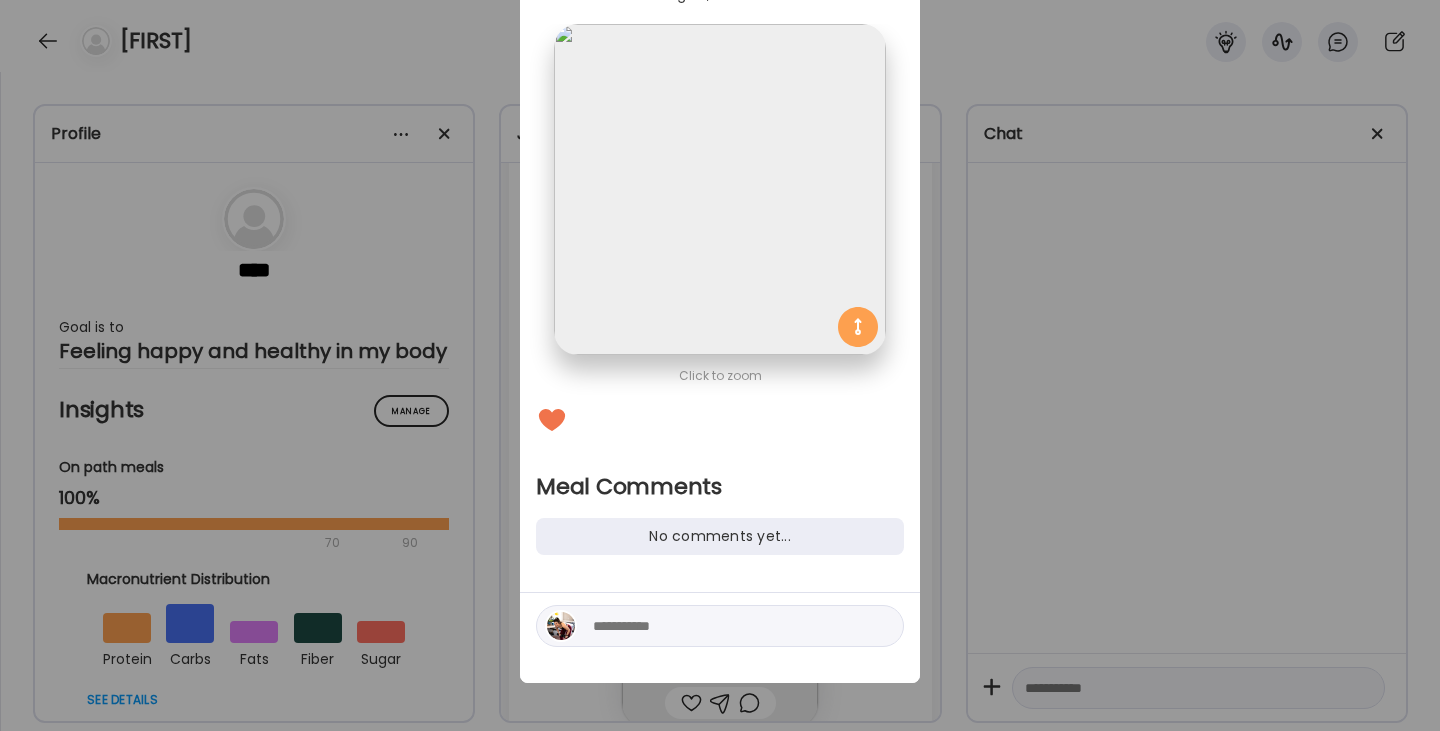 click at bounding box center [720, 626] 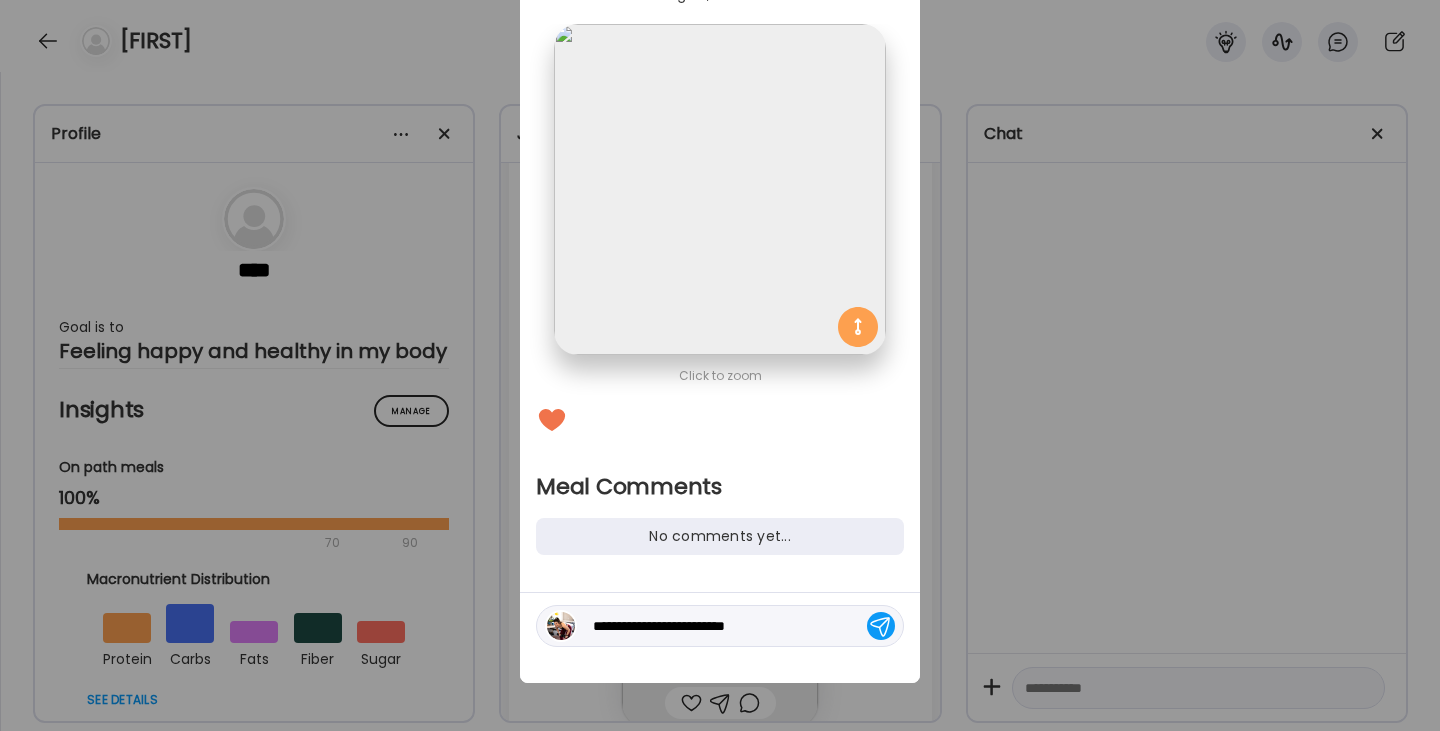 type on "**********" 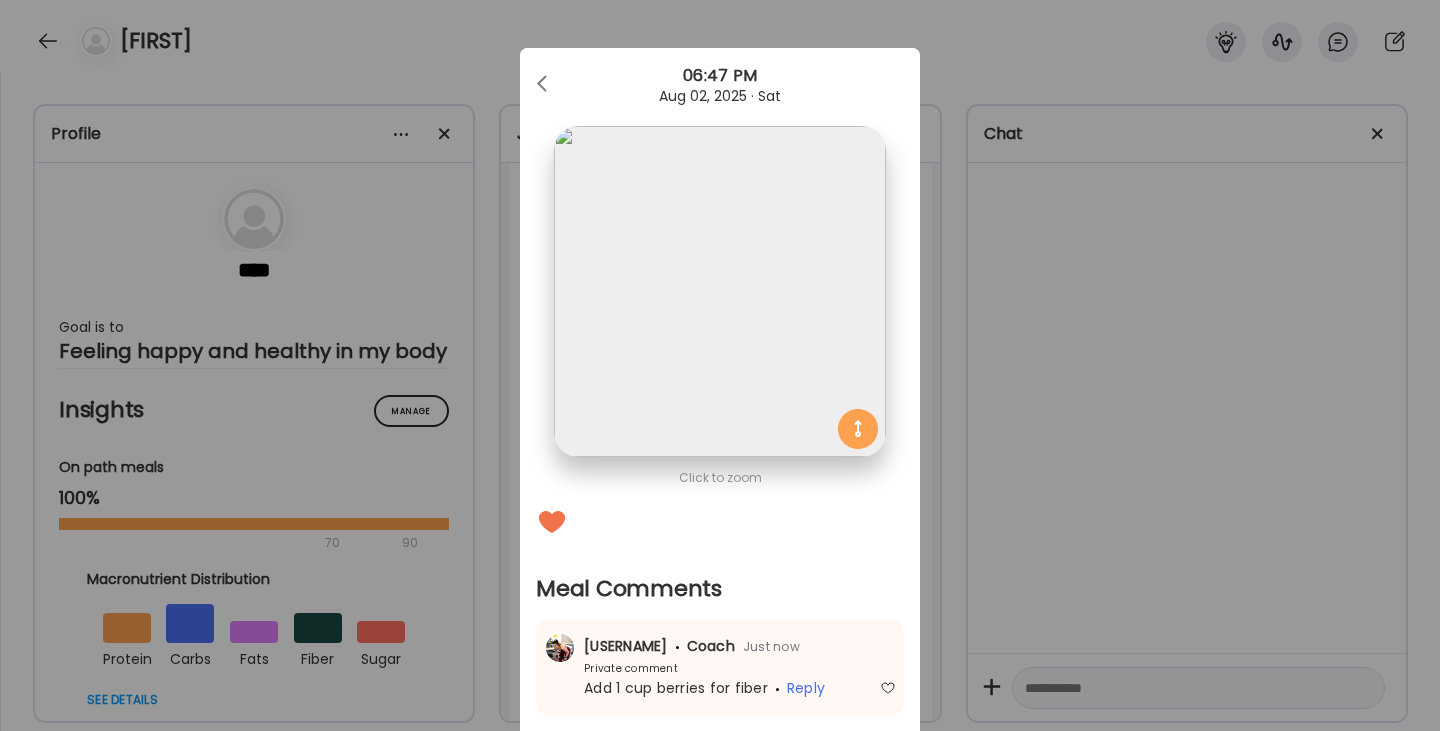 scroll, scrollTop: 0, scrollLeft: 0, axis: both 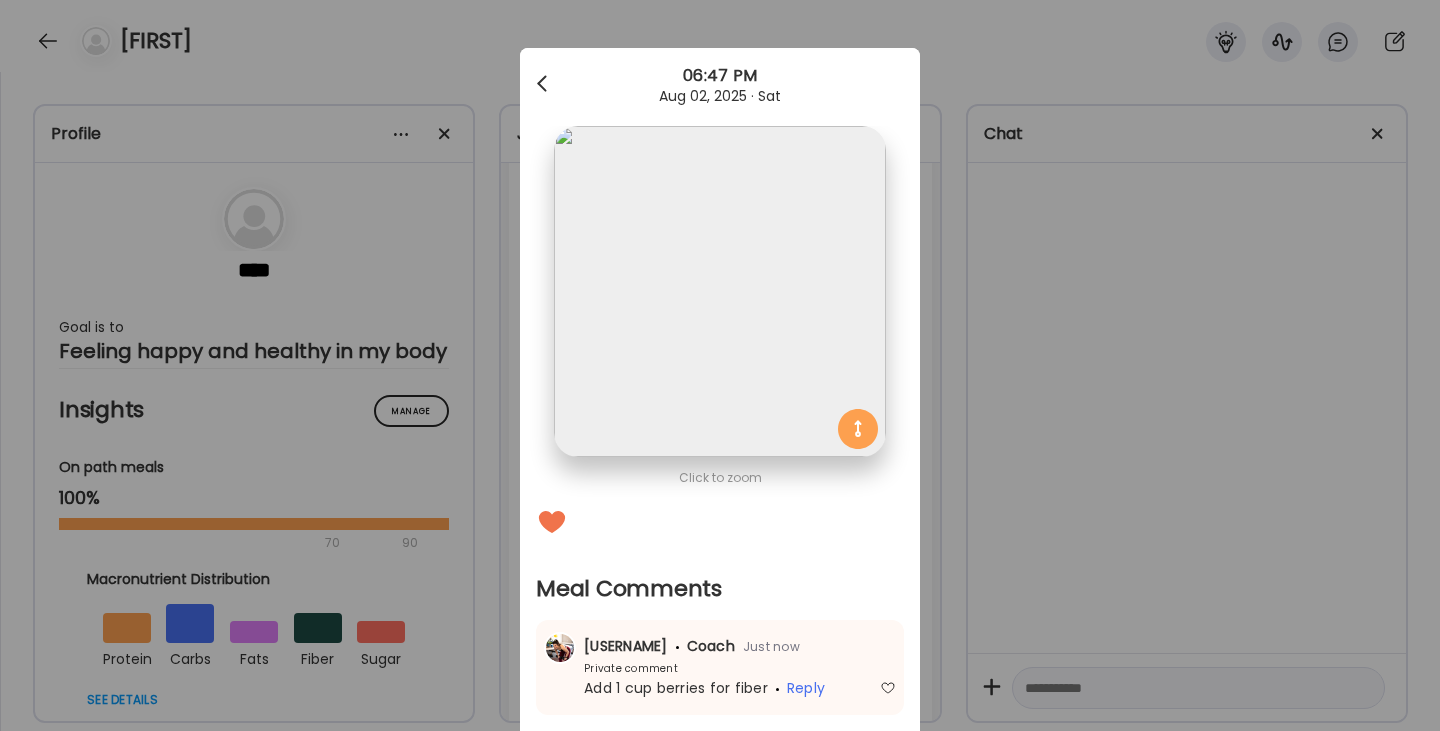 click at bounding box center (544, 84) 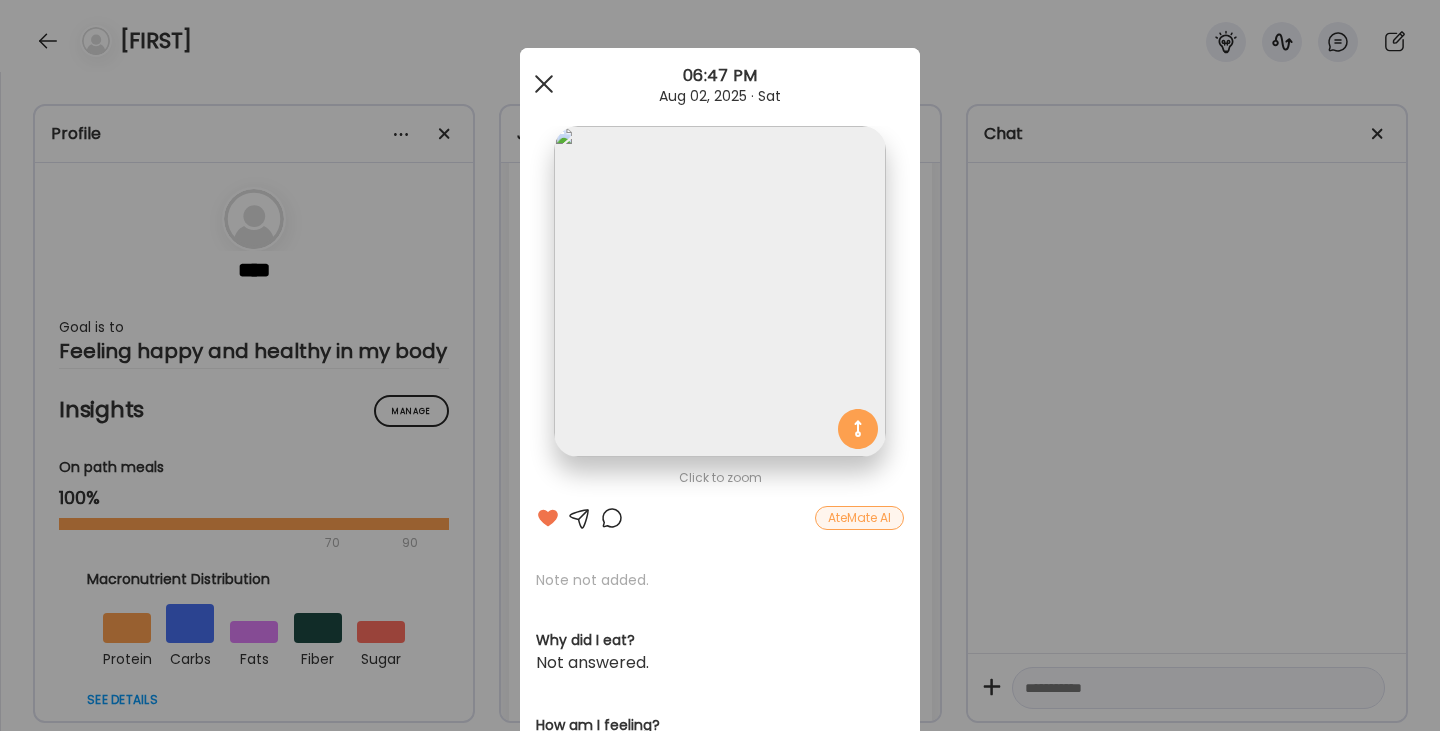 click at bounding box center [544, 84] 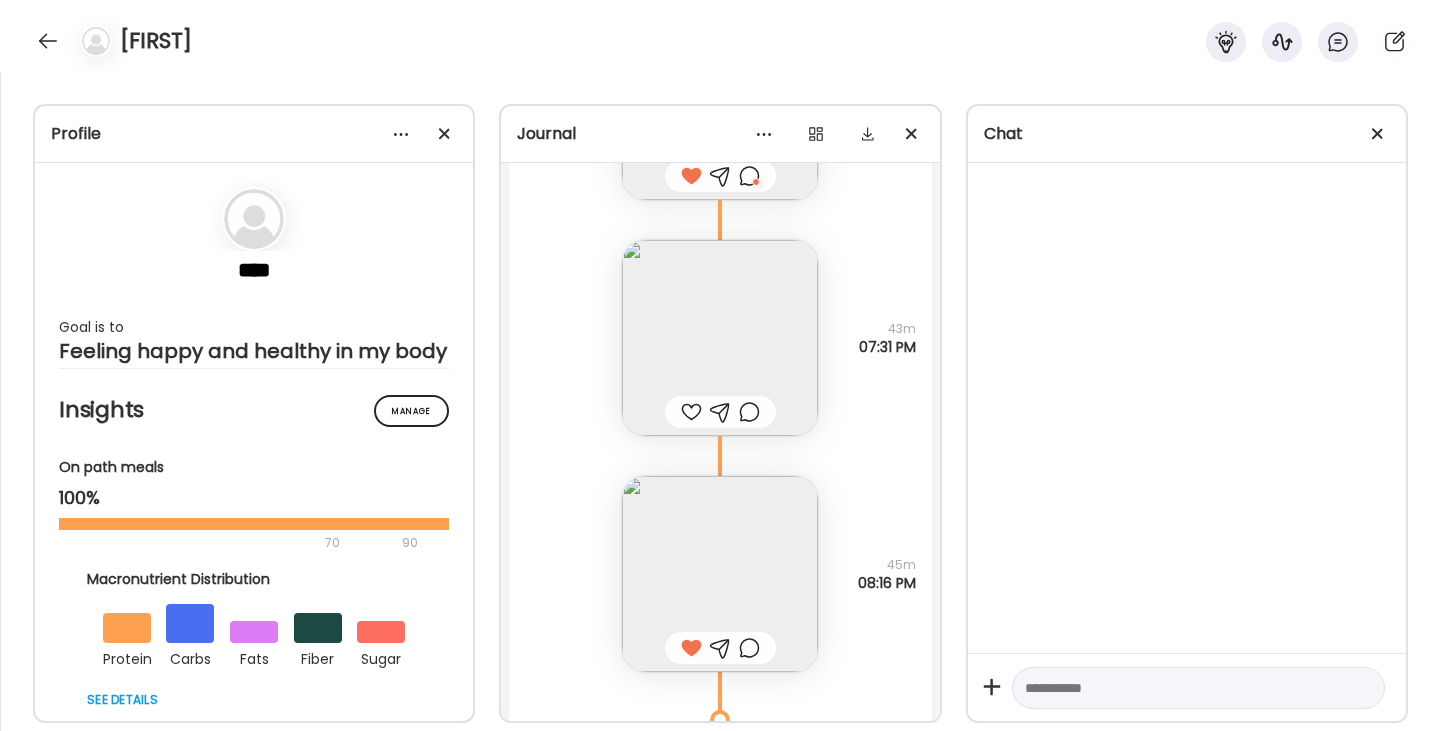 scroll, scrollTop: 32132, scrollLeft: 0, axis: vertical 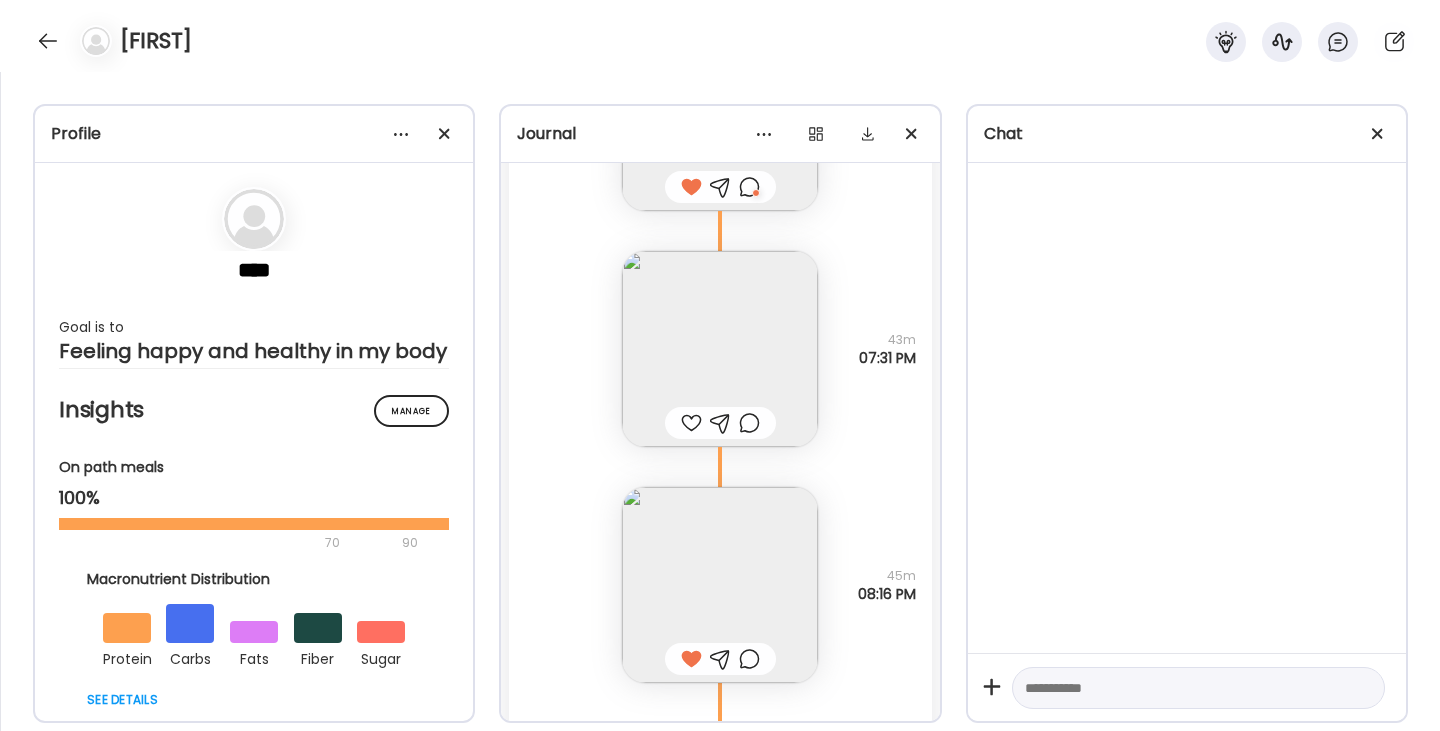 click at bounding box center (720, 349) 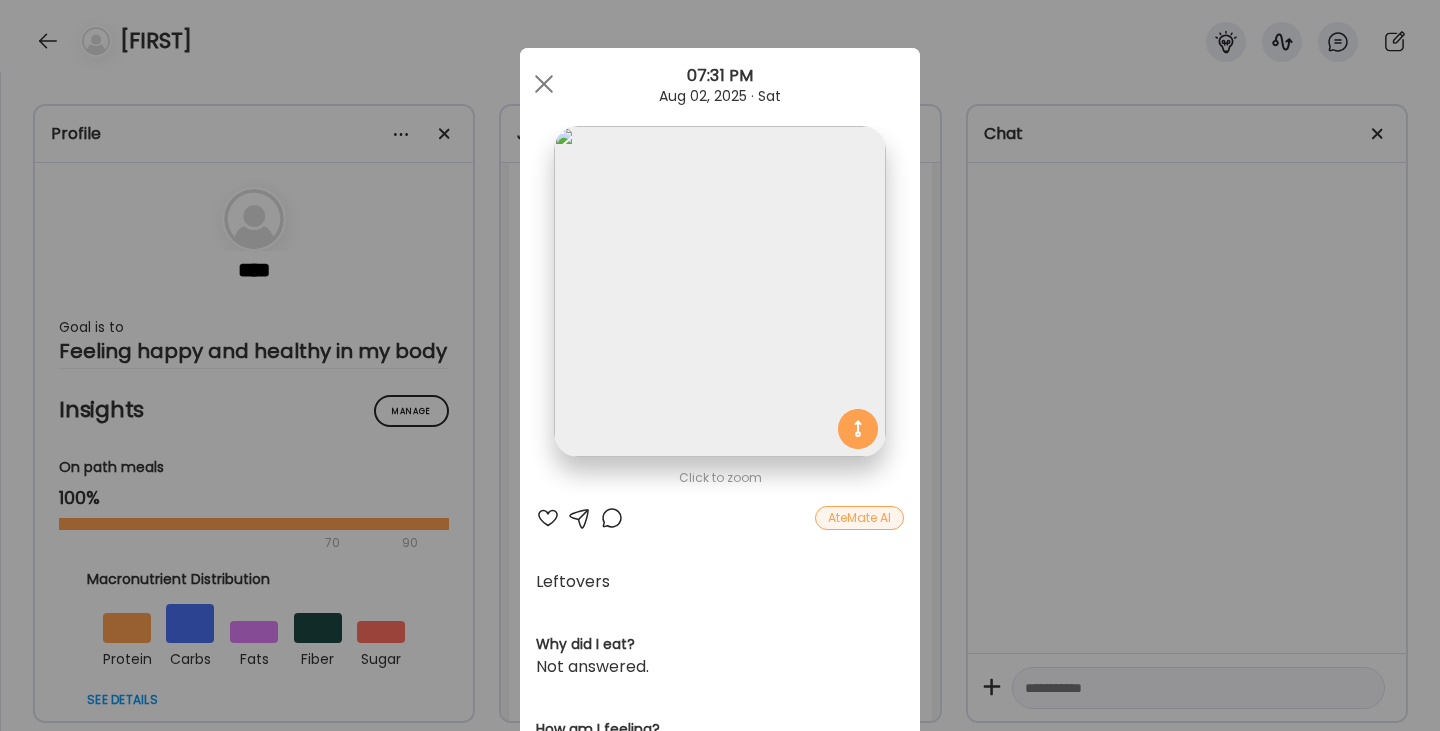click at bounding box center (548, 518) 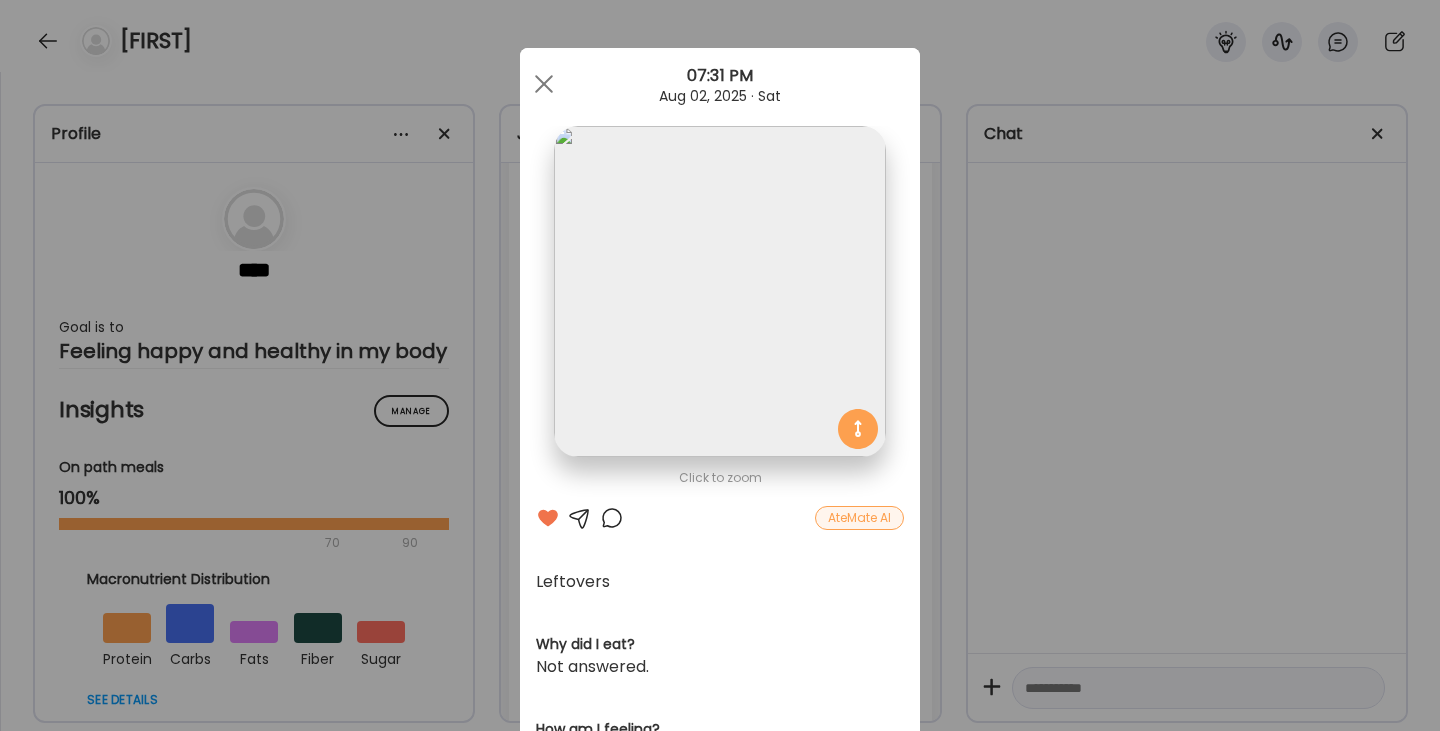 click at bounding box center [612, 518] 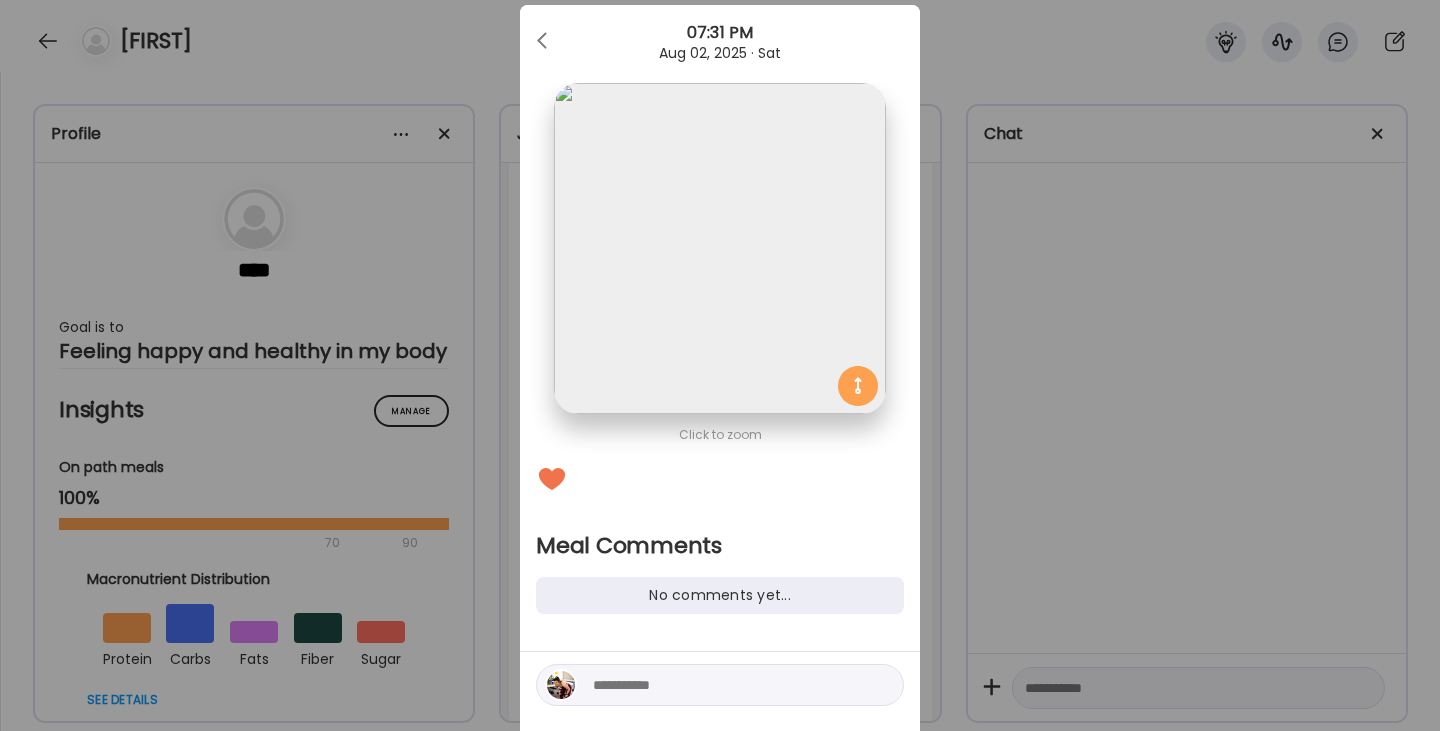 scroll, scrollTop: 48, scrollLeft: 0, axis: vertical 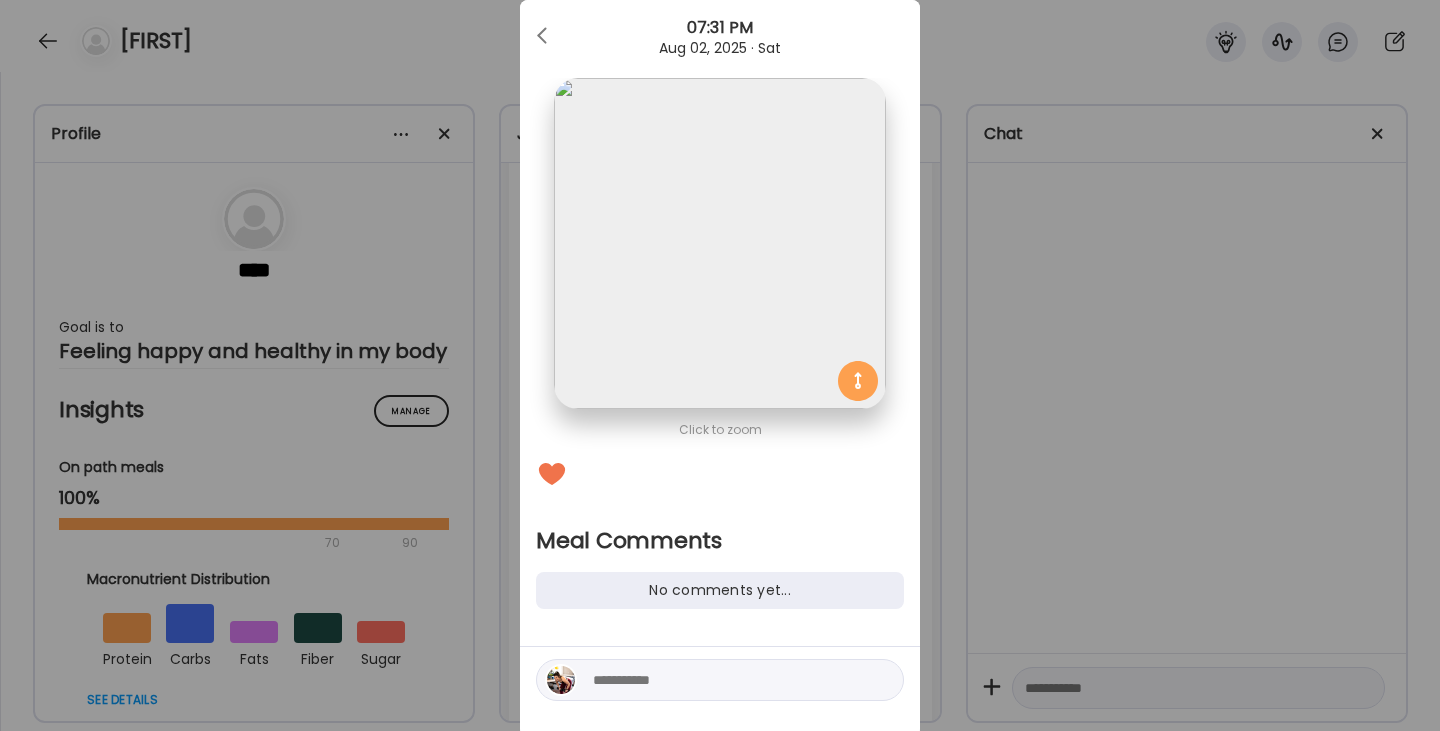 click at bounding box center [728, 680] 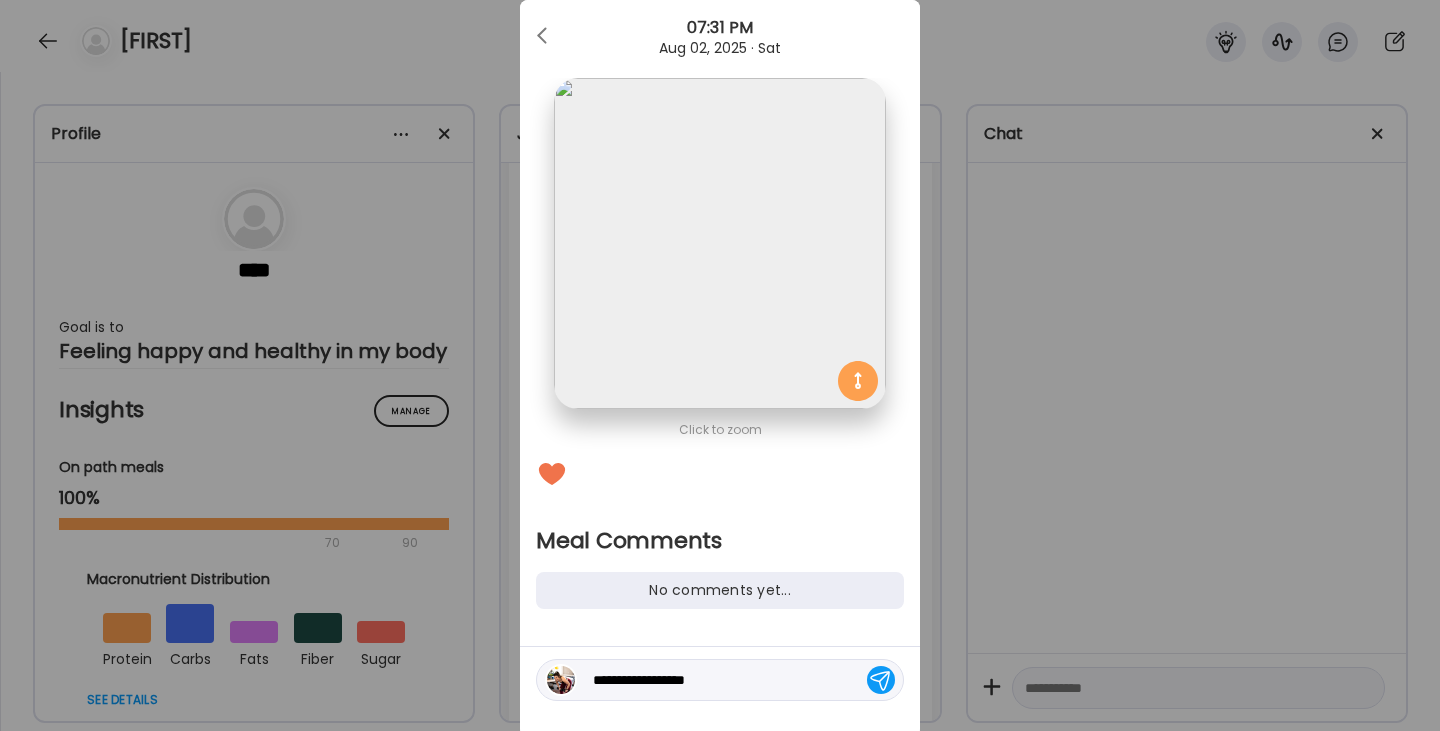 type on "**********" 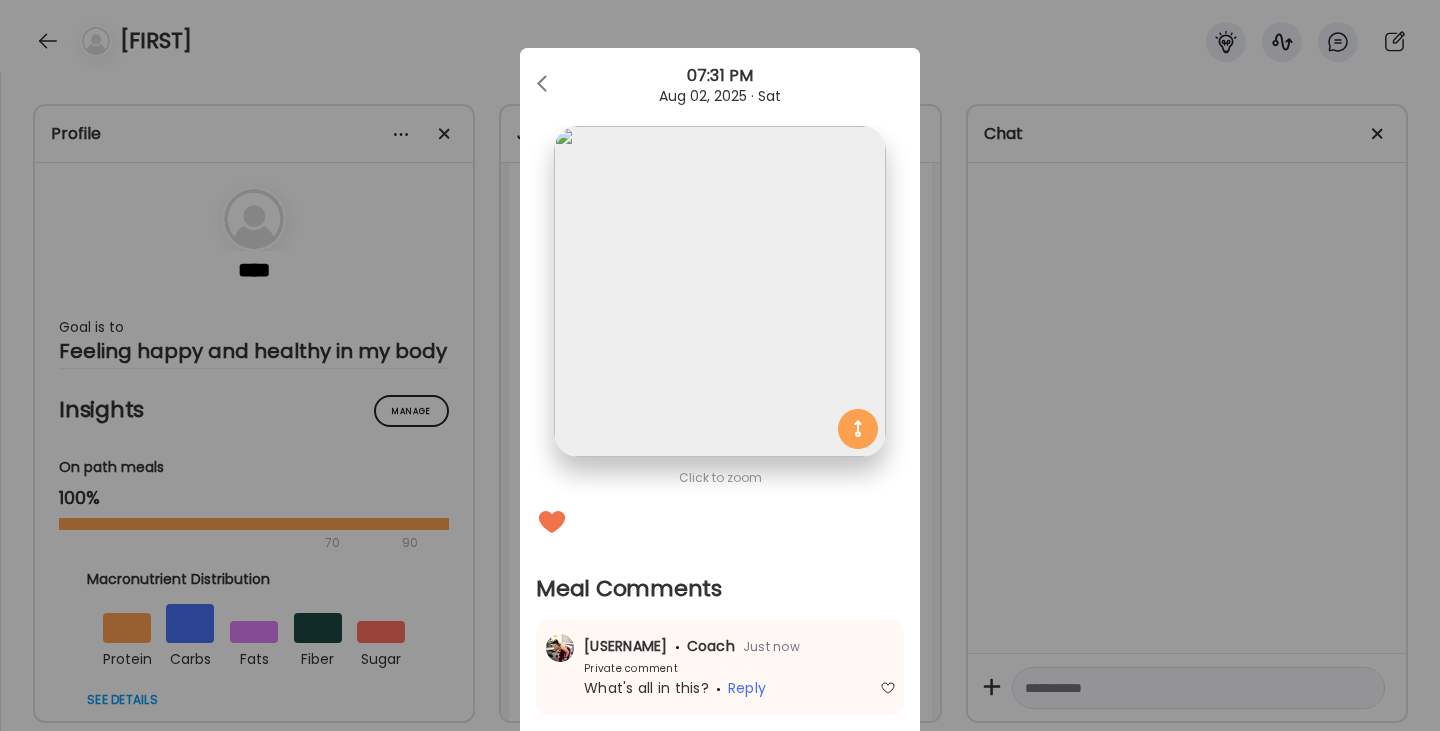 scroll, scrollTop: 0, scrollLeft: 0, axis: both 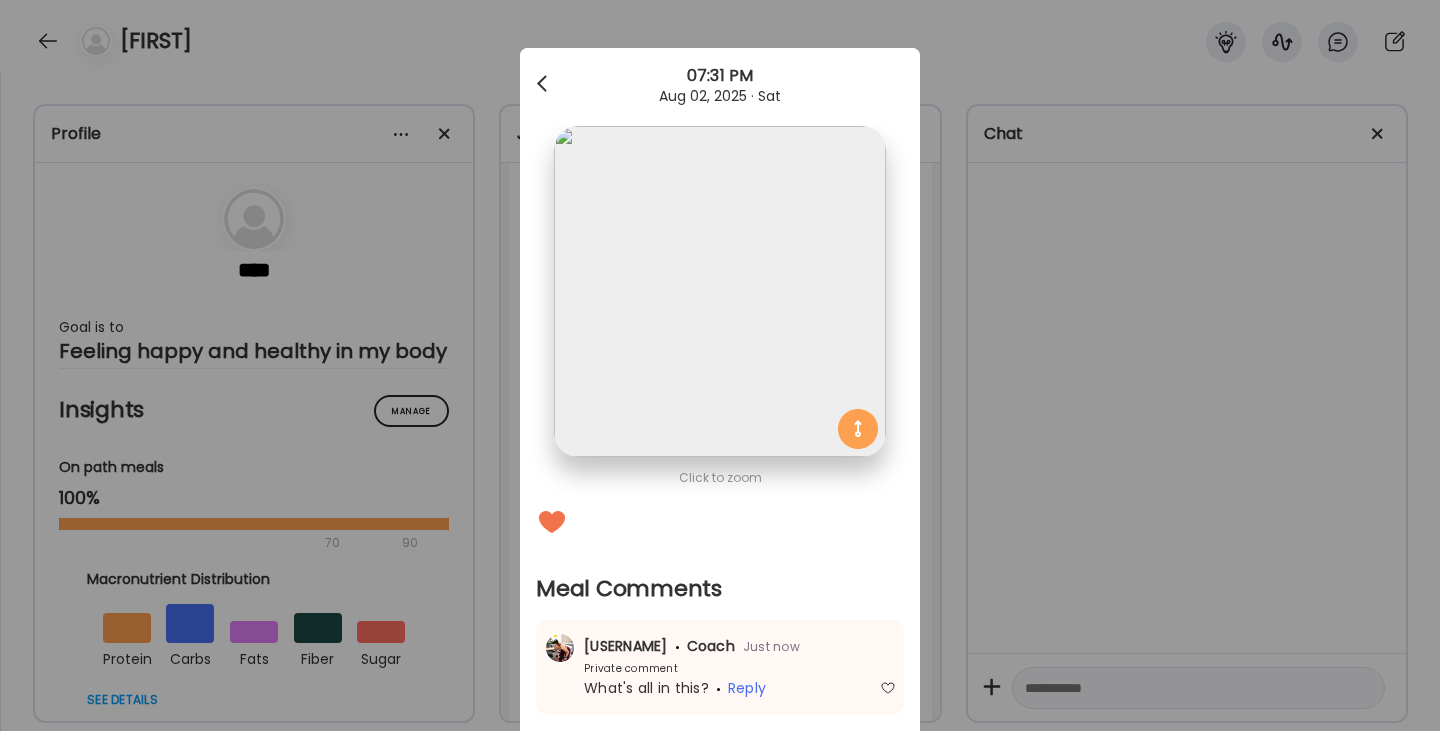 click at bounding box center (544, 84) 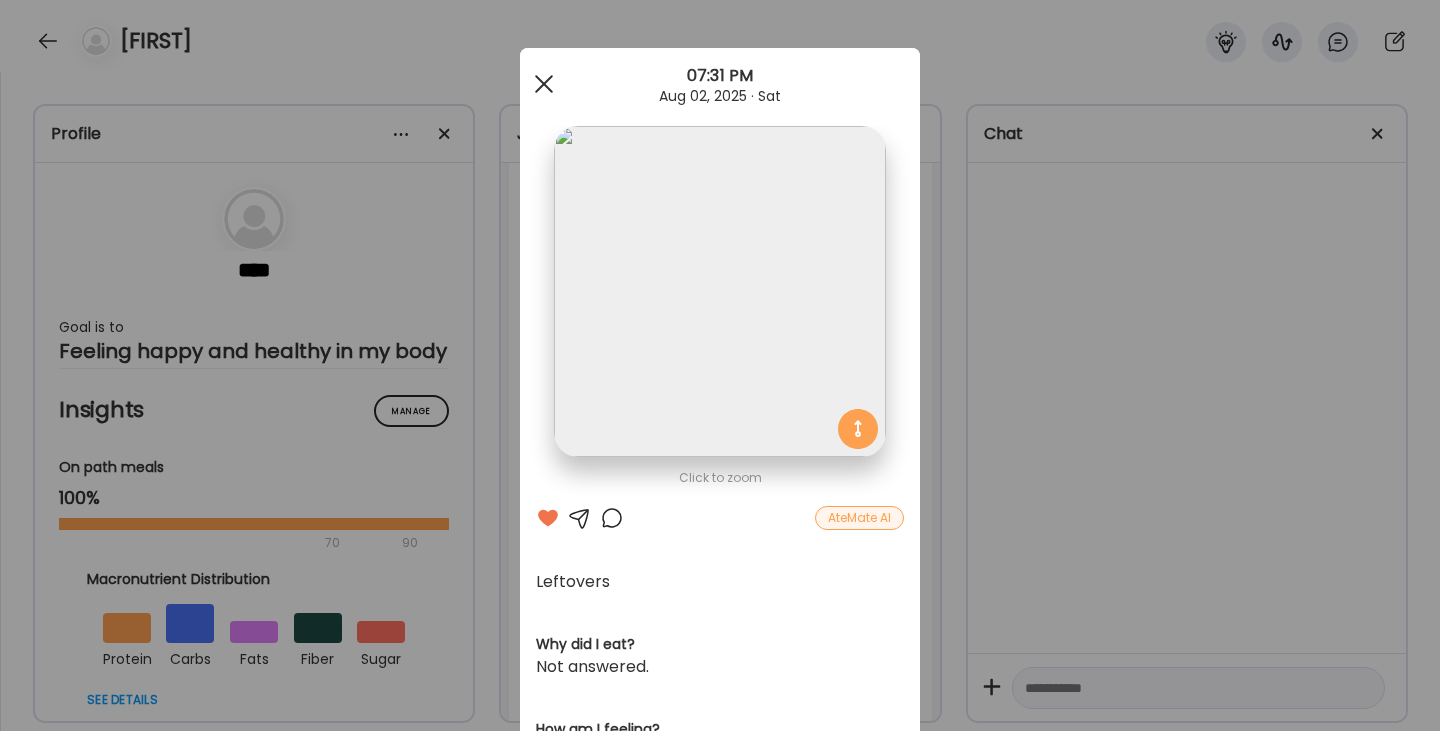 click at bounding box center (544, 84) 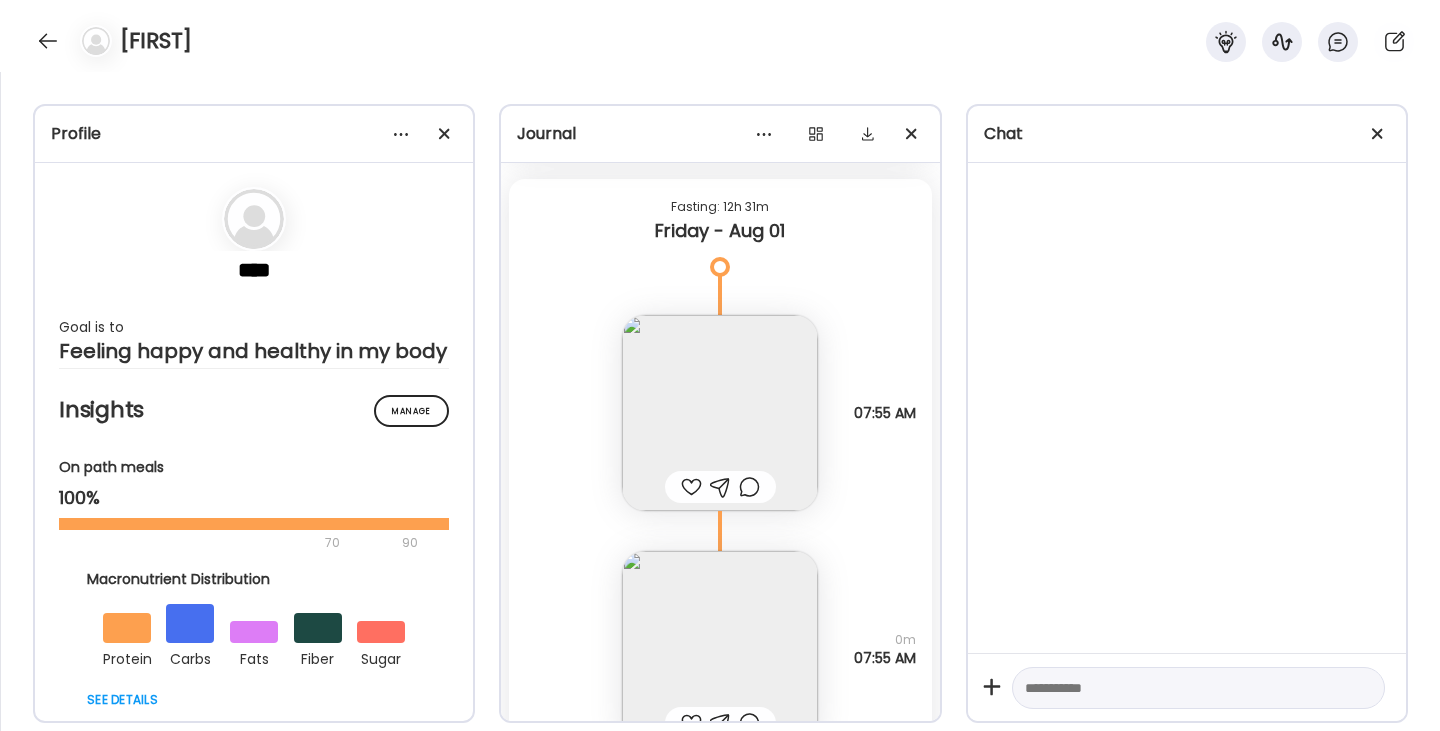 scroll, scrollTop: 28671, scrollLeft: 0, axis: vertical 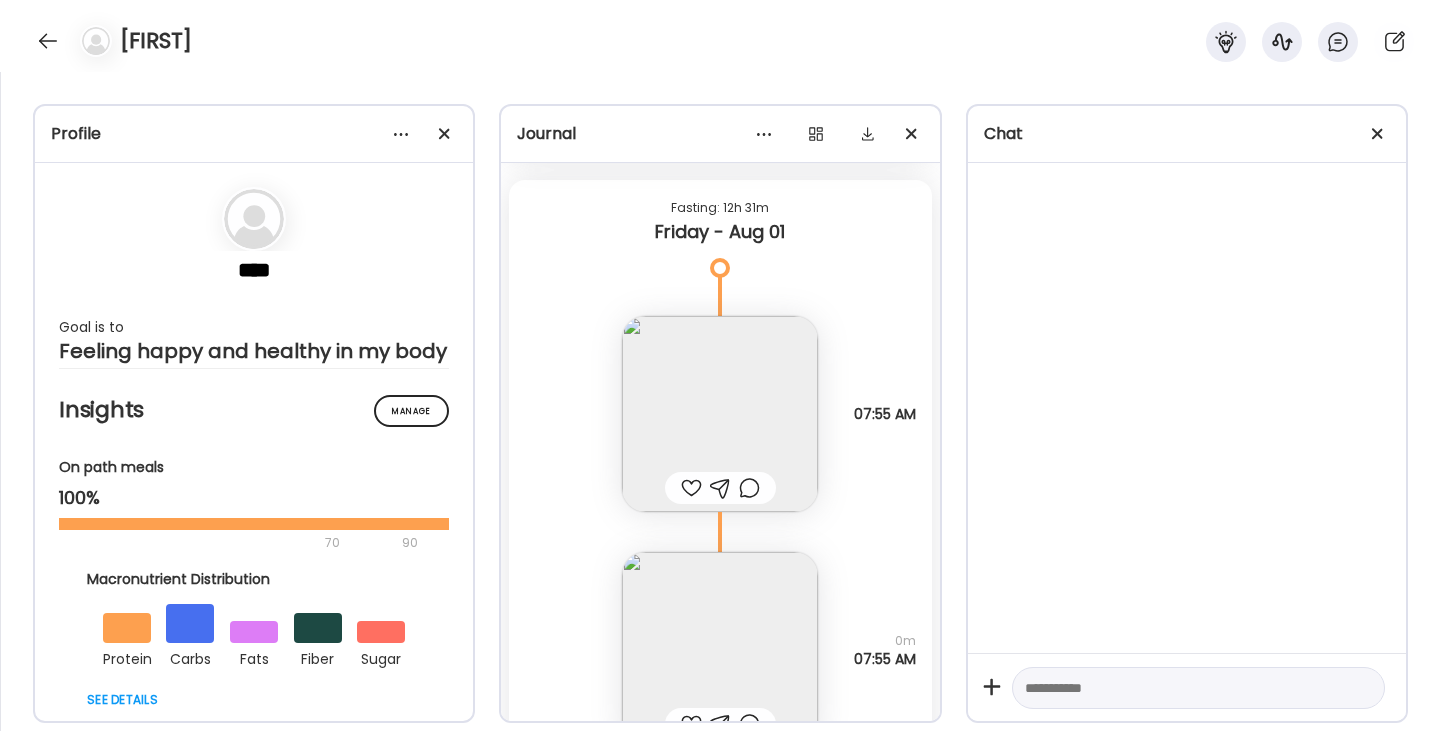 click at bounding box center [720, 414] 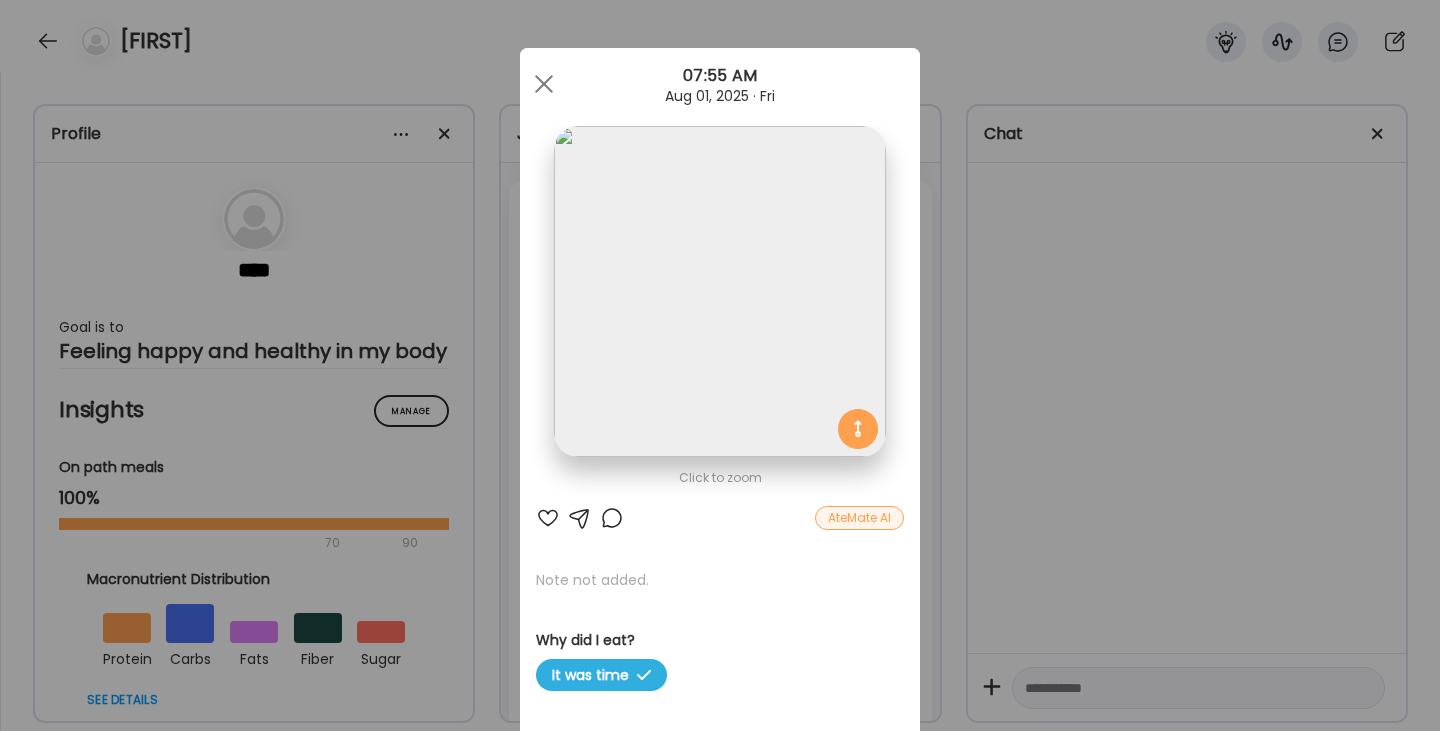 click at bounding box center [612, 518] 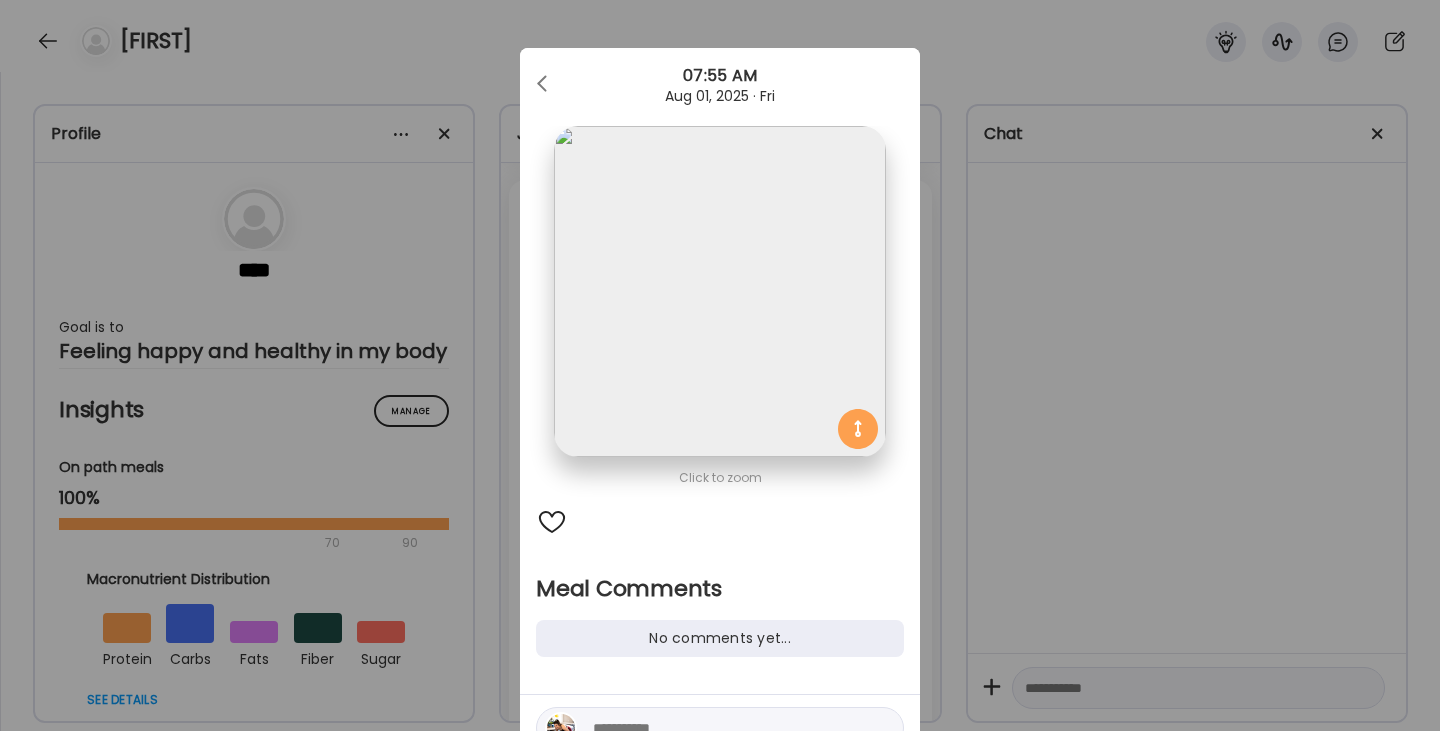 scroll, scrollTop: 66, scrollLeft: 0, axis: vertical 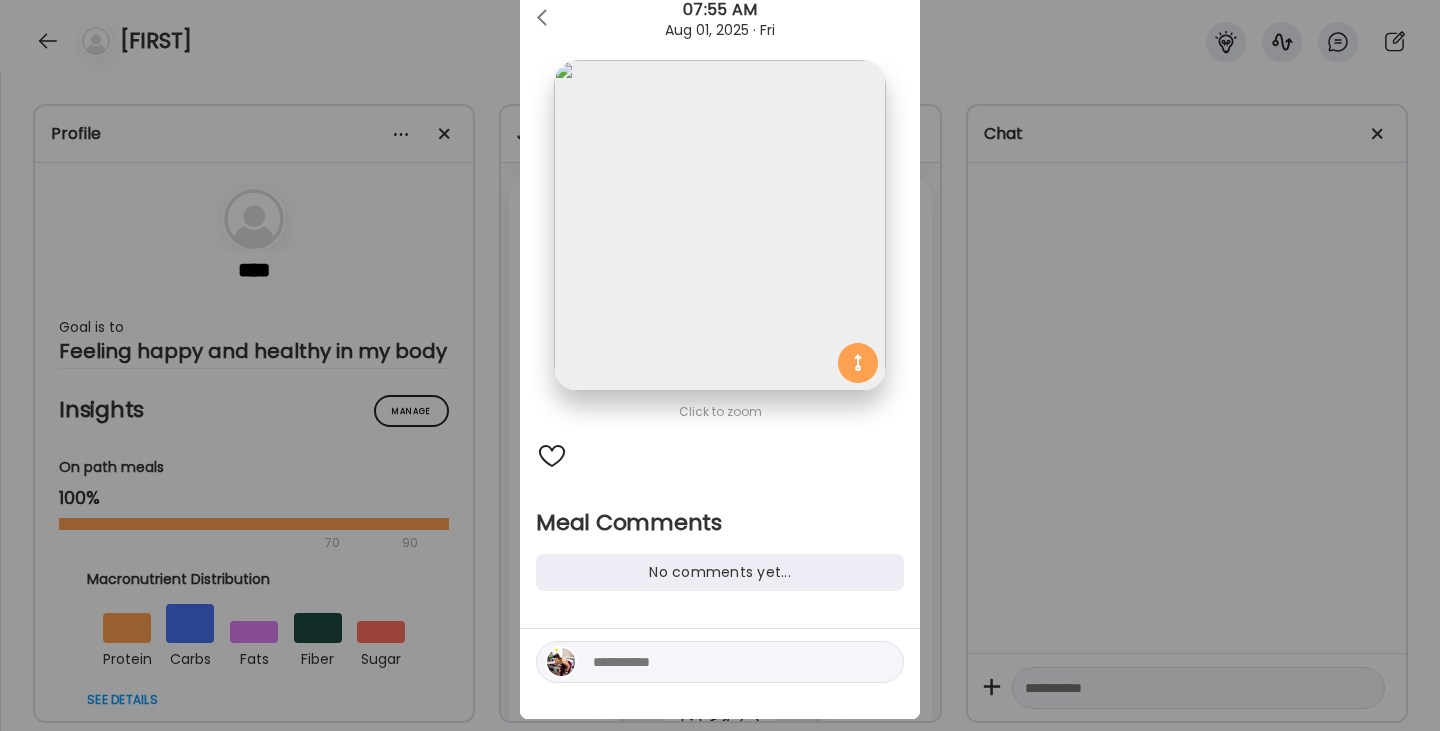 click at bounding box center [728, 662] 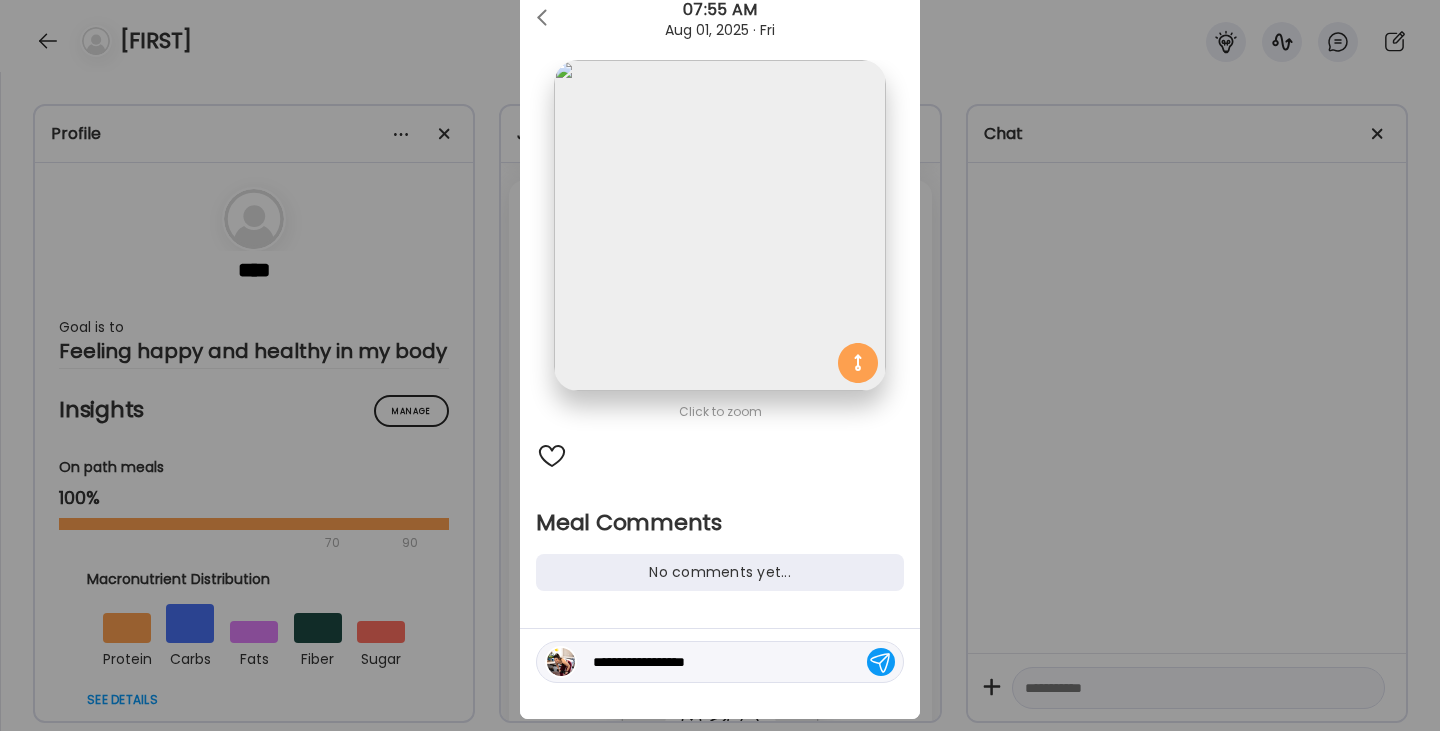 type on "**********" 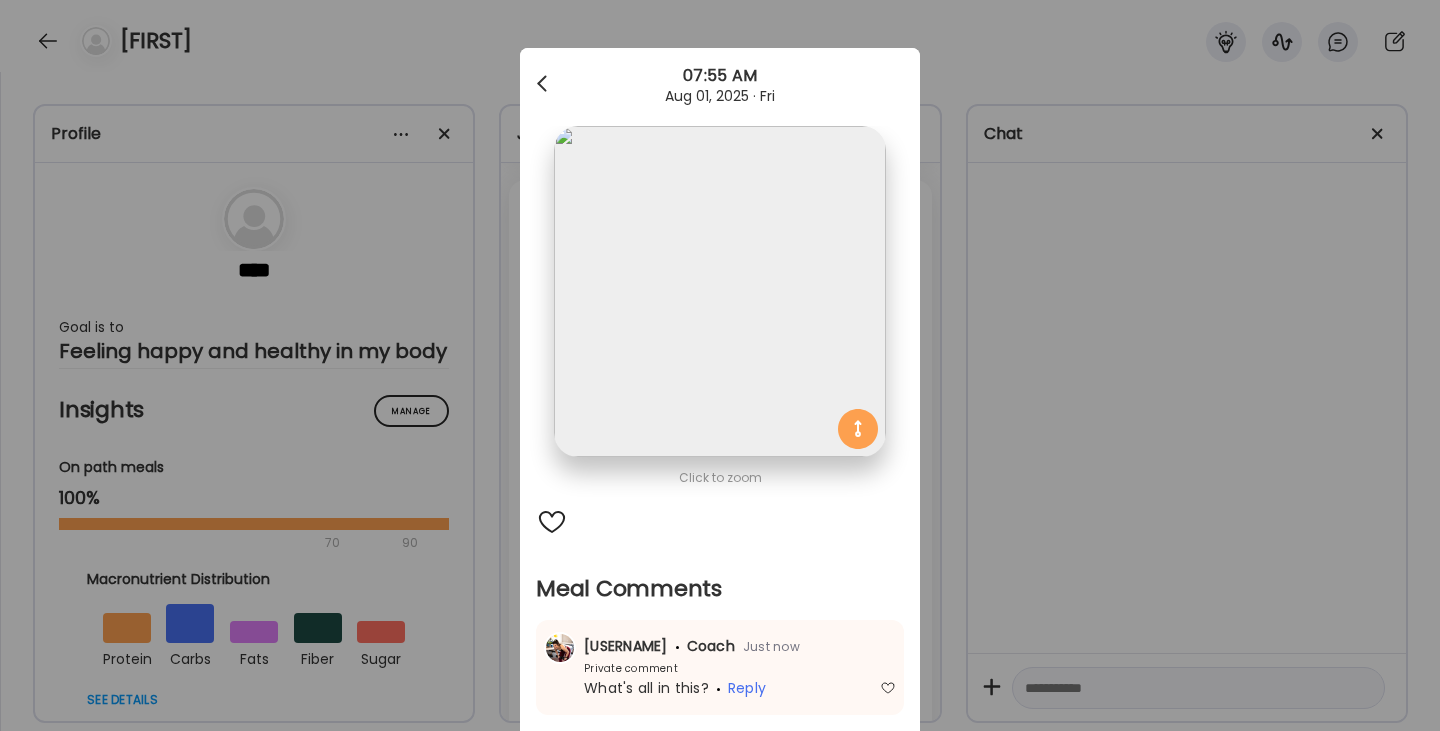 scroll, scrollTop: 0, scrollLeft: 0, axis: both 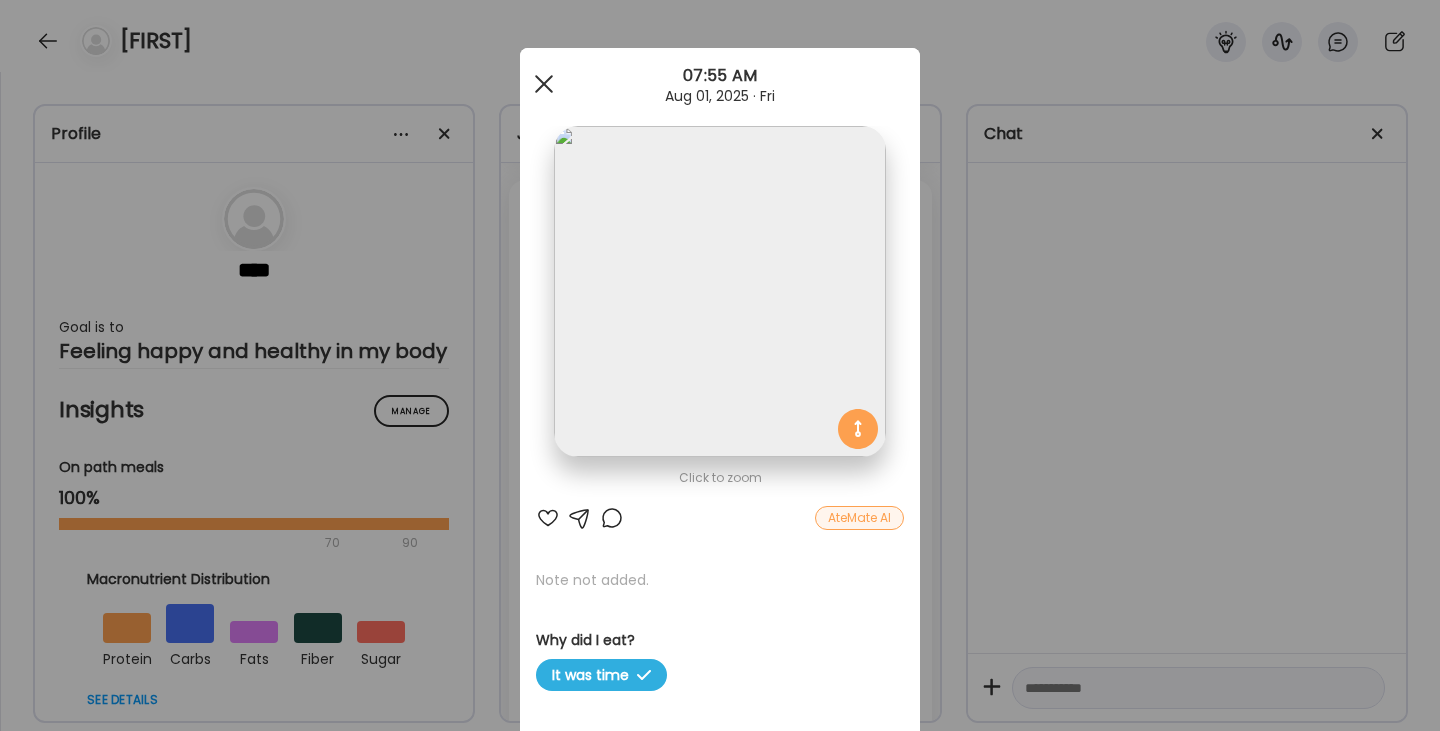 click at bounding box center [544, 84] 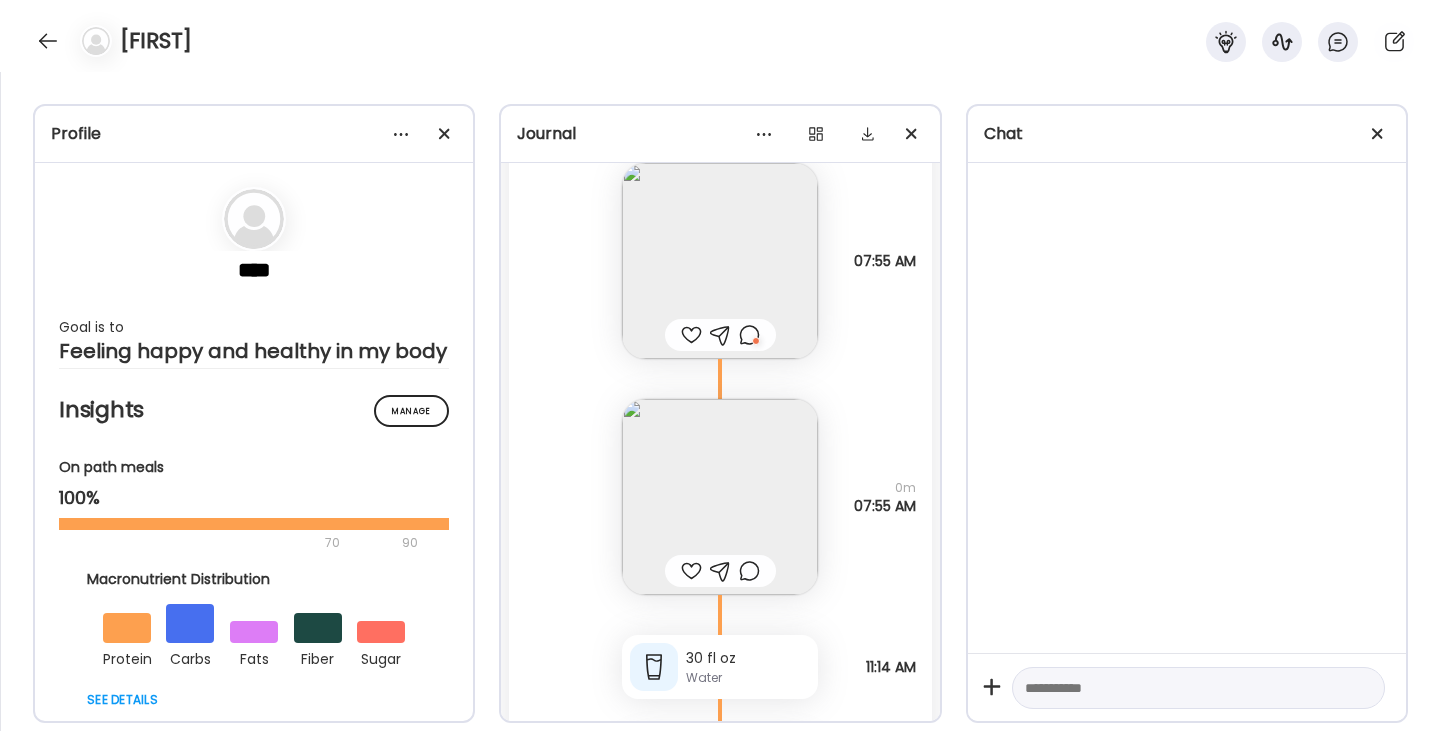 scroll, scrollTop: 28823, scrollLeft: 0, axis: vertical 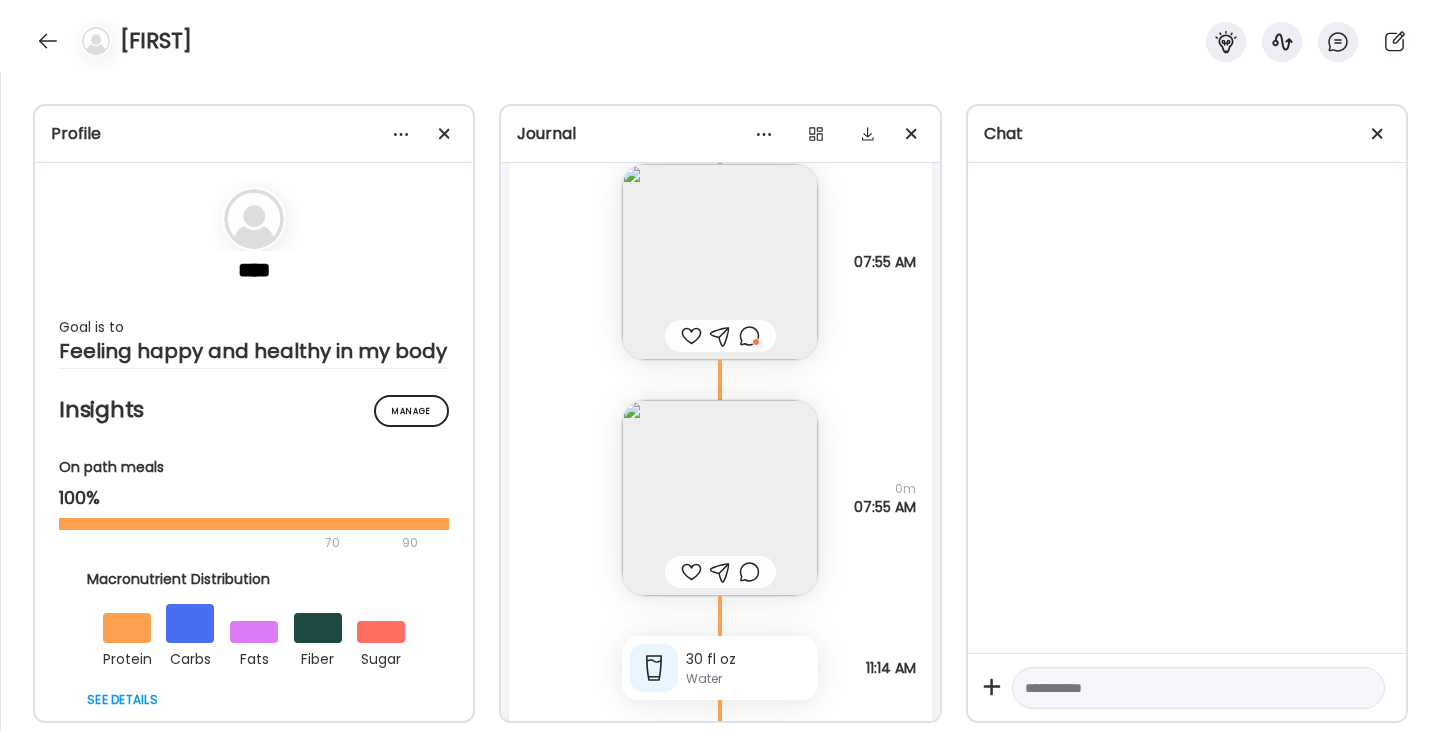 click at bounding box center (691, 572) 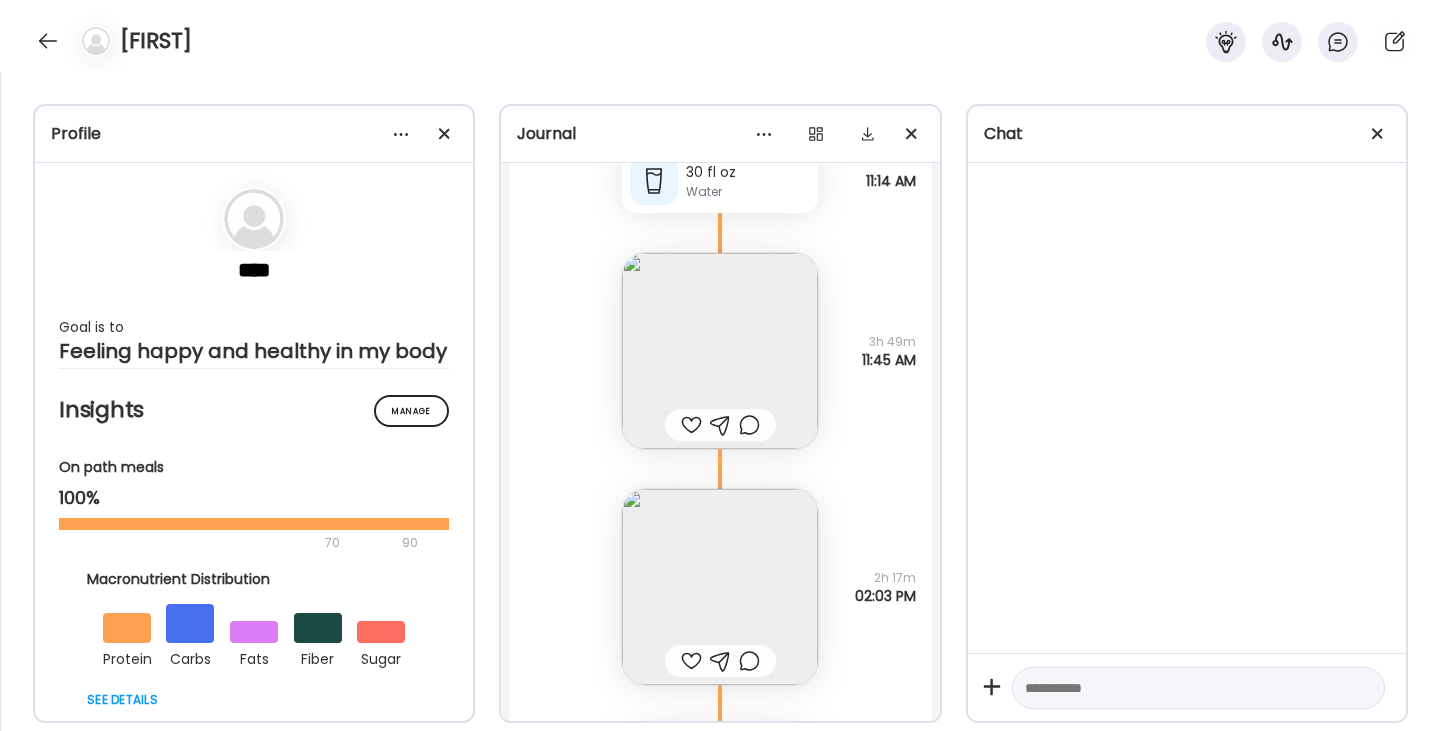 scroll, scrollTop: 29308, scrollLeft: 0, axis: vertical 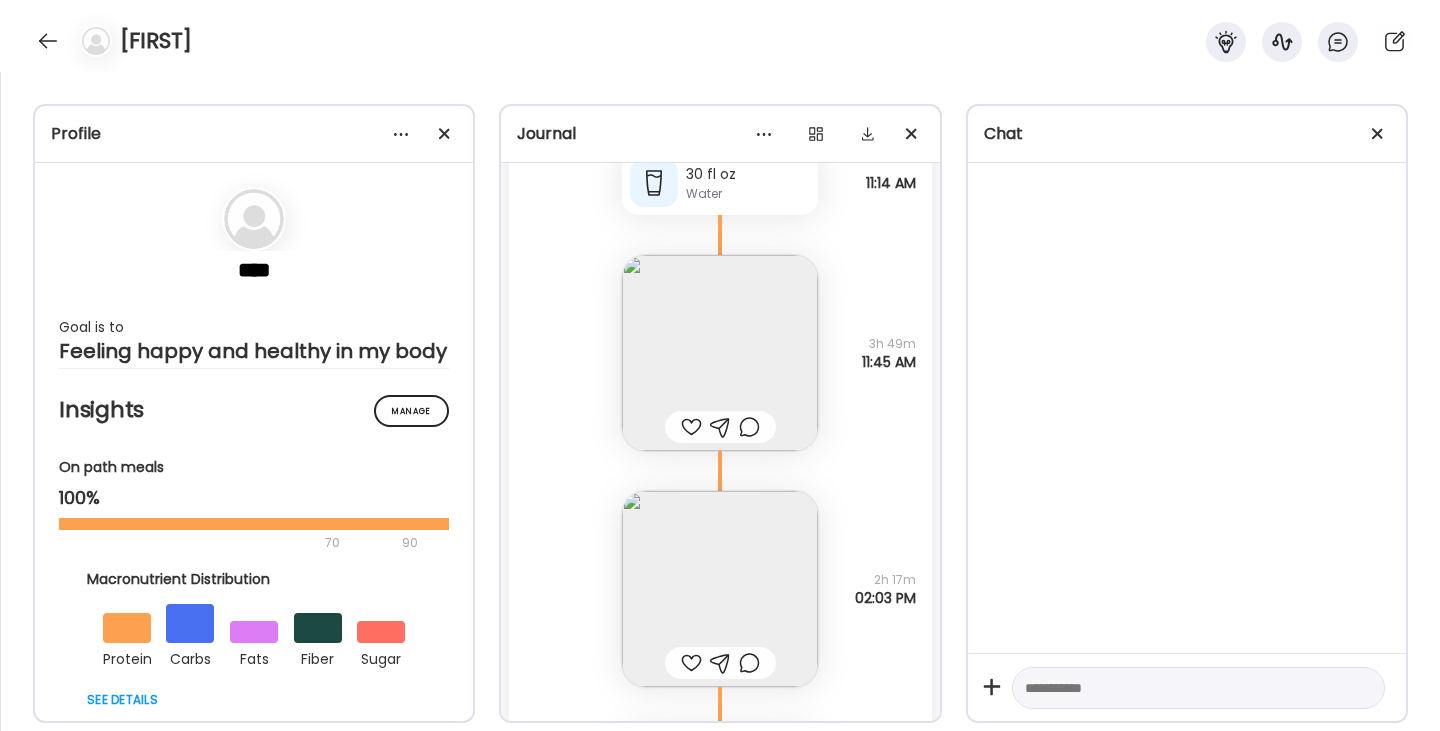 click at bounding box center (691, 427) 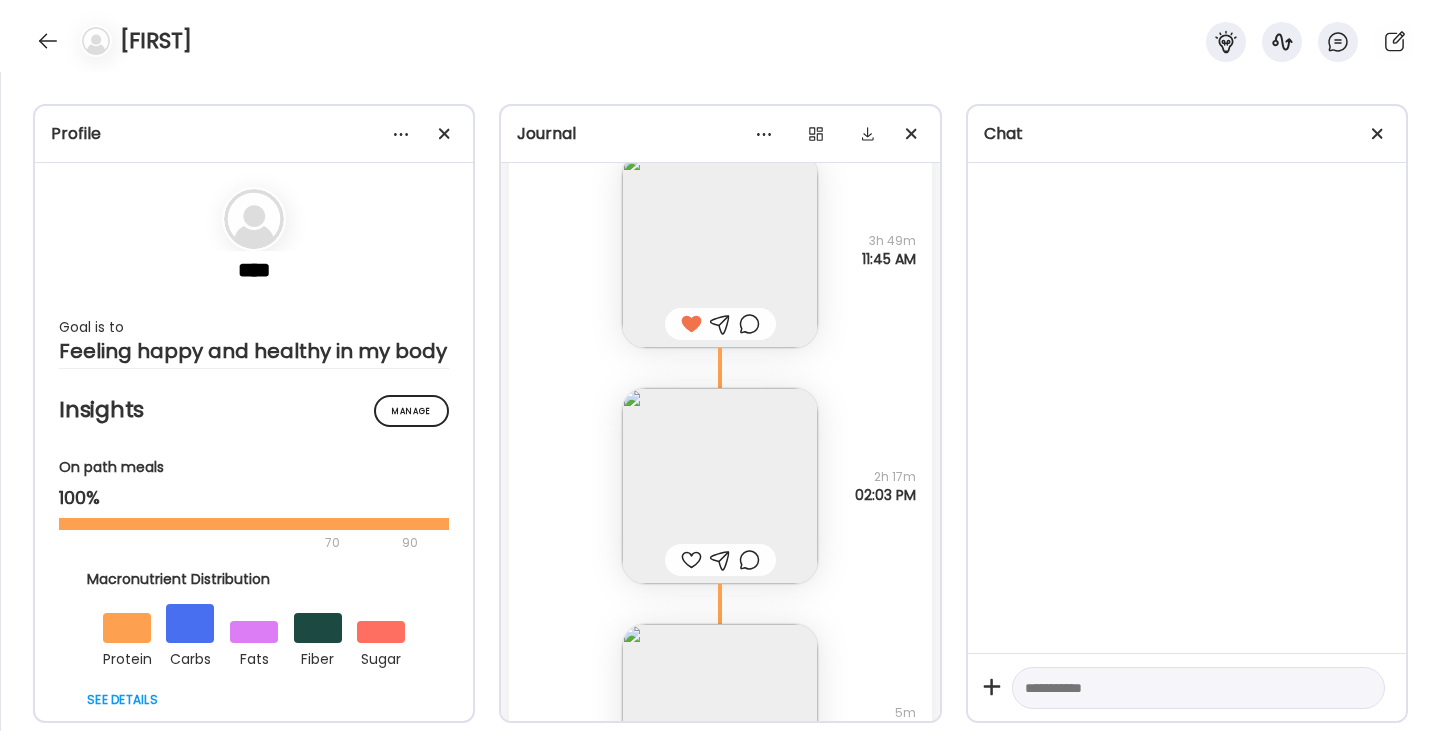 scroll, scrollTop: 29424, scrollLeft: 0, axis: vertical 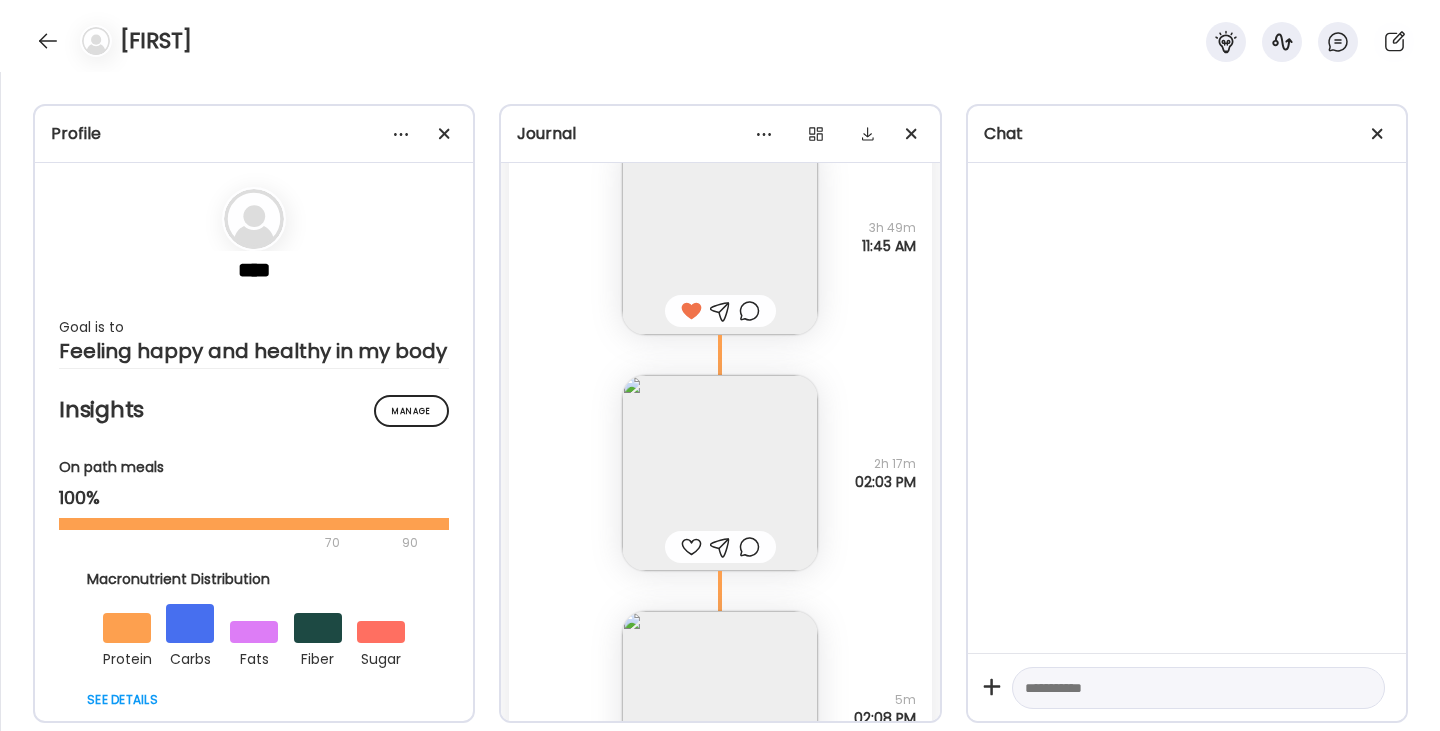 click at bounding box center [749, 311] 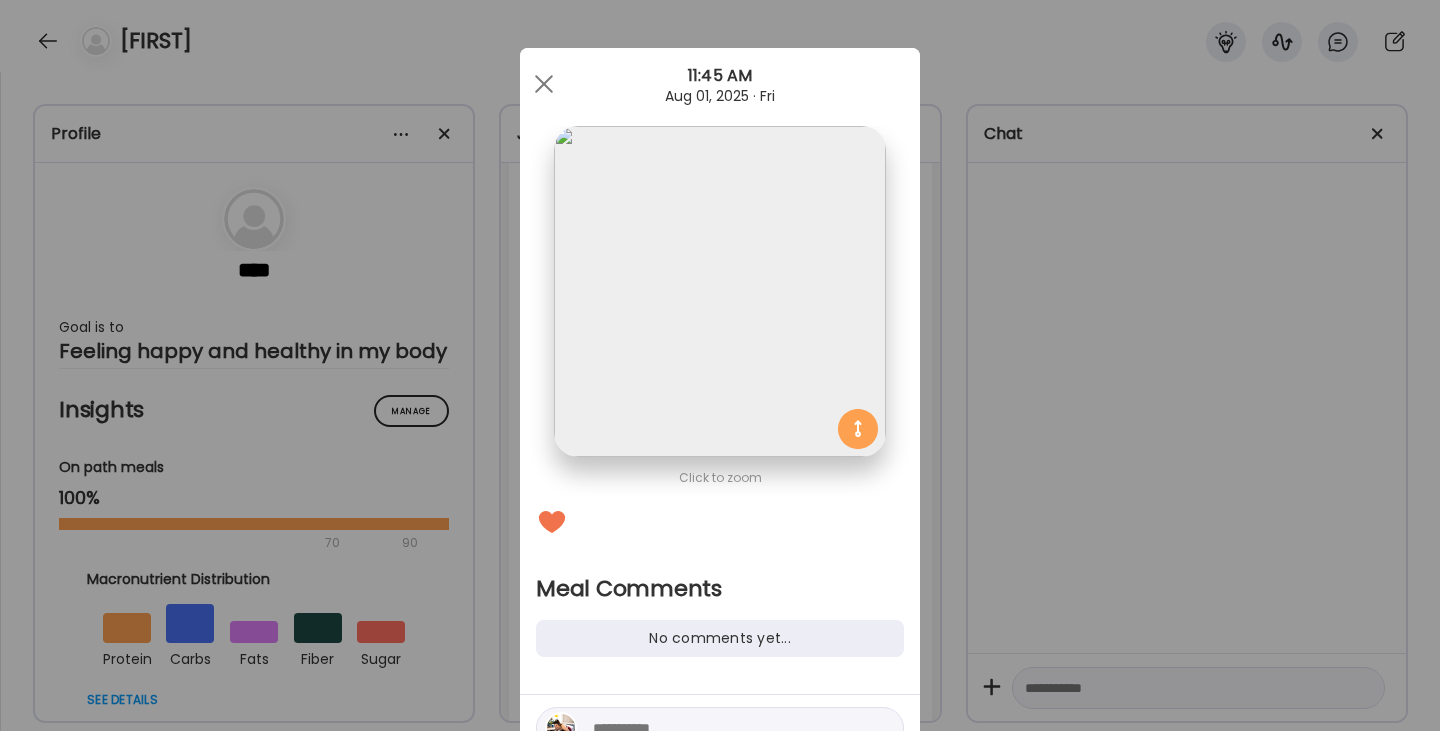 scroll, scrollTop: 66, scrollLeft: 0, axis: vertical 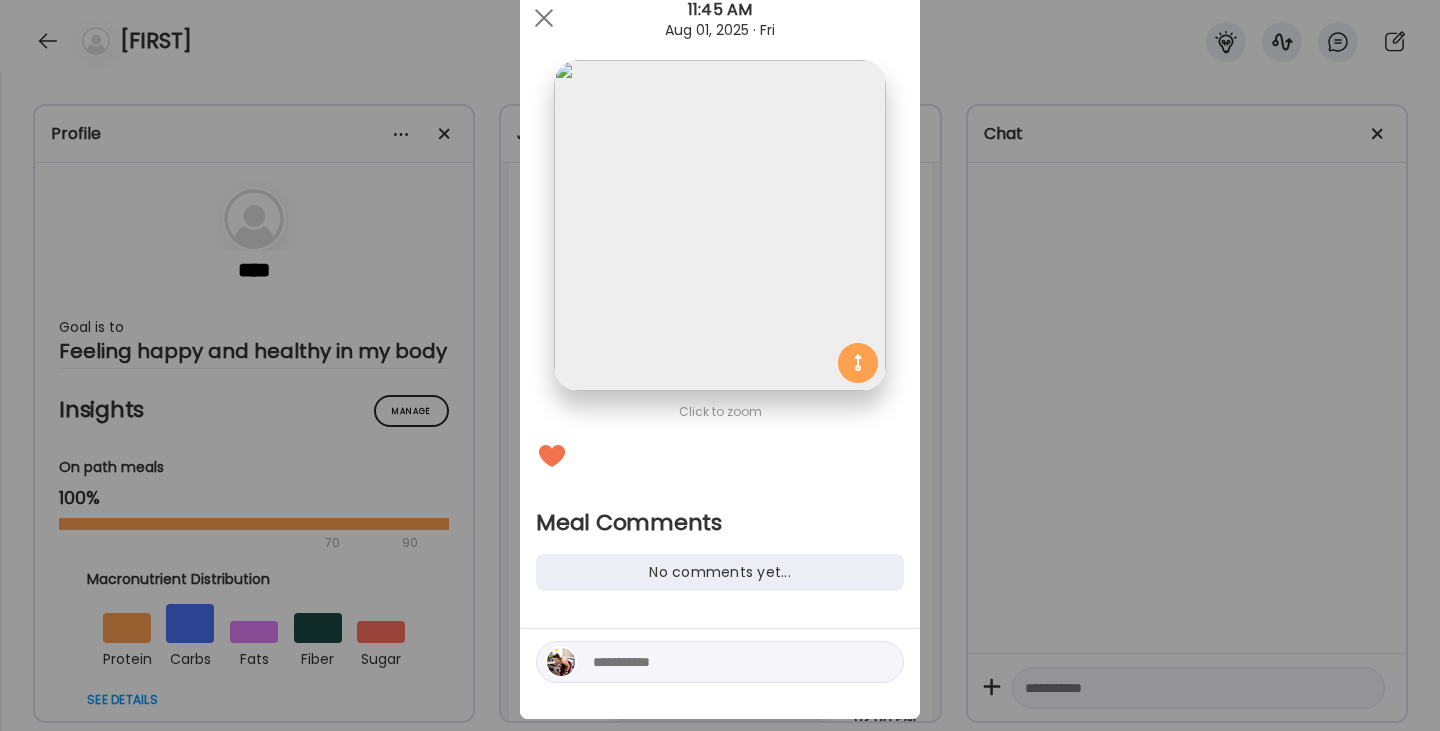 click at bounding box center (728, 662) 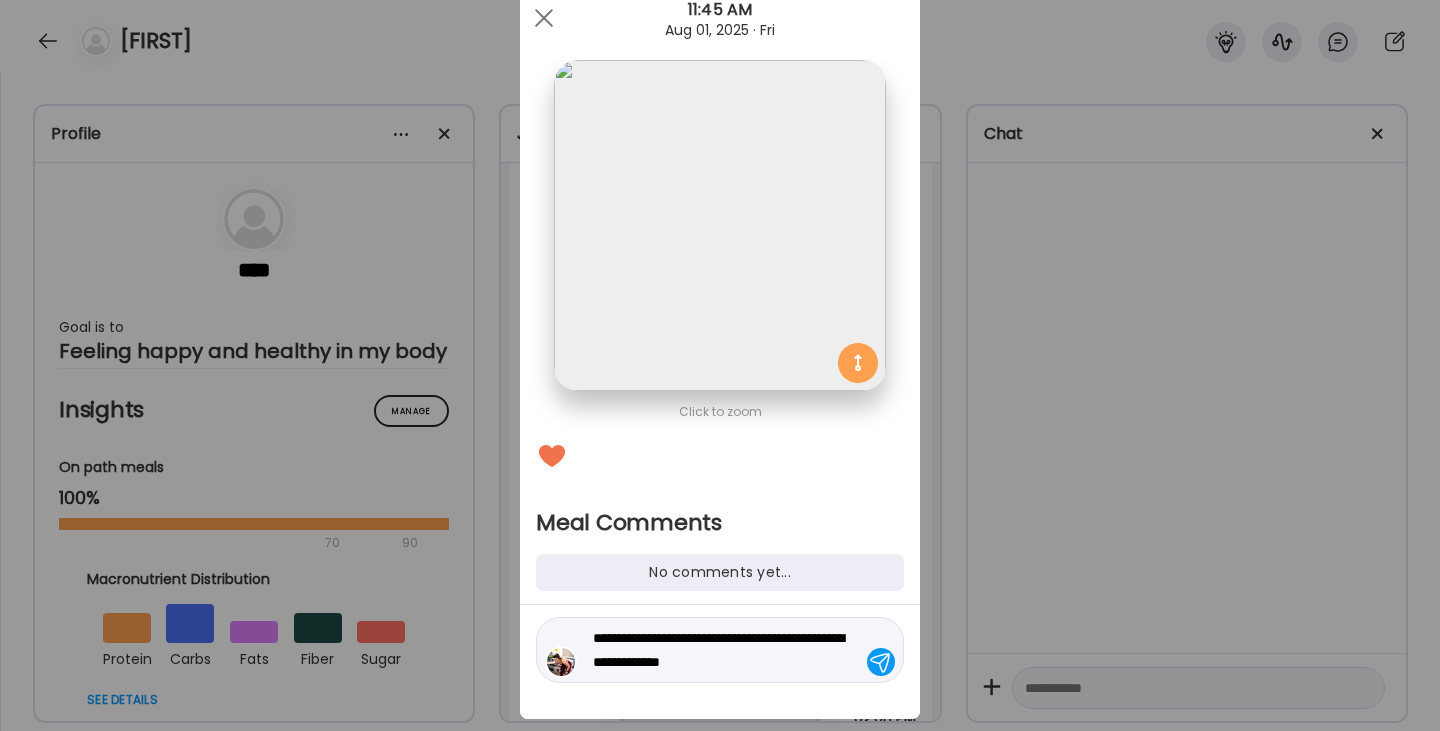 type on "**********" 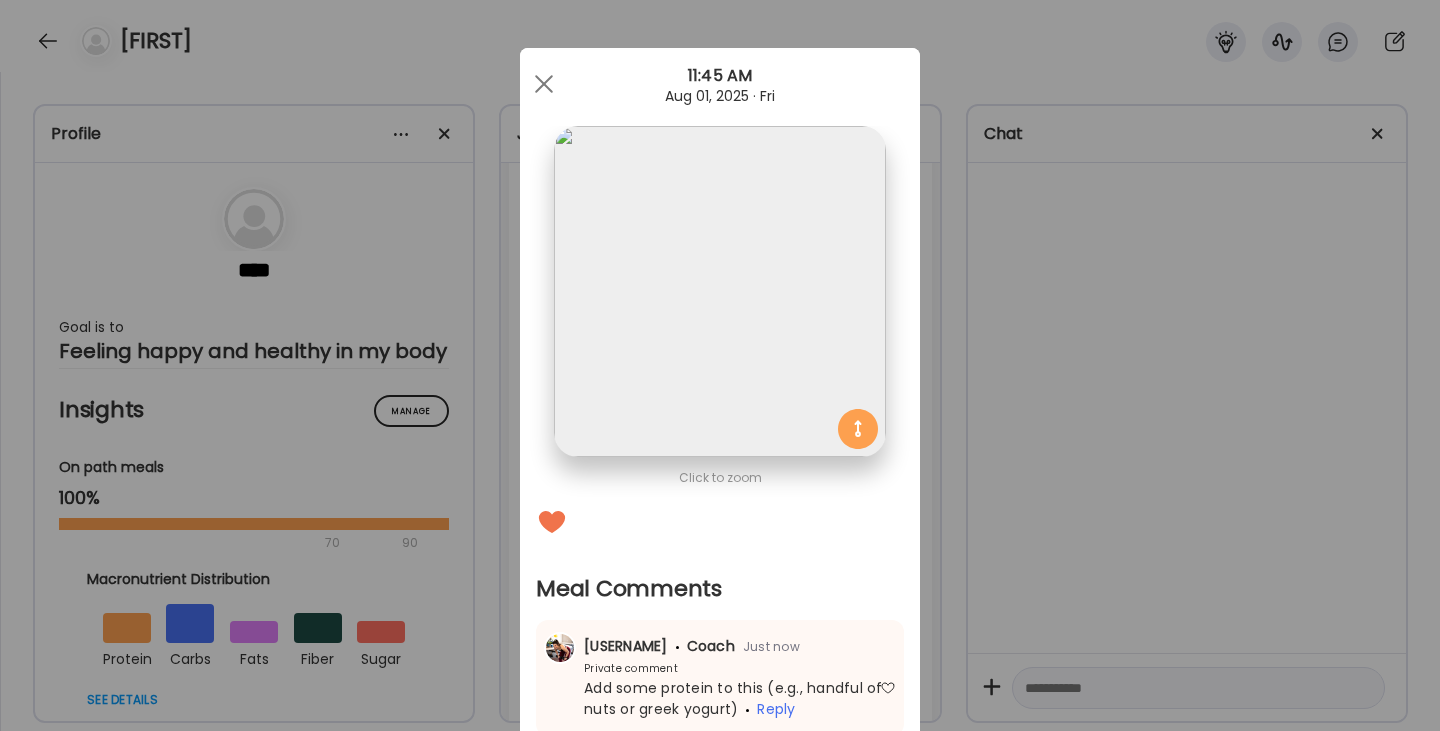 scroll, scrollTop: 0, scrollLeft: 0, axis: both 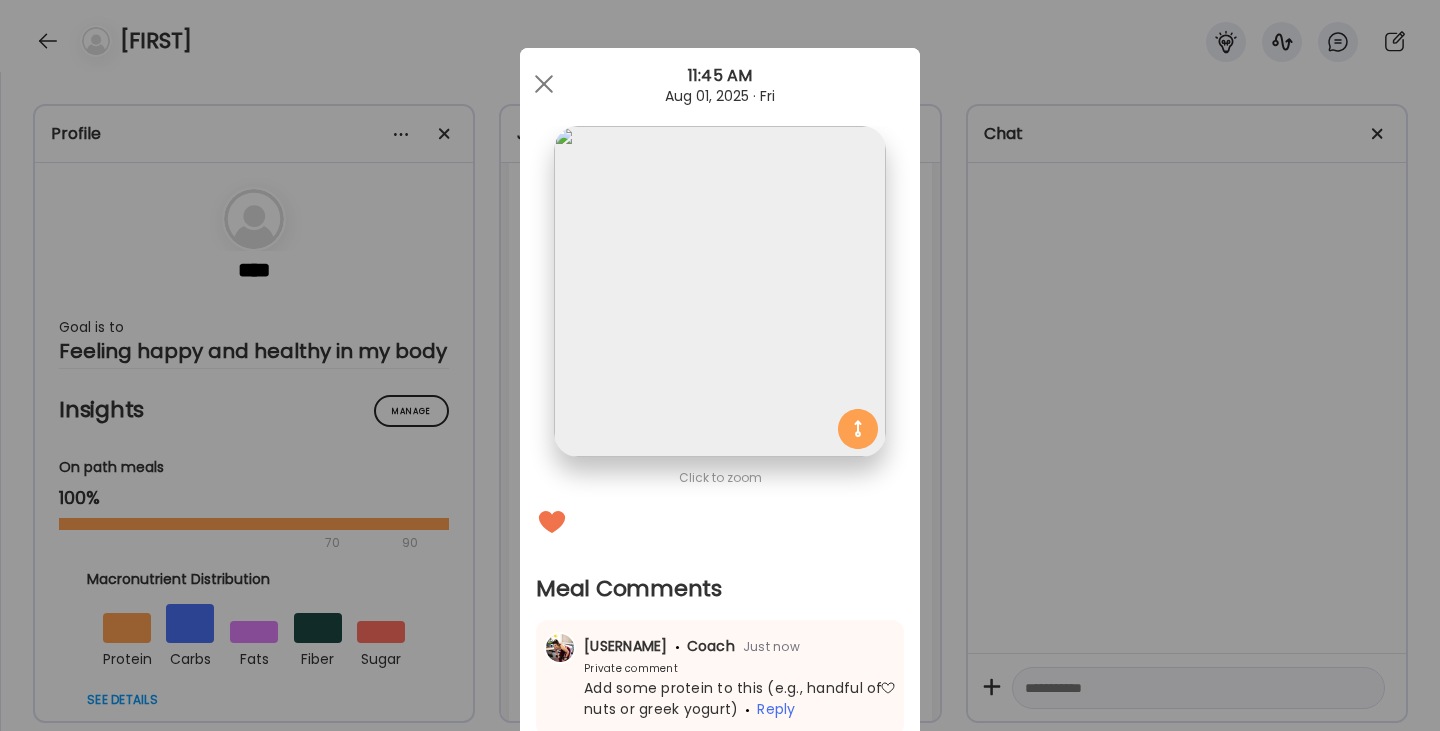 click on "11:45 AM" at bounding box center (720, 76) 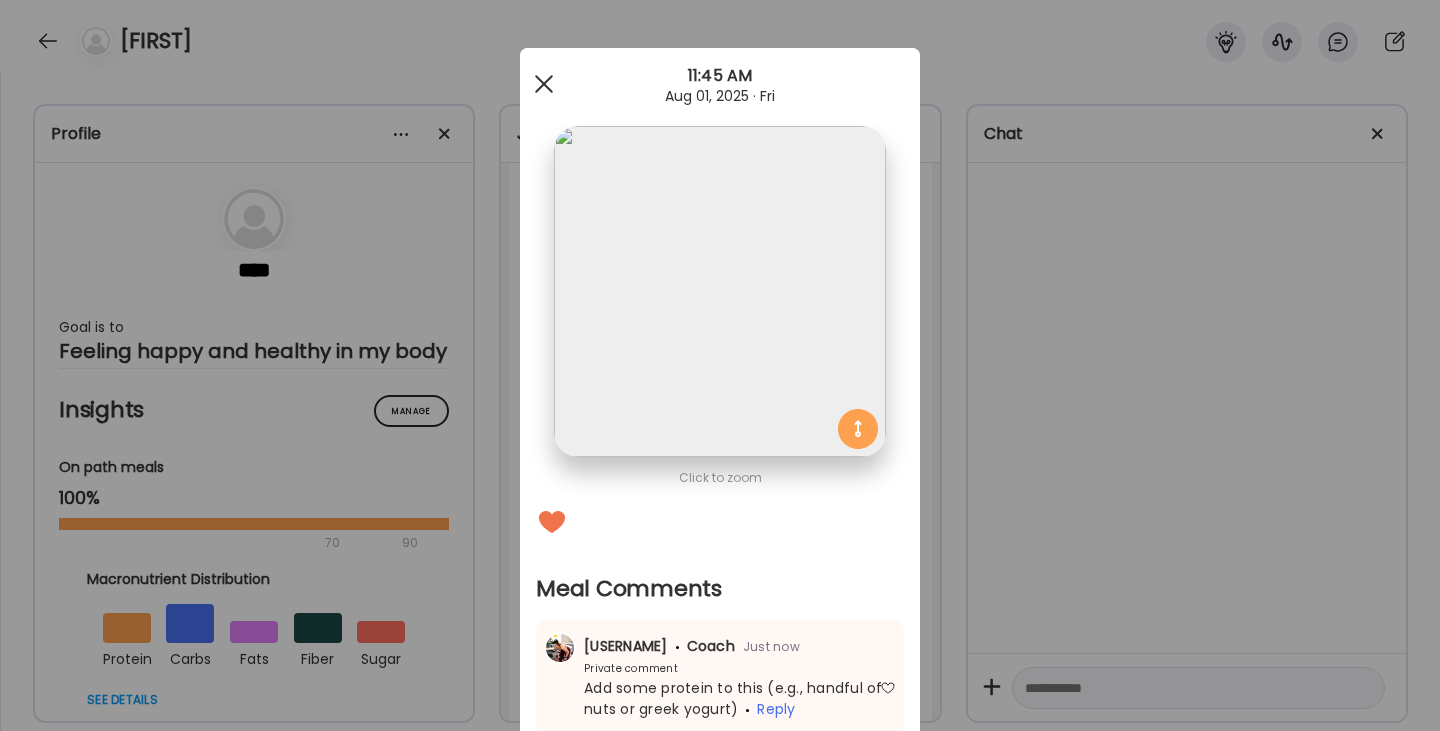 click at bounding box center (544, 84) 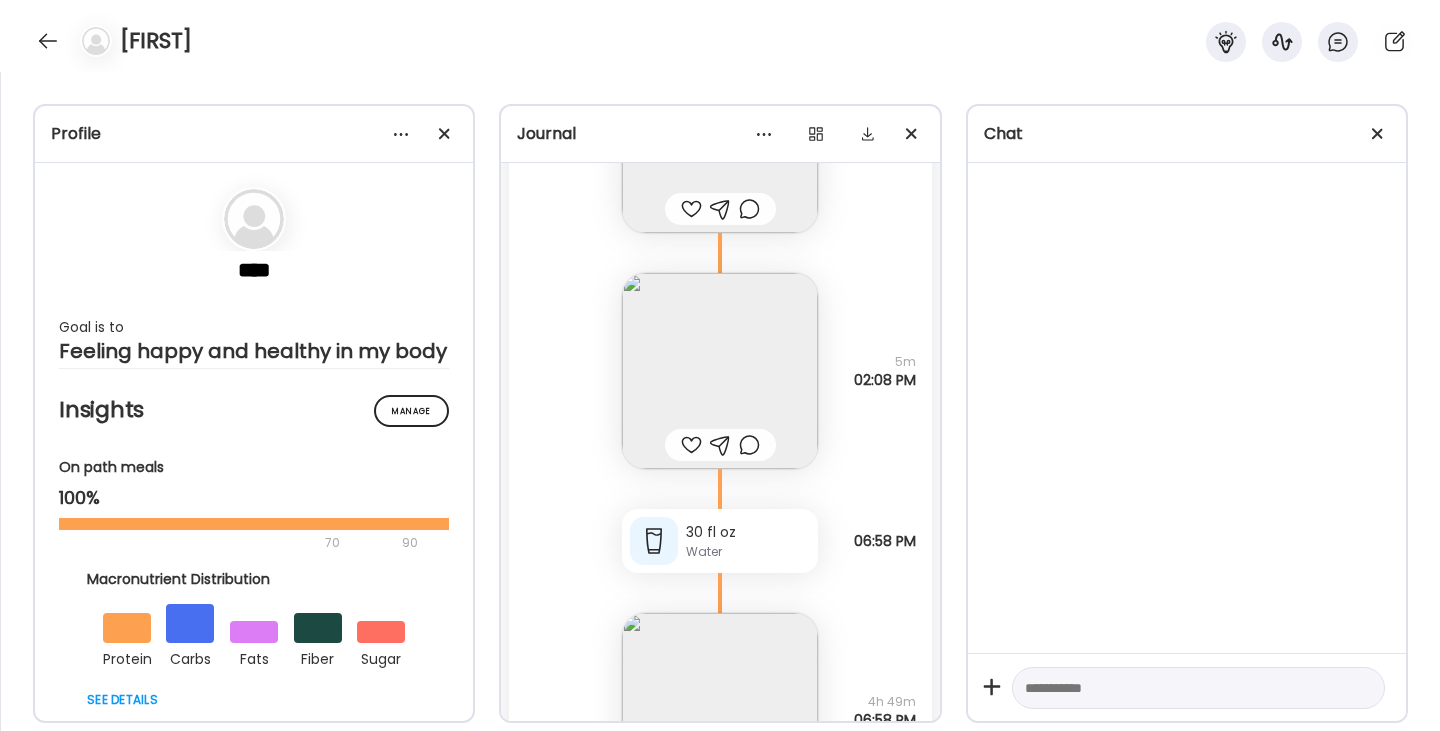 scroll, scrollTop: 29763, scrollLeft: 0, axis: vertical 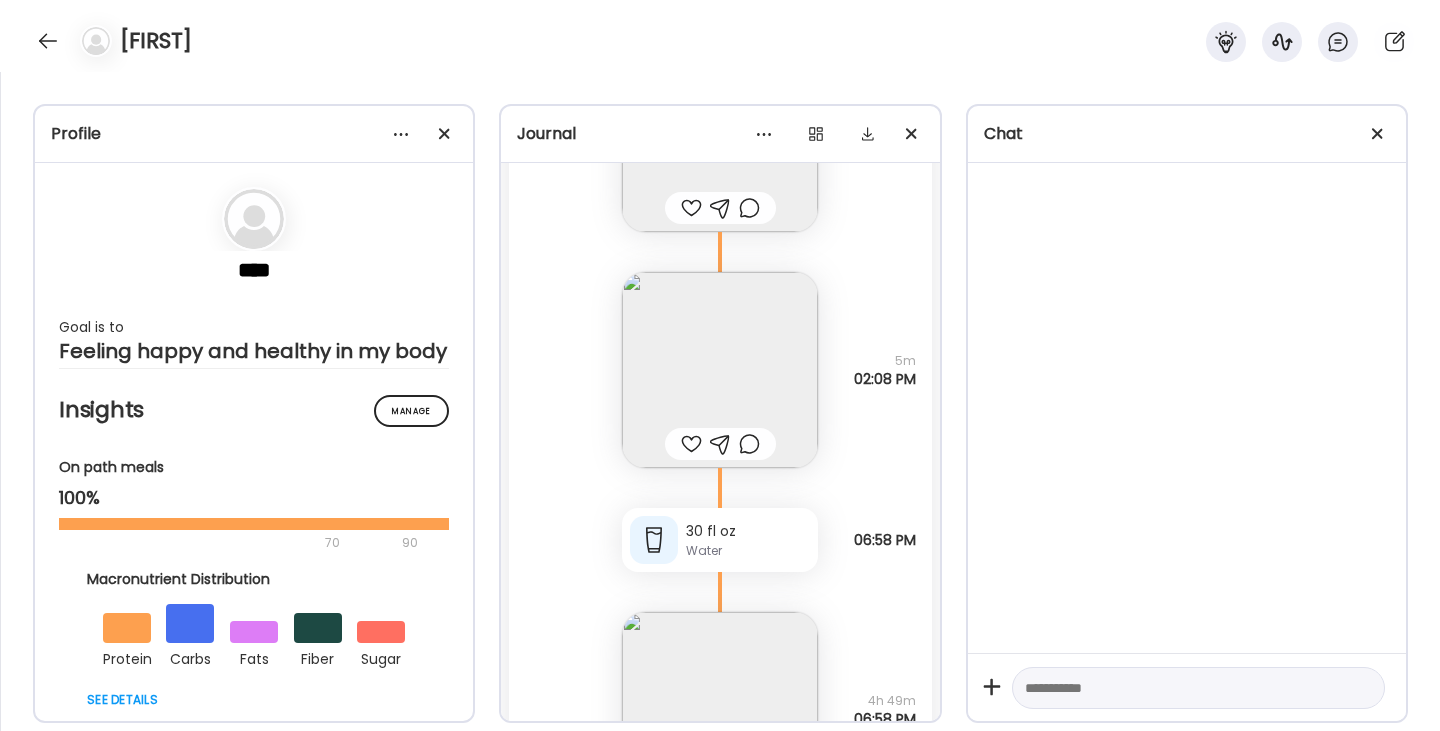 click at bounding box center [720, 370] 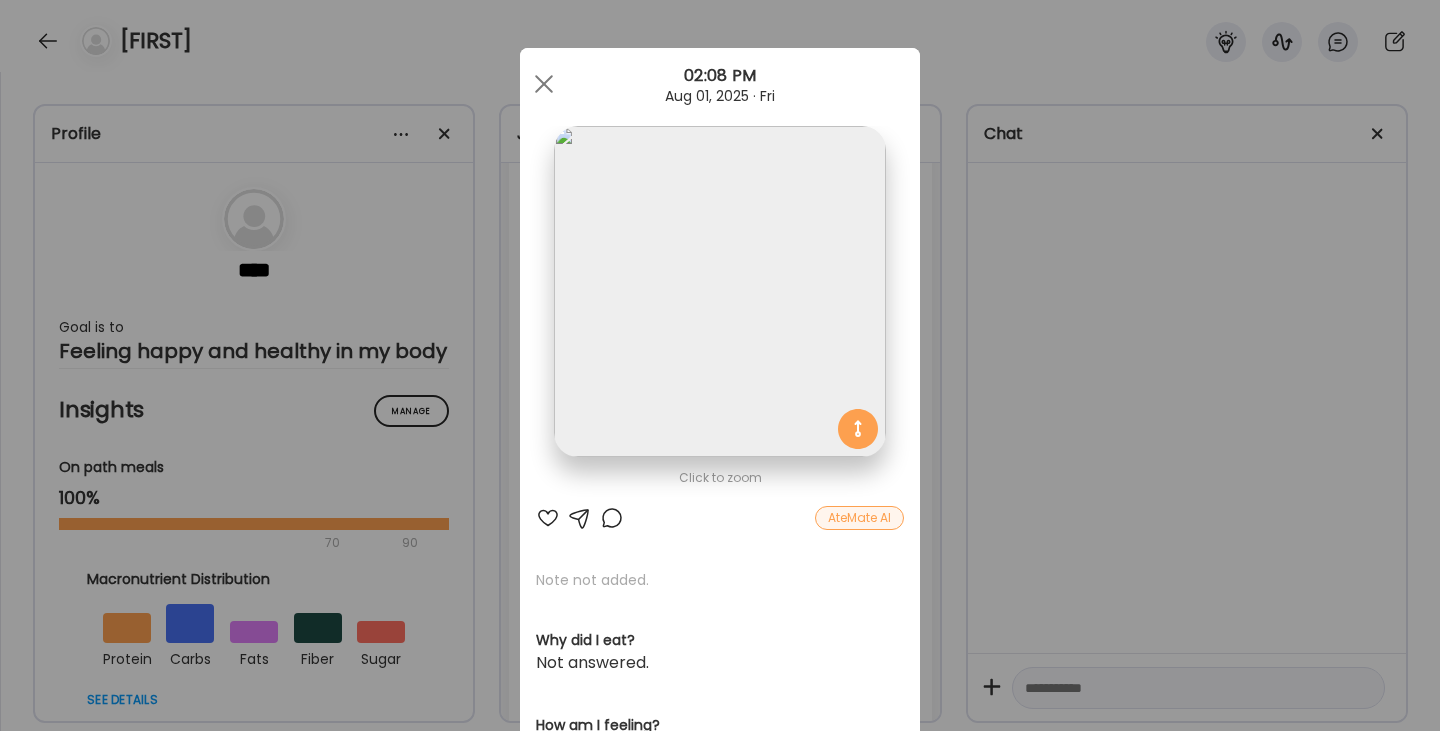 click at bounding box center [548, 518] 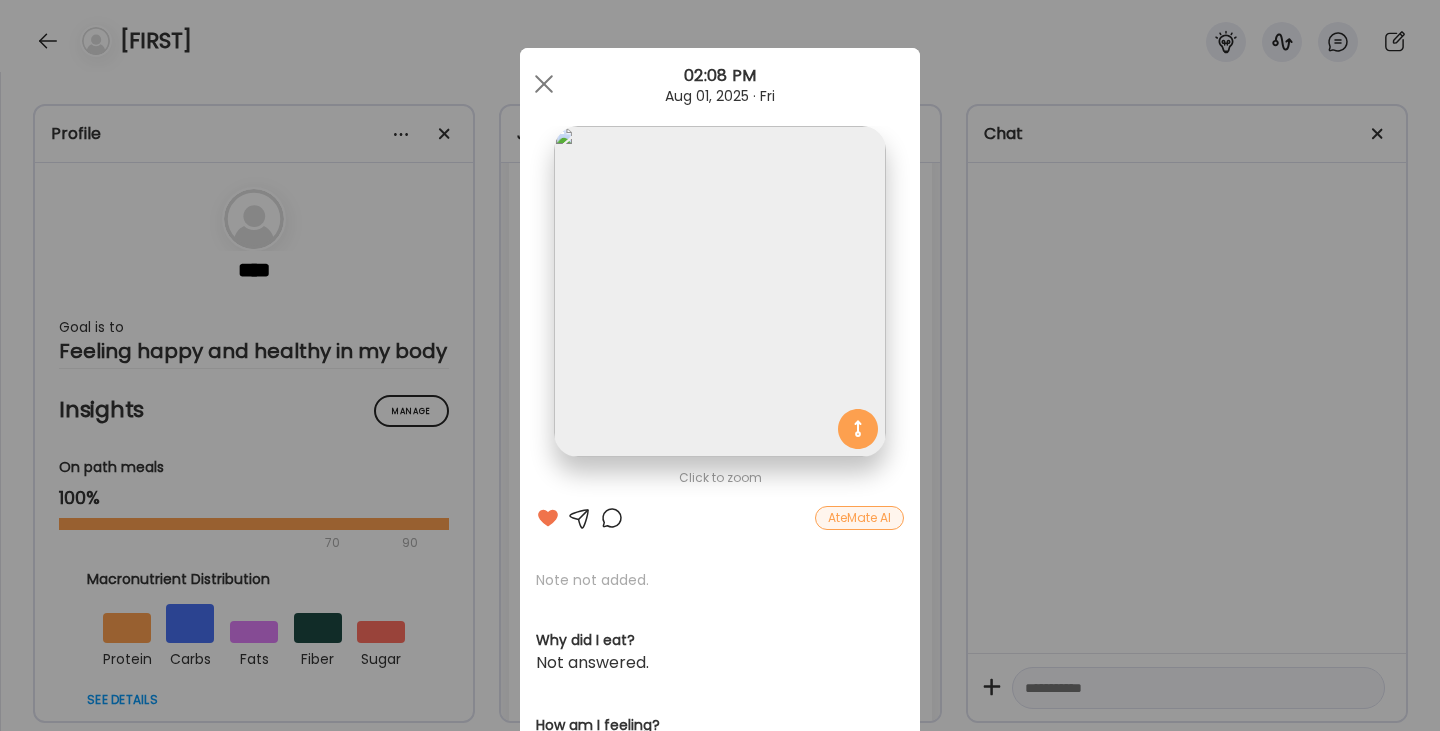 click at bounding box center [612, 518] 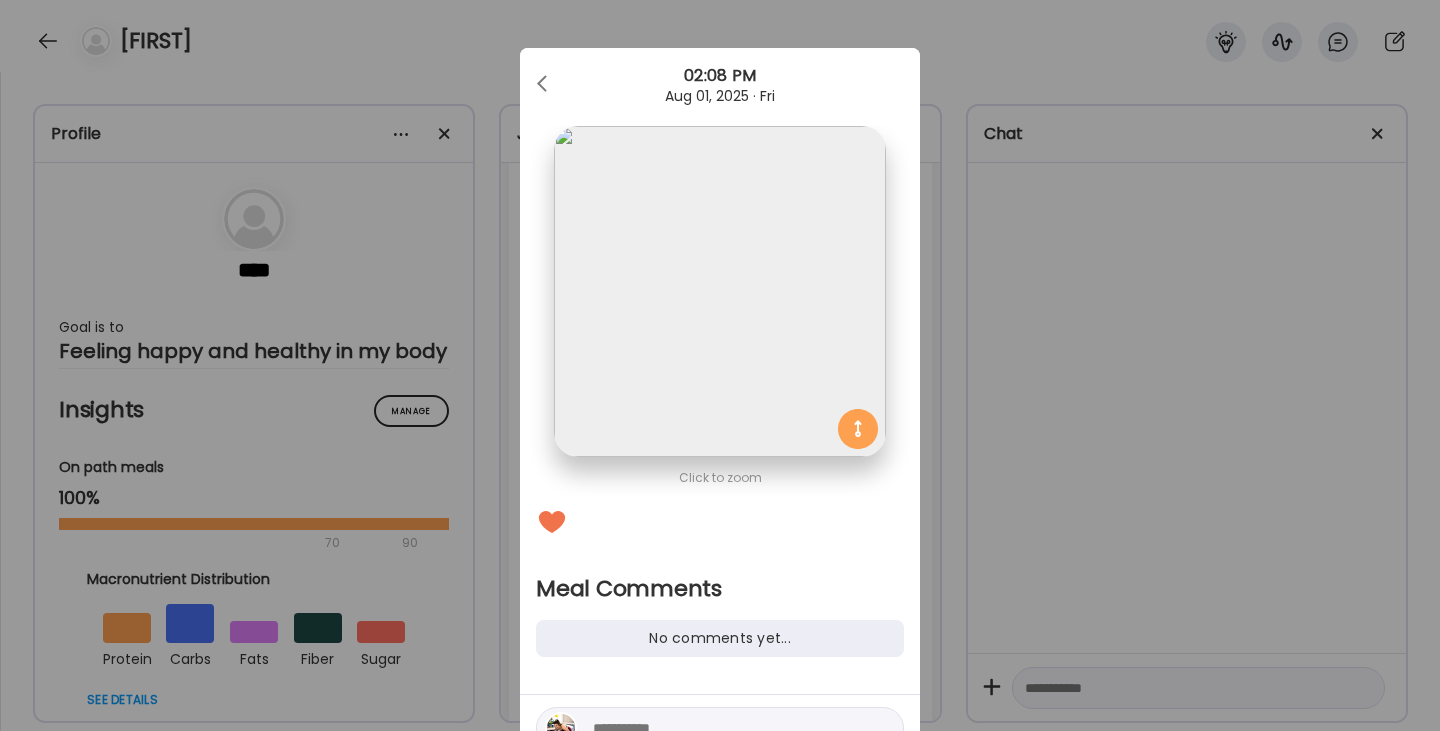 scroll, scrollTop: 87, scrollLeft: 0, axis: vertical 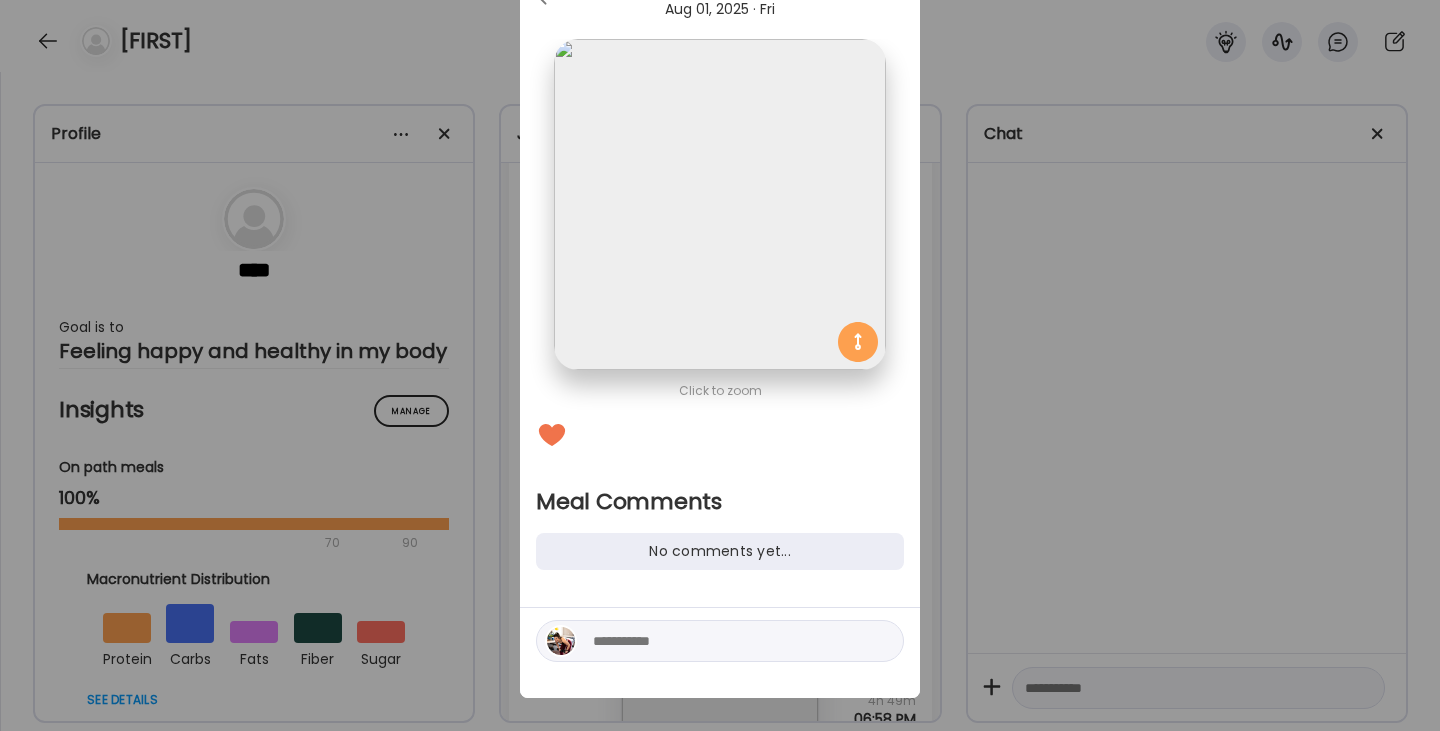 click at bounding box center [728, 641] 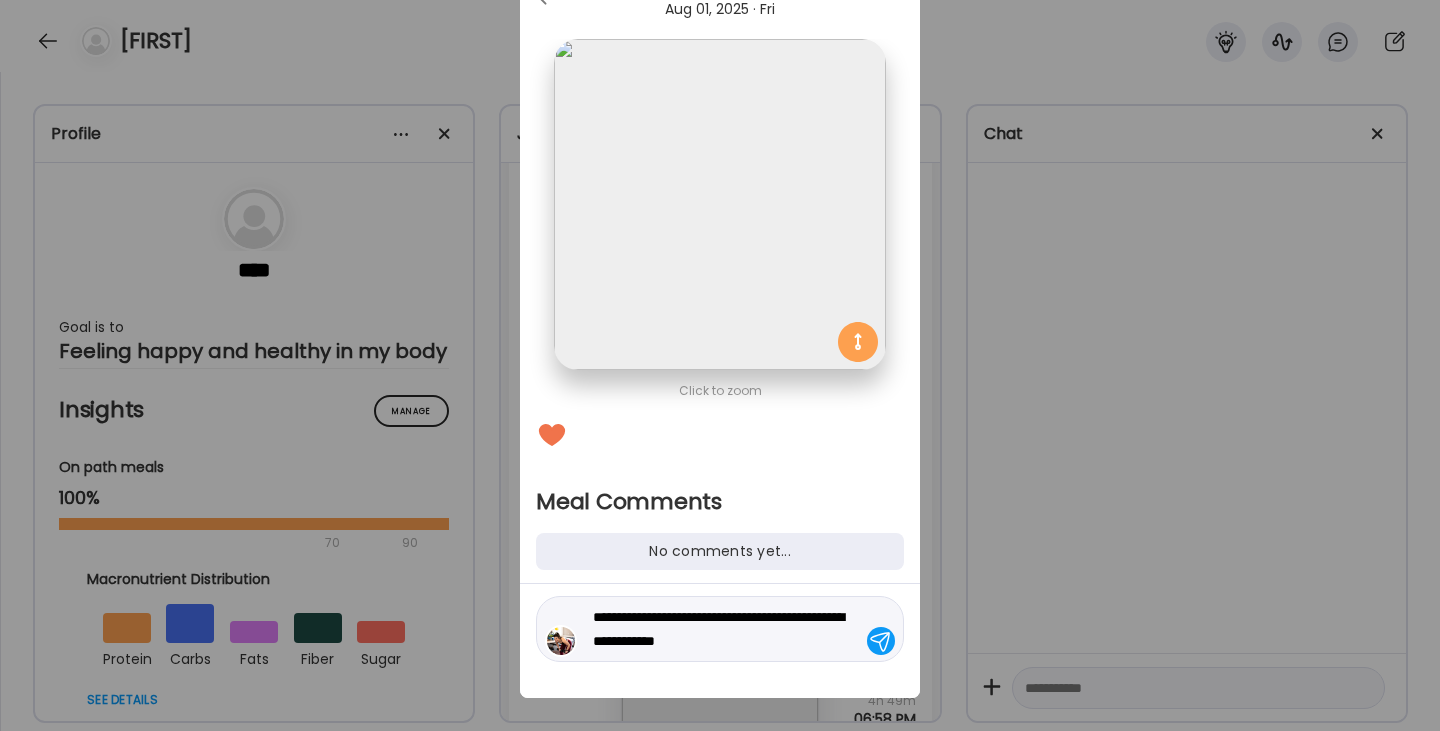 type on "**********" 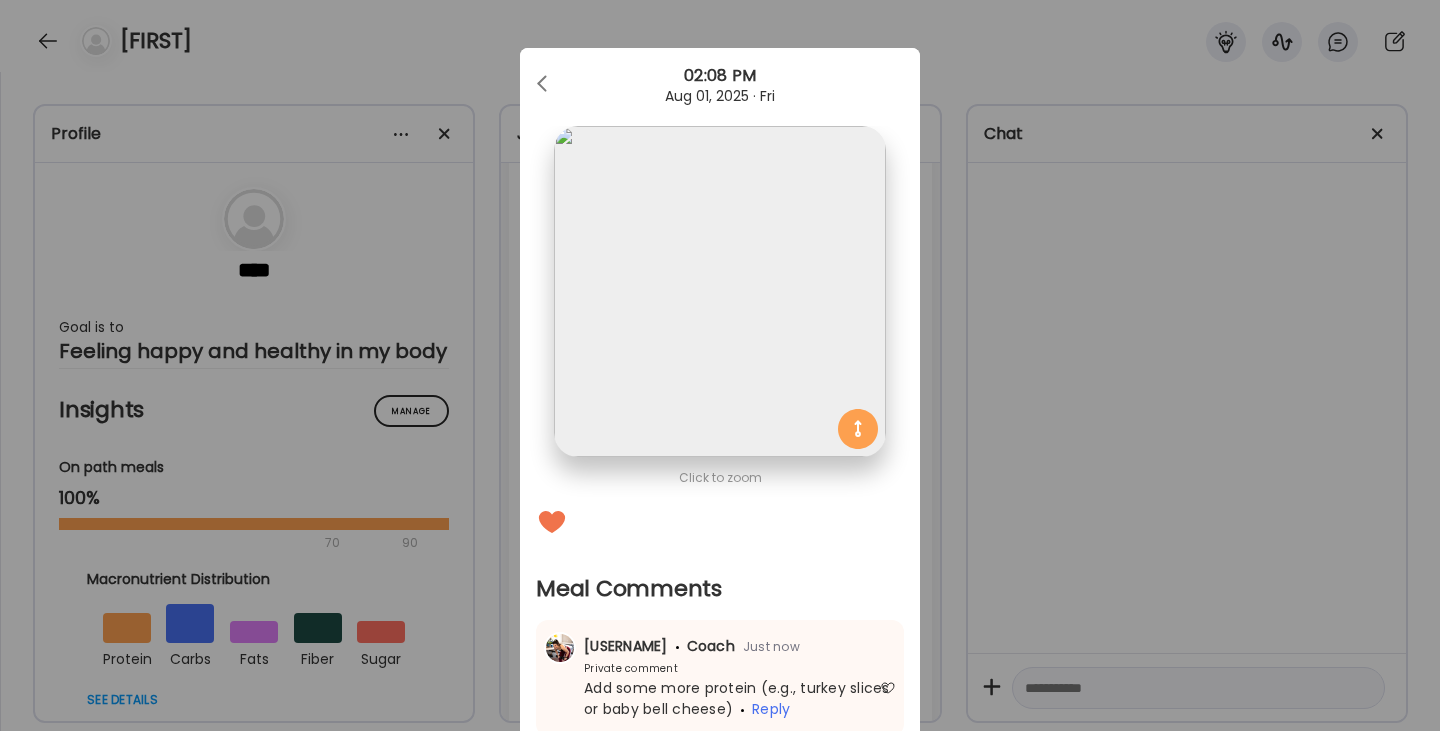 scroll, scrollTop: 0, scrollLeft: 0, axis: both 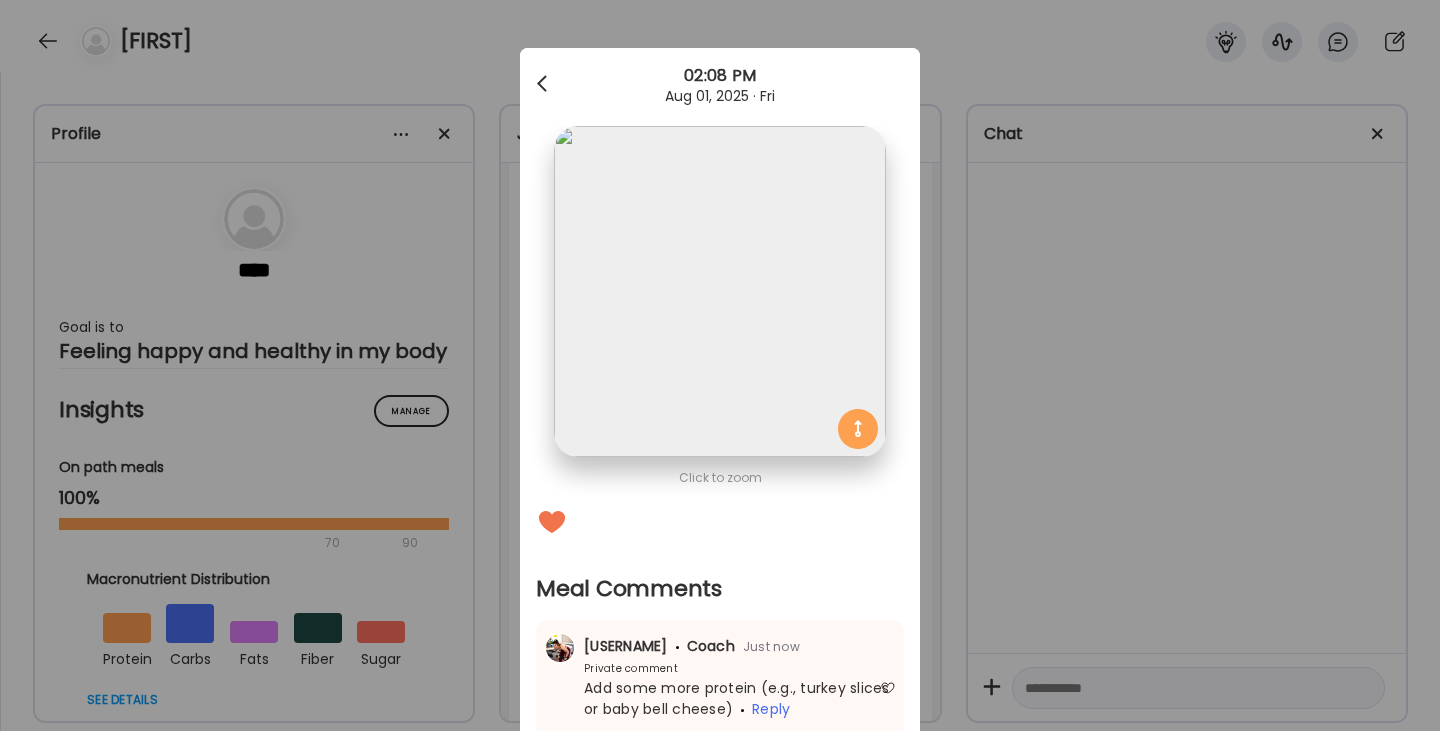 click at bounding box center [544, 84] 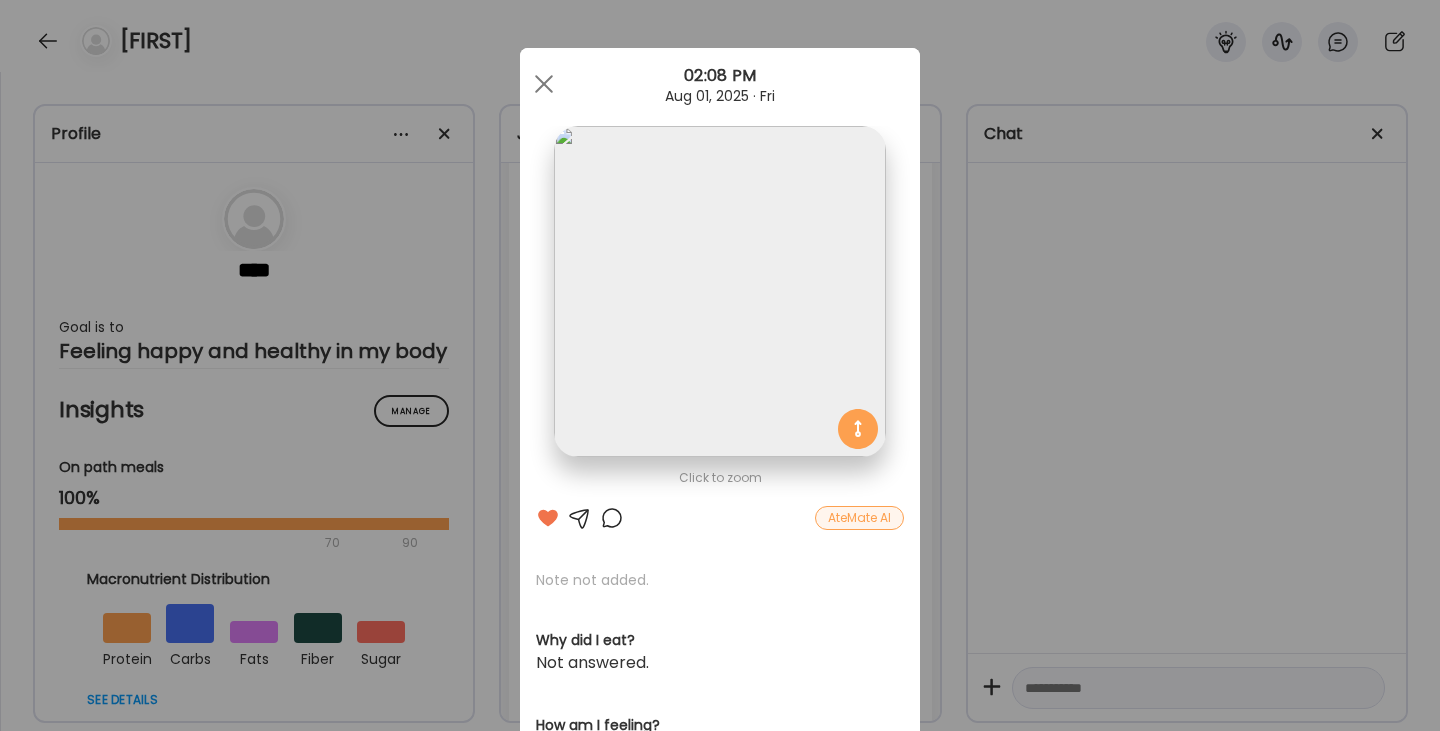 click at bounding box center [544, 84] 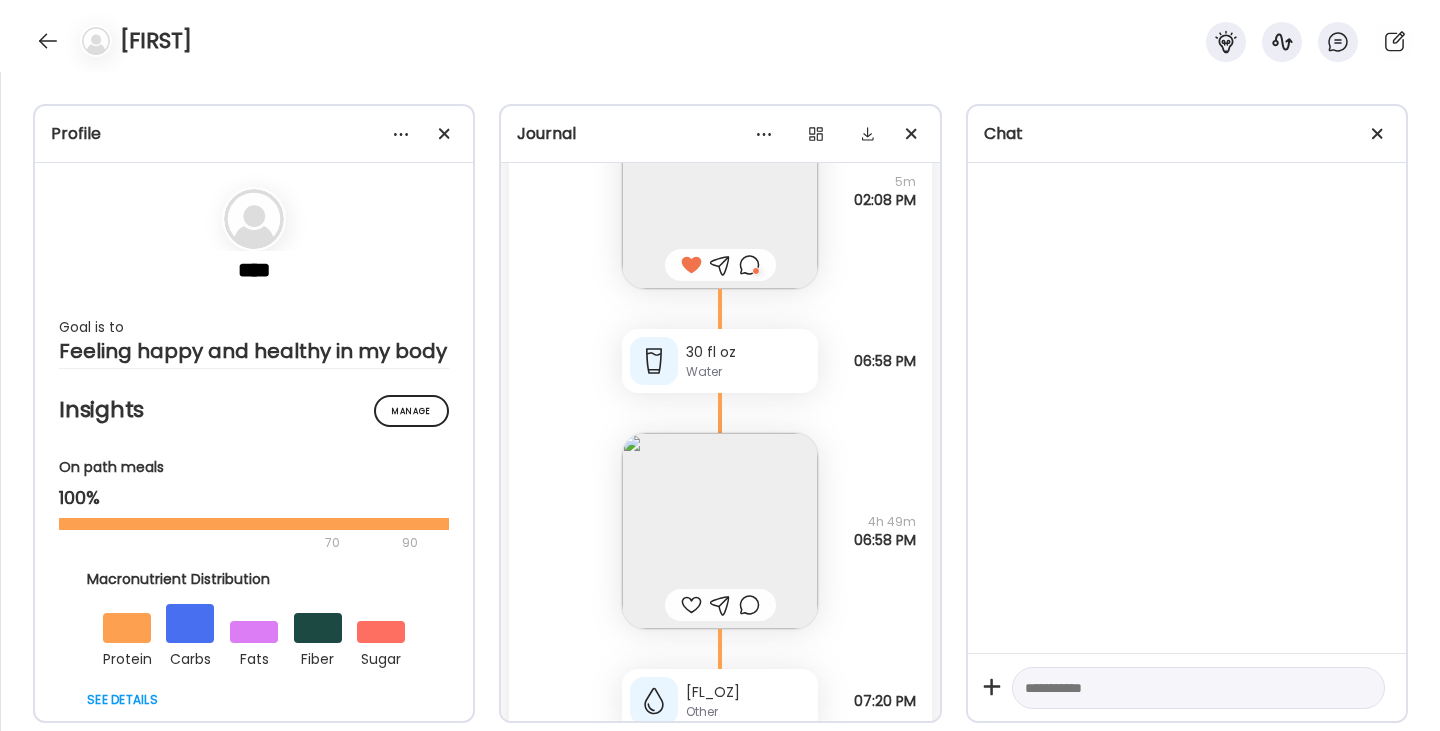 scroll, scrollTop: 29942, scrollLeft: 0, axis: vertical 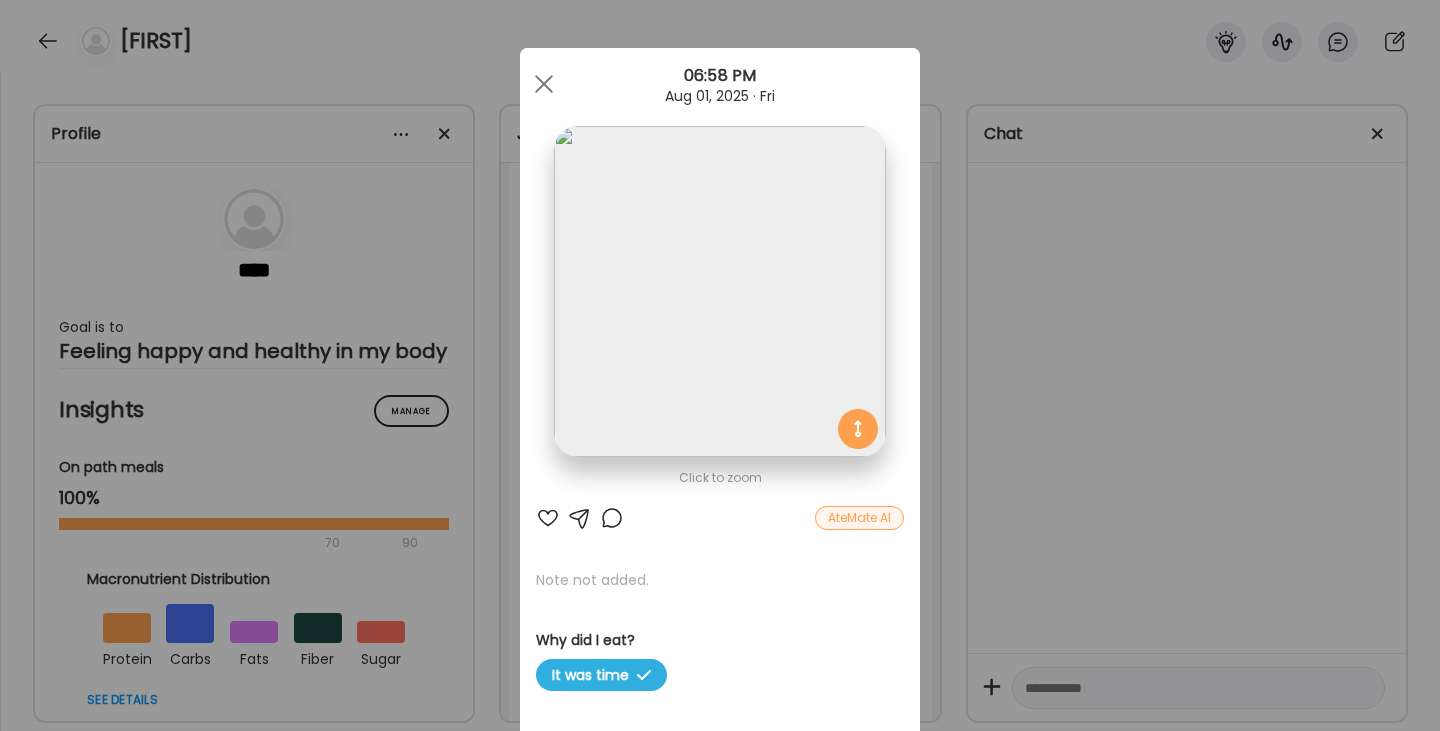 click at bounding box center [548, 518] 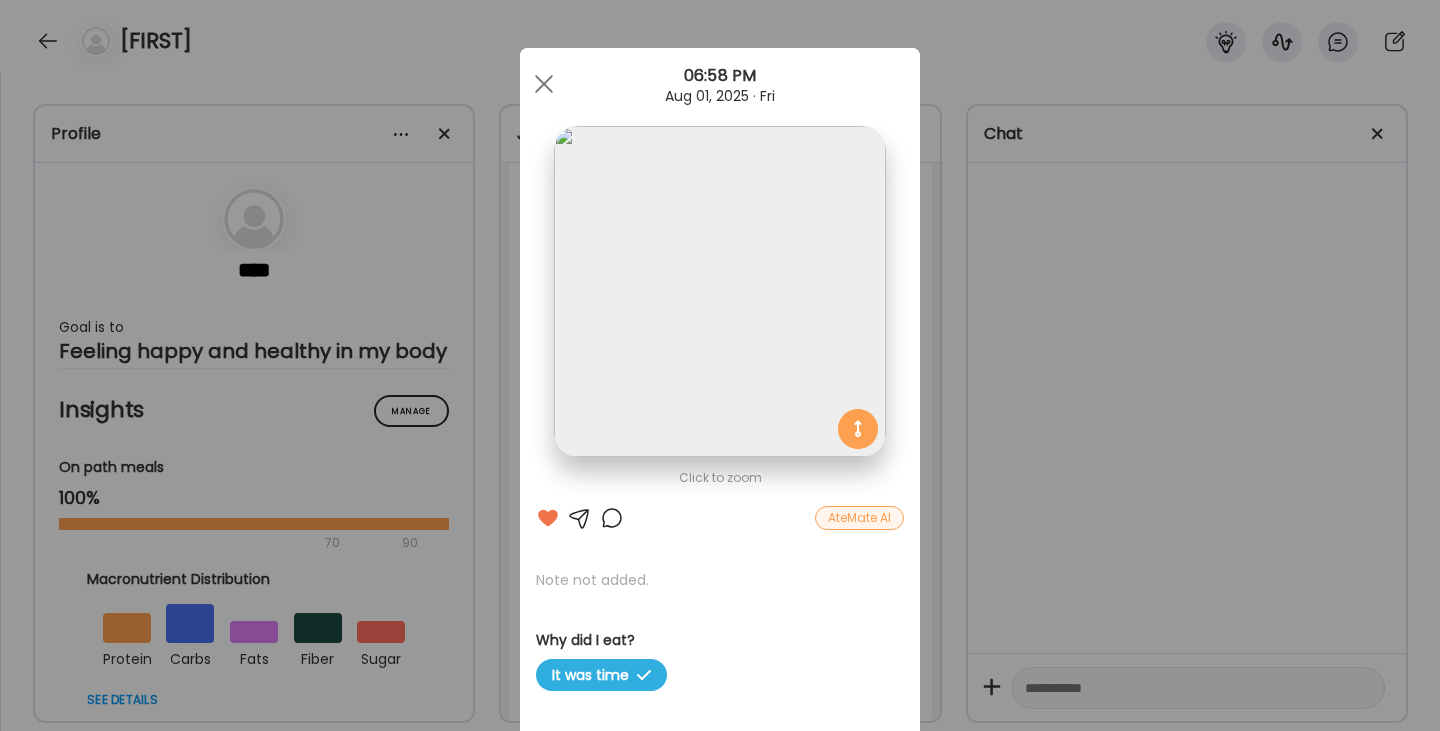 click at bounding box center [612, 518] 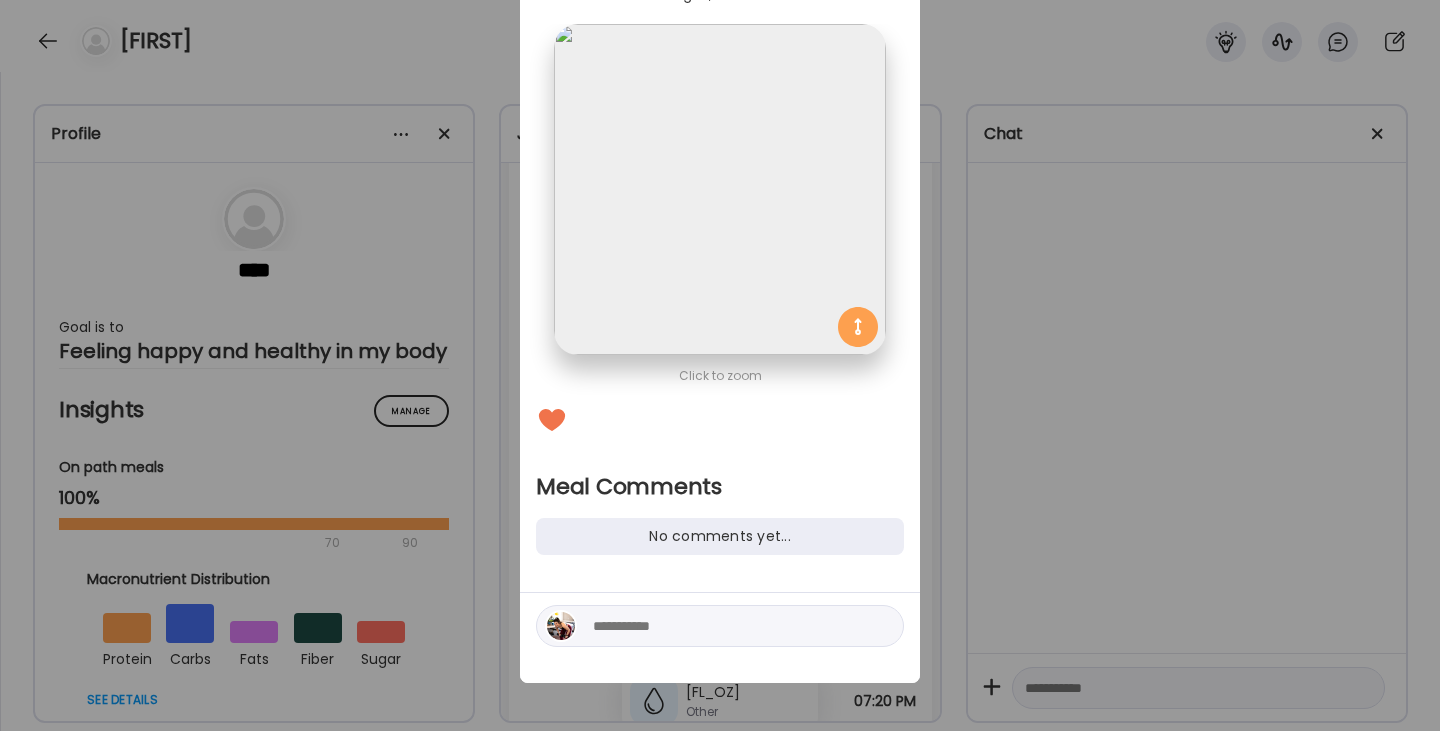 scroll, scrollTop: 102, scrollLeft: 0, axis: vertical 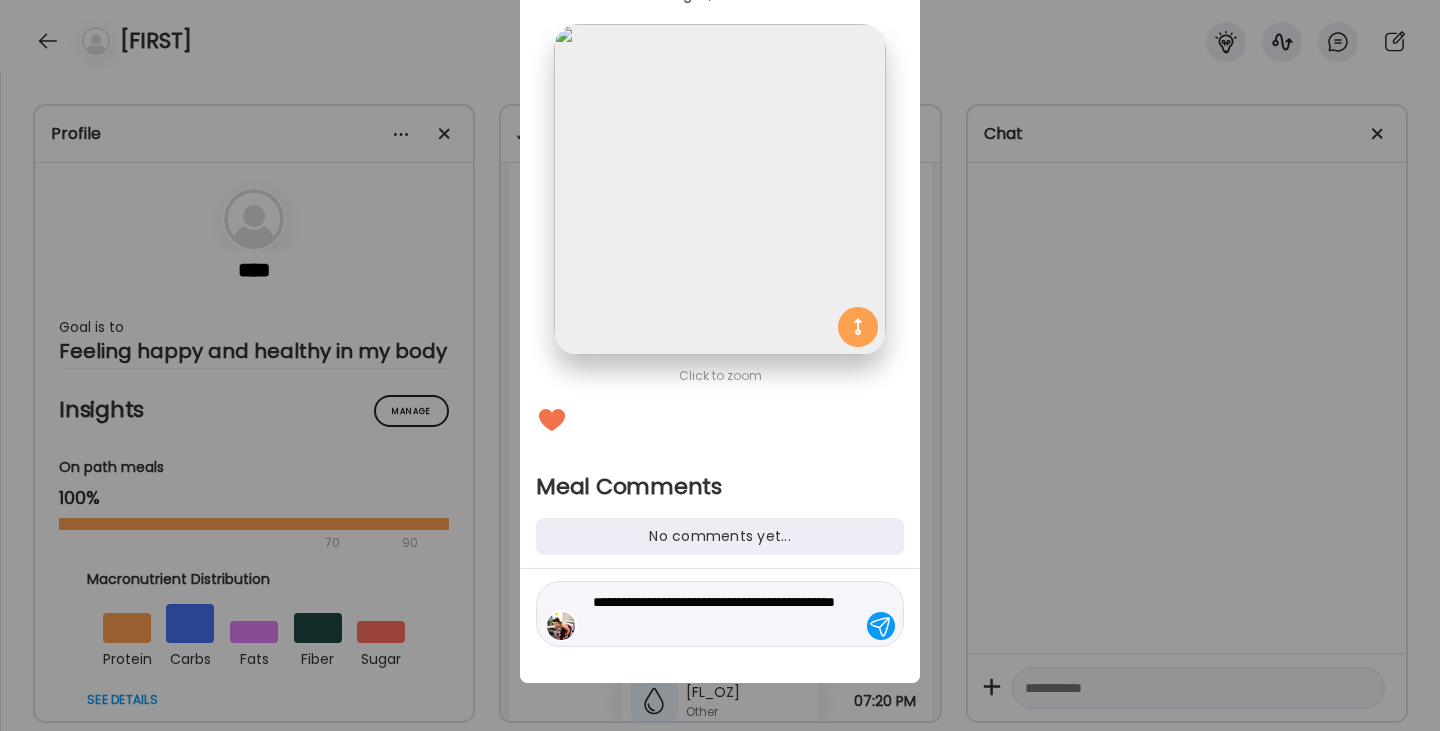 type on "**********" 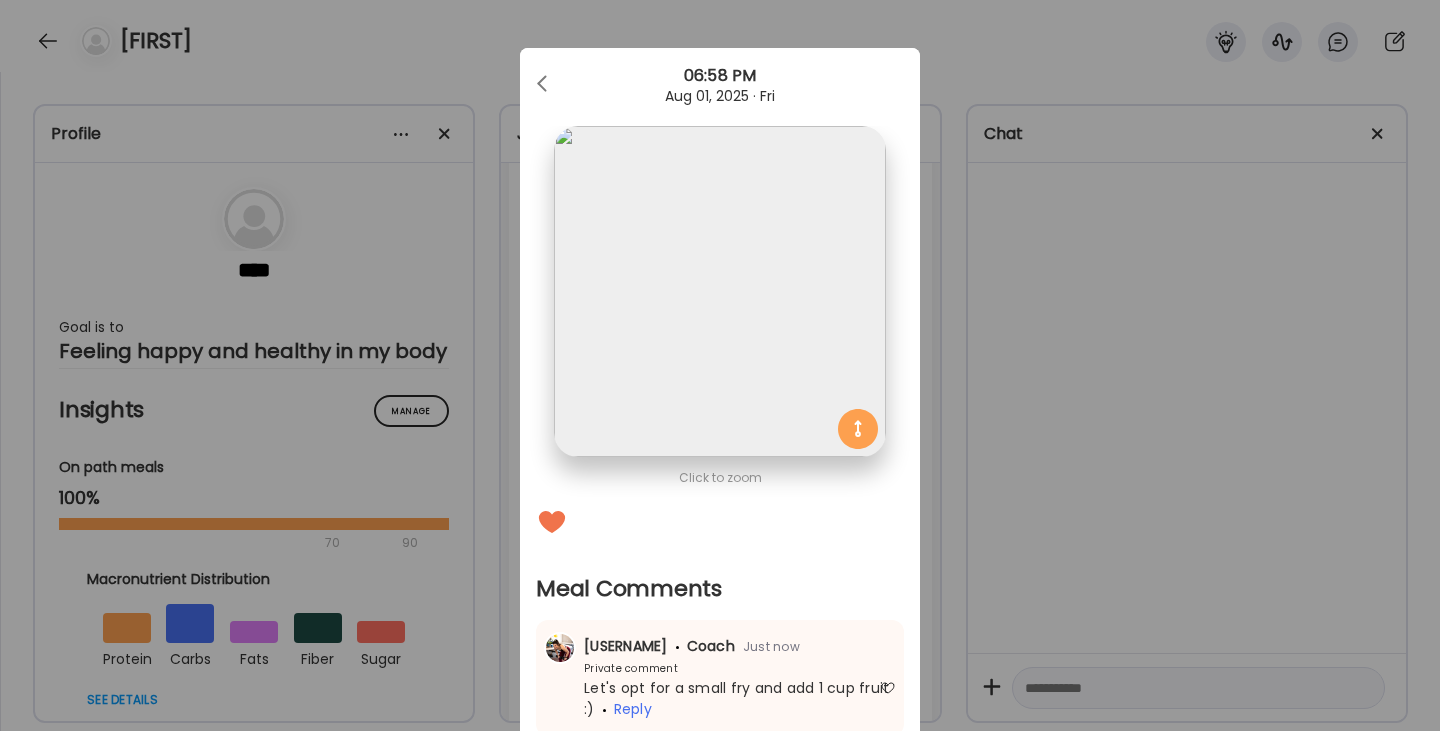 scroll, scrollTop: 0, scrollLeft: 0, axis: both 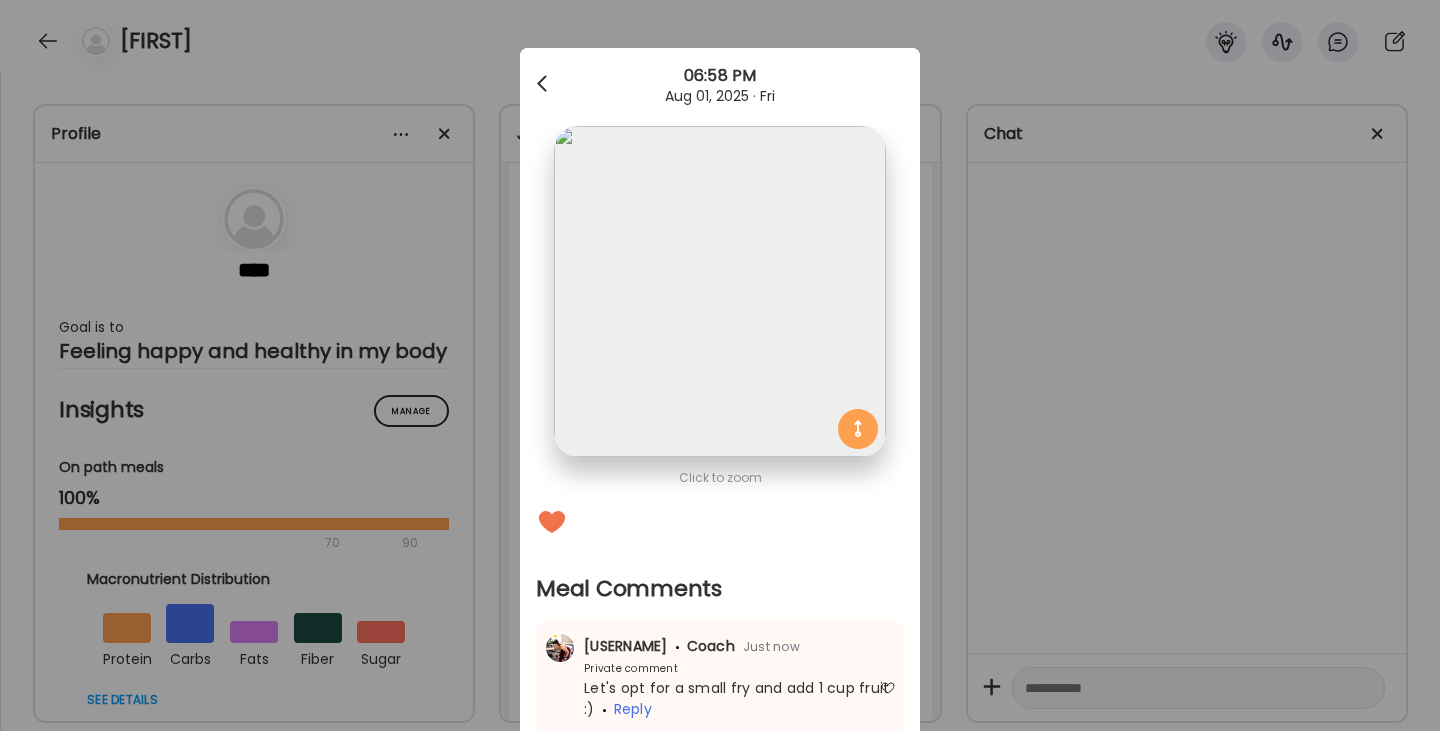 click at bounding box center (544, 84) 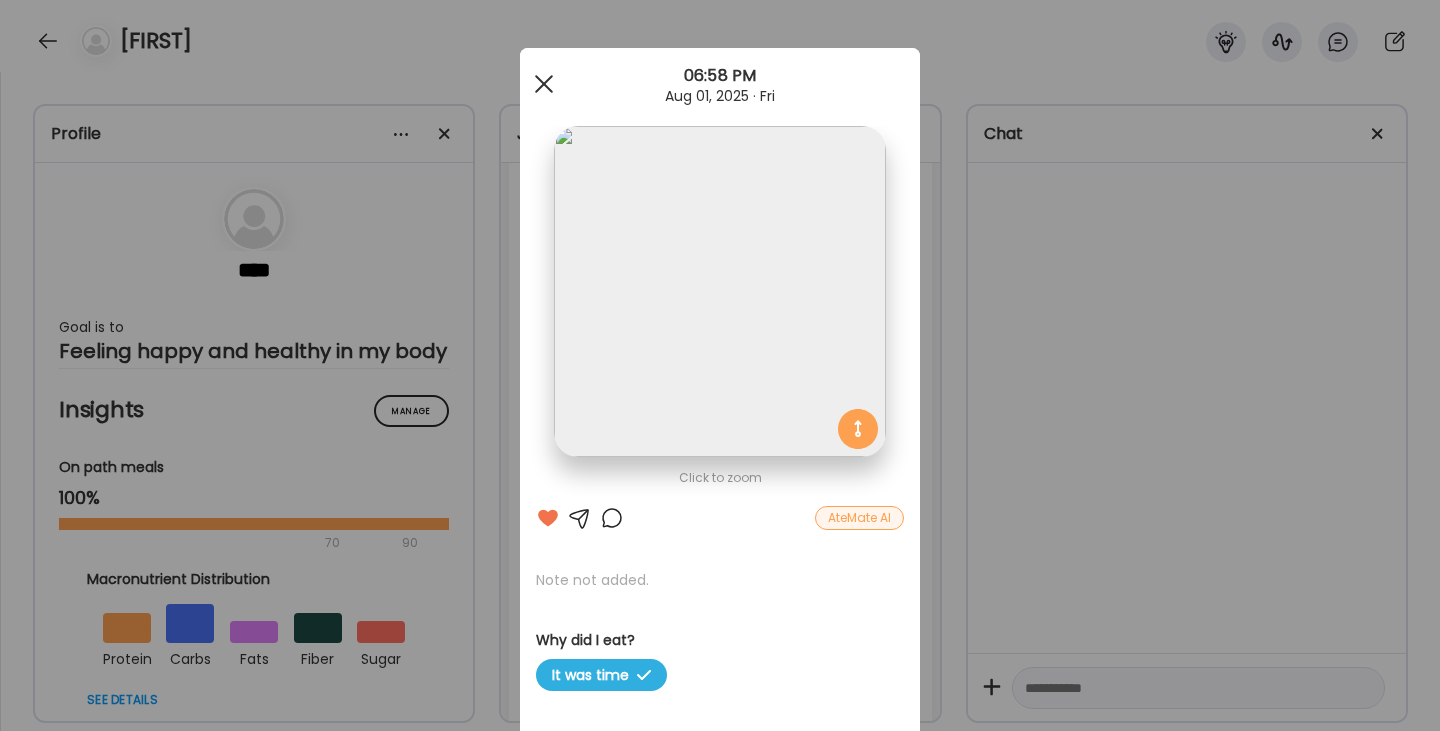 click at bounding box center [544, 84] 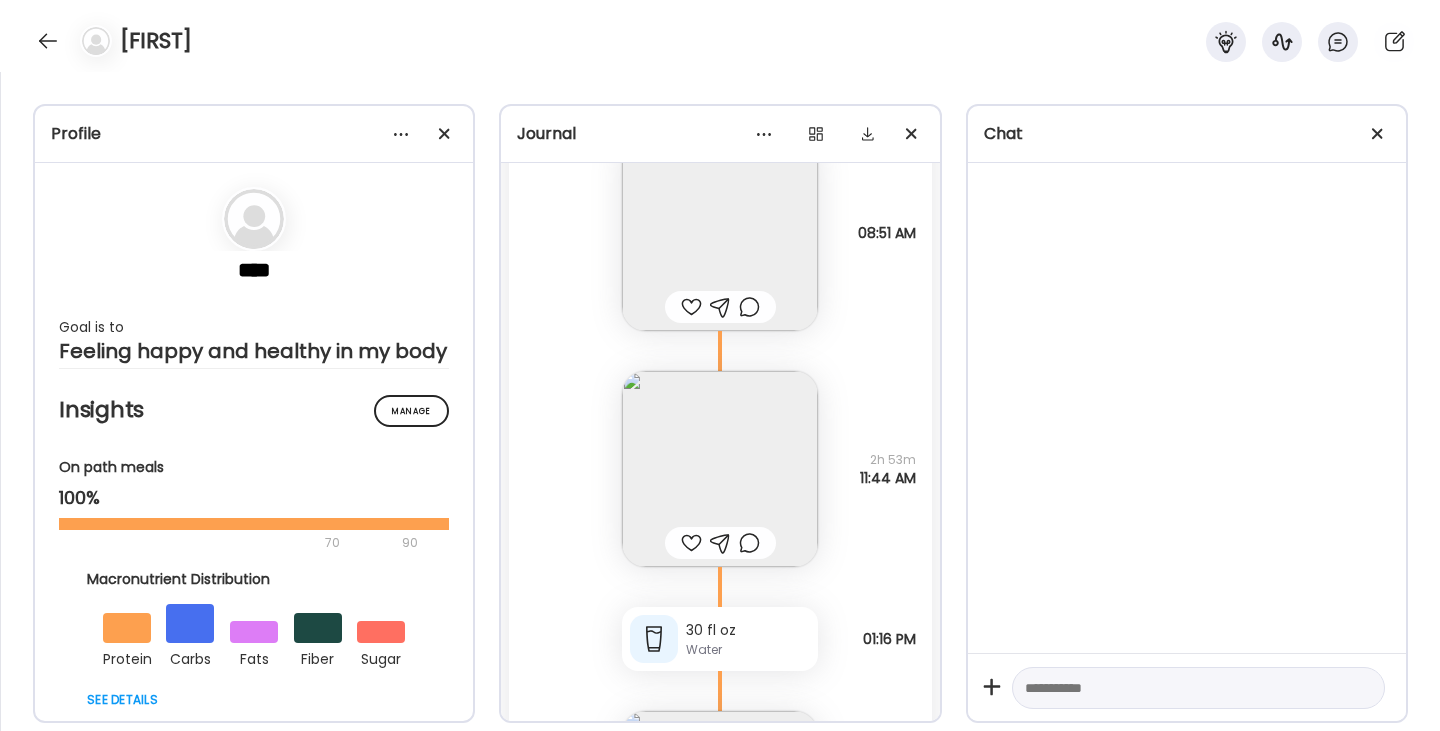 scroll, scrollTop: 27189, scrollLeft: 0, axis: vertical 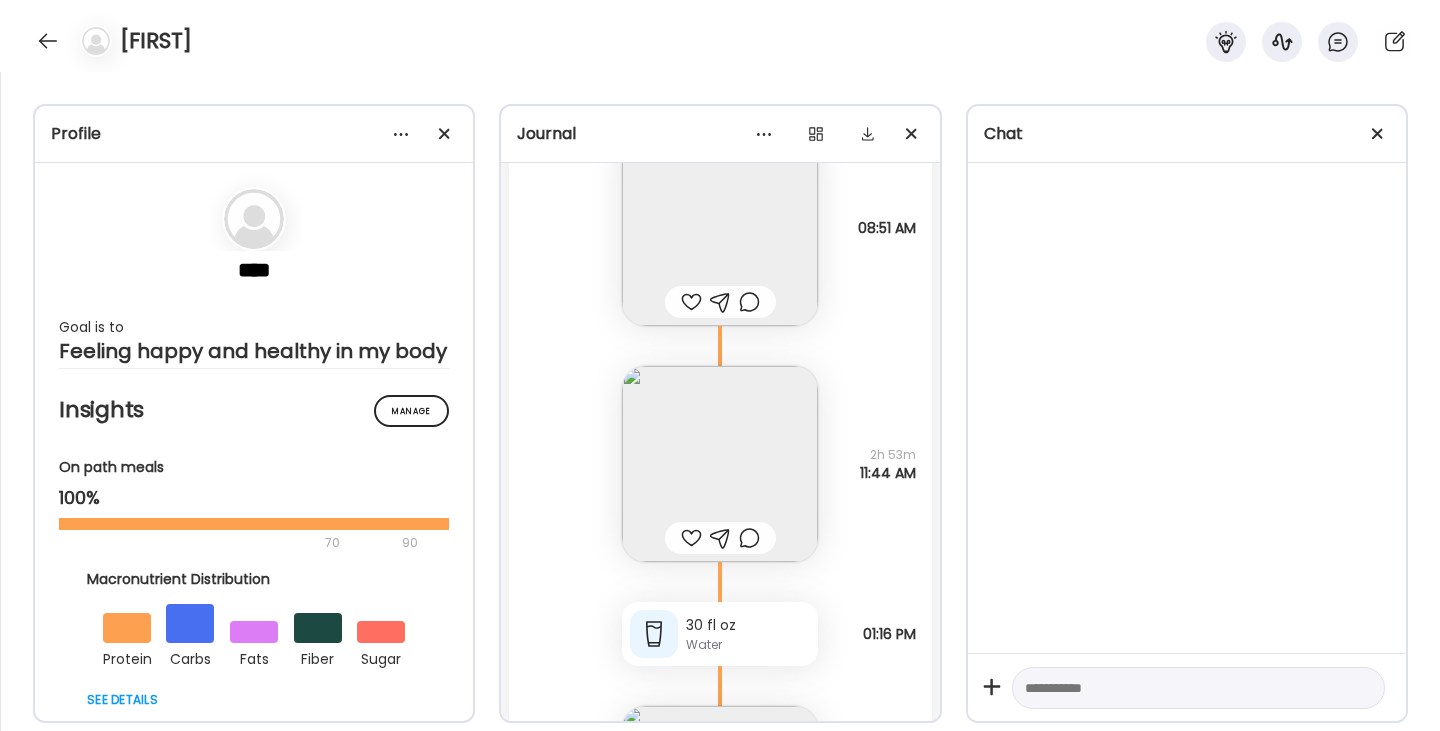 click at bounding box center [720, 464] 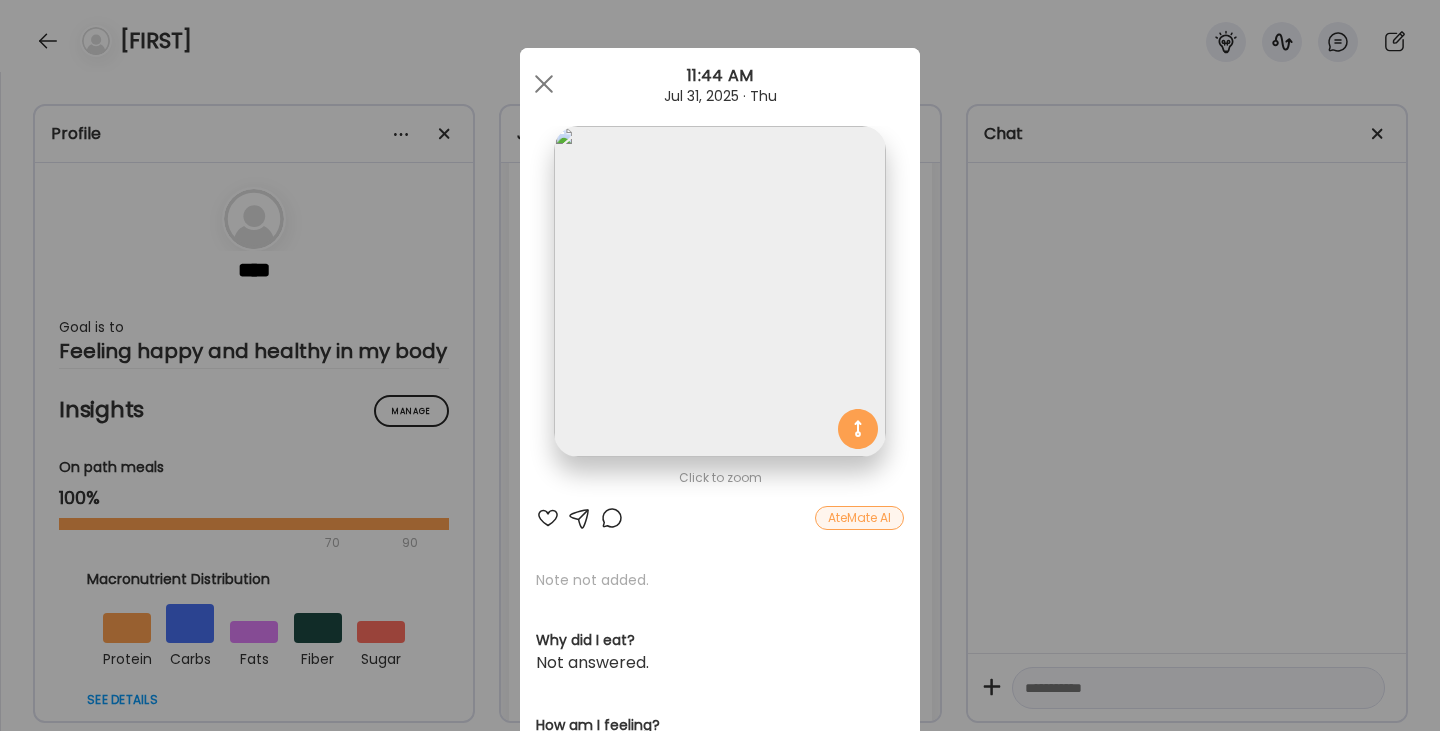 click at bounding box center [548, 518] 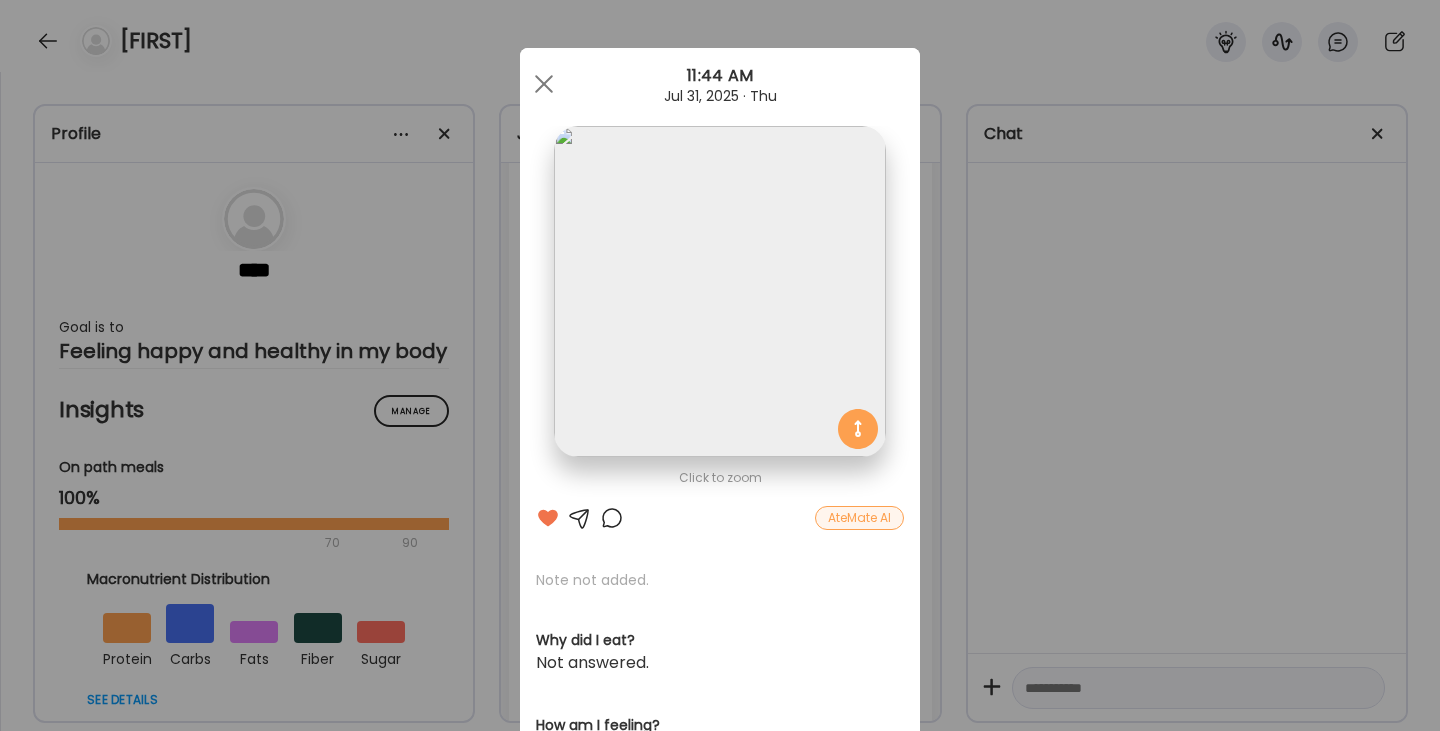 click on "Click to zoom AteMate AI Note not added. Why did I eat? Not answered. How am I feeling? Not answered. Who did I eat with? Not answered. How was it? Not answered. Where did I eat? Not answered. How was it made? Not answered. How did it make me feel? Not answered." at bounding box center (720, 636) 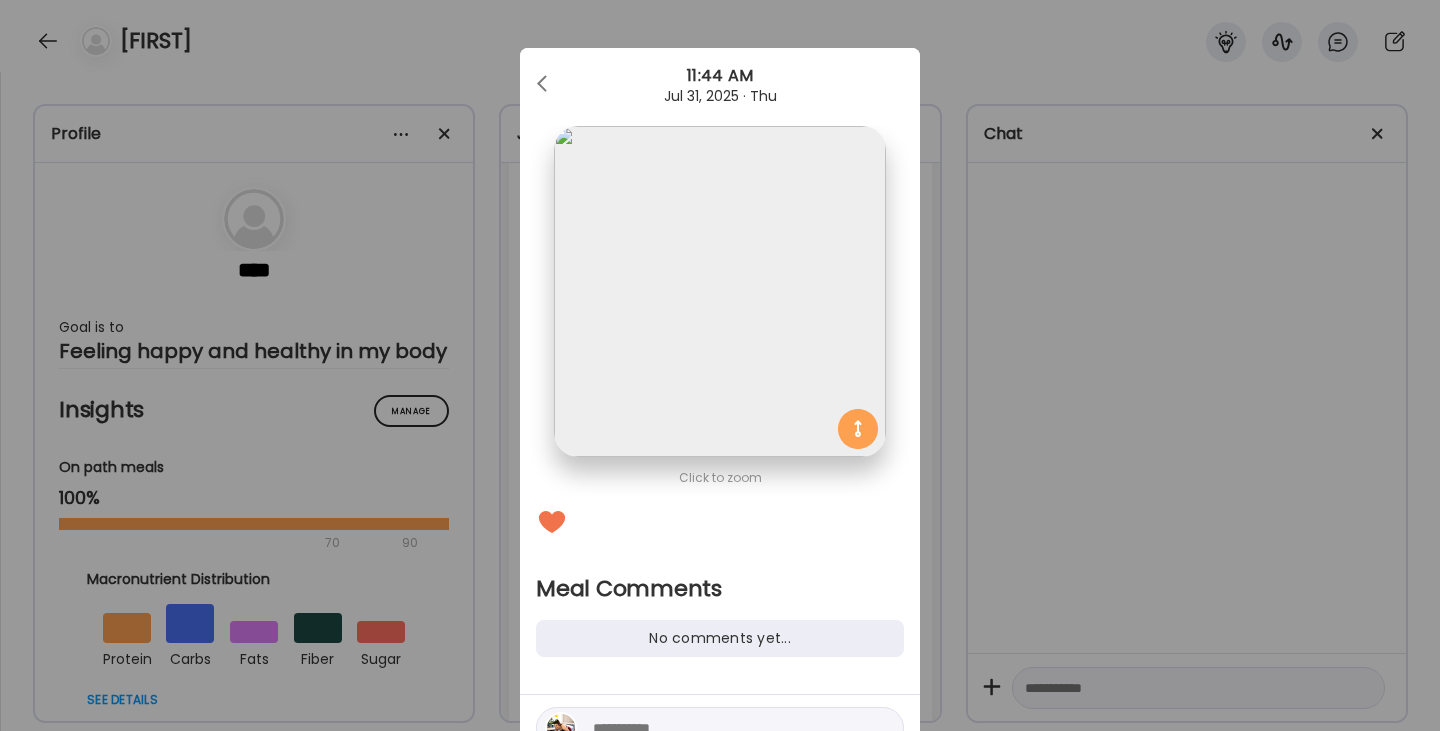 scroll, scrollTop: 102, scrollLeft: 0, axis: vertical 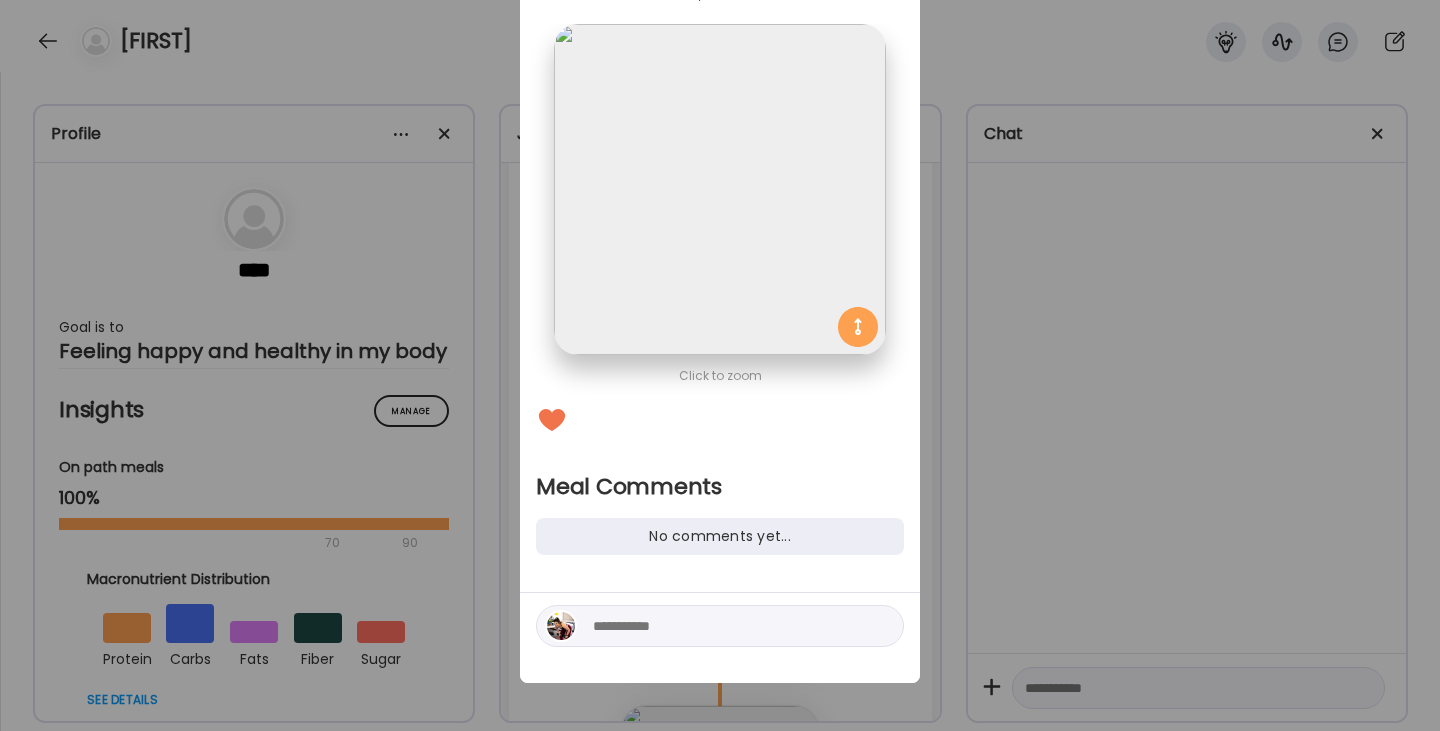 click at bounding box center [728, 626] 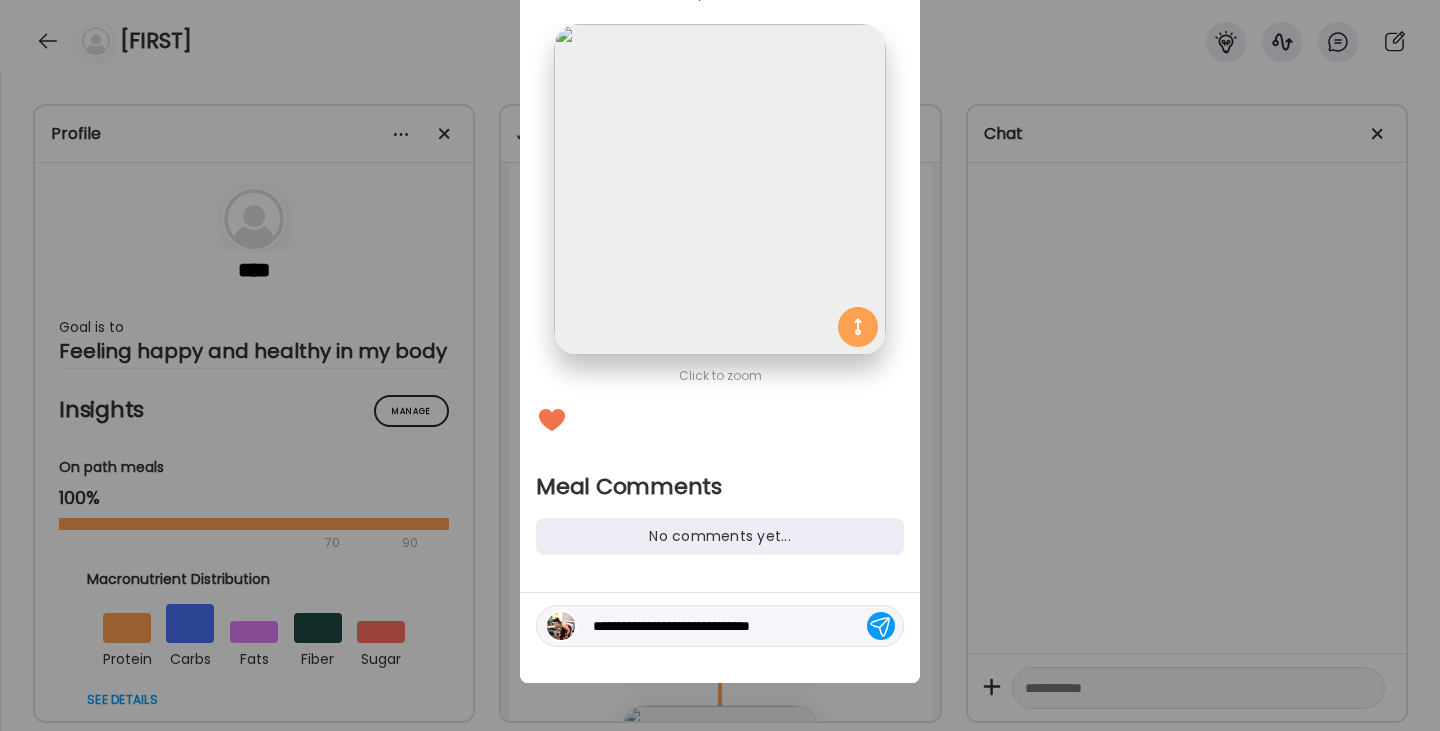 type on "**********" 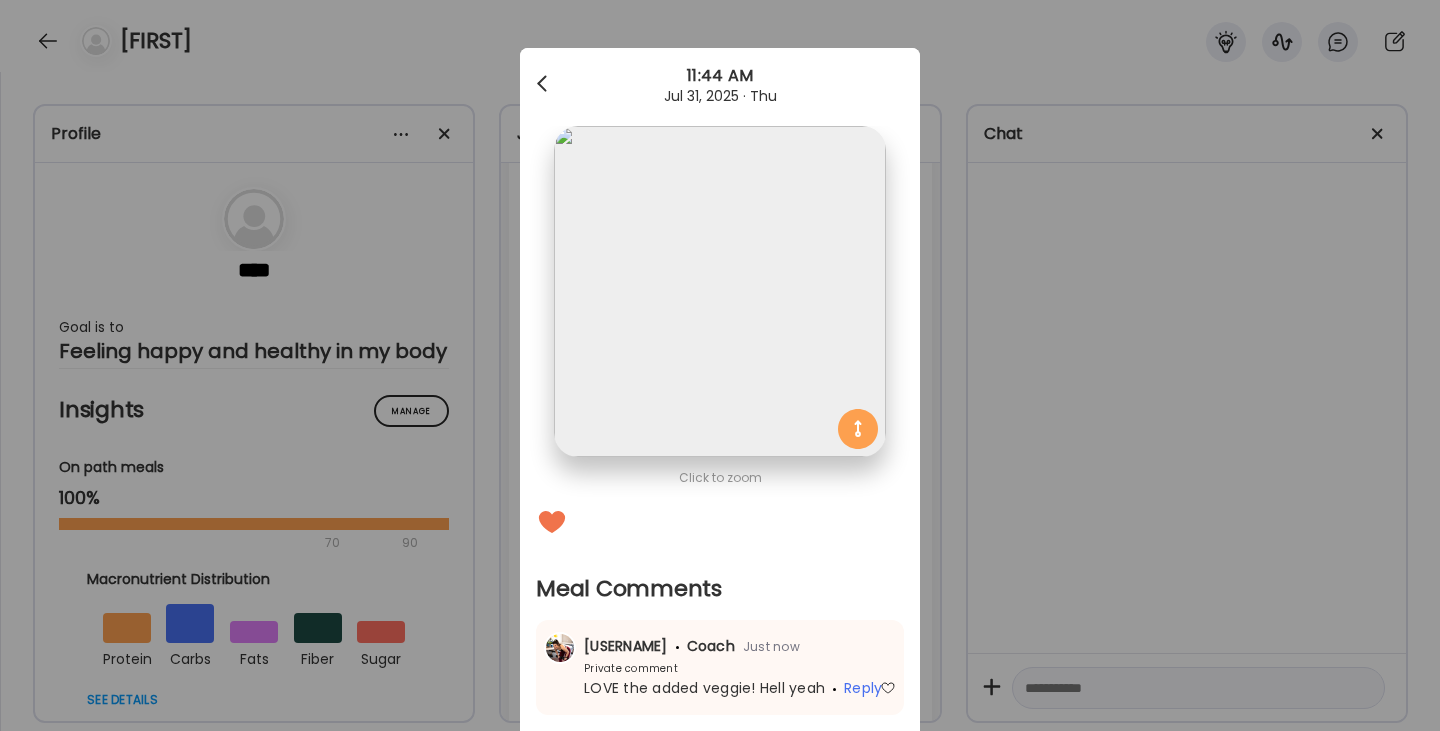 scroll, scrollTop: -1, scrollLeft: 0, axis: vertical 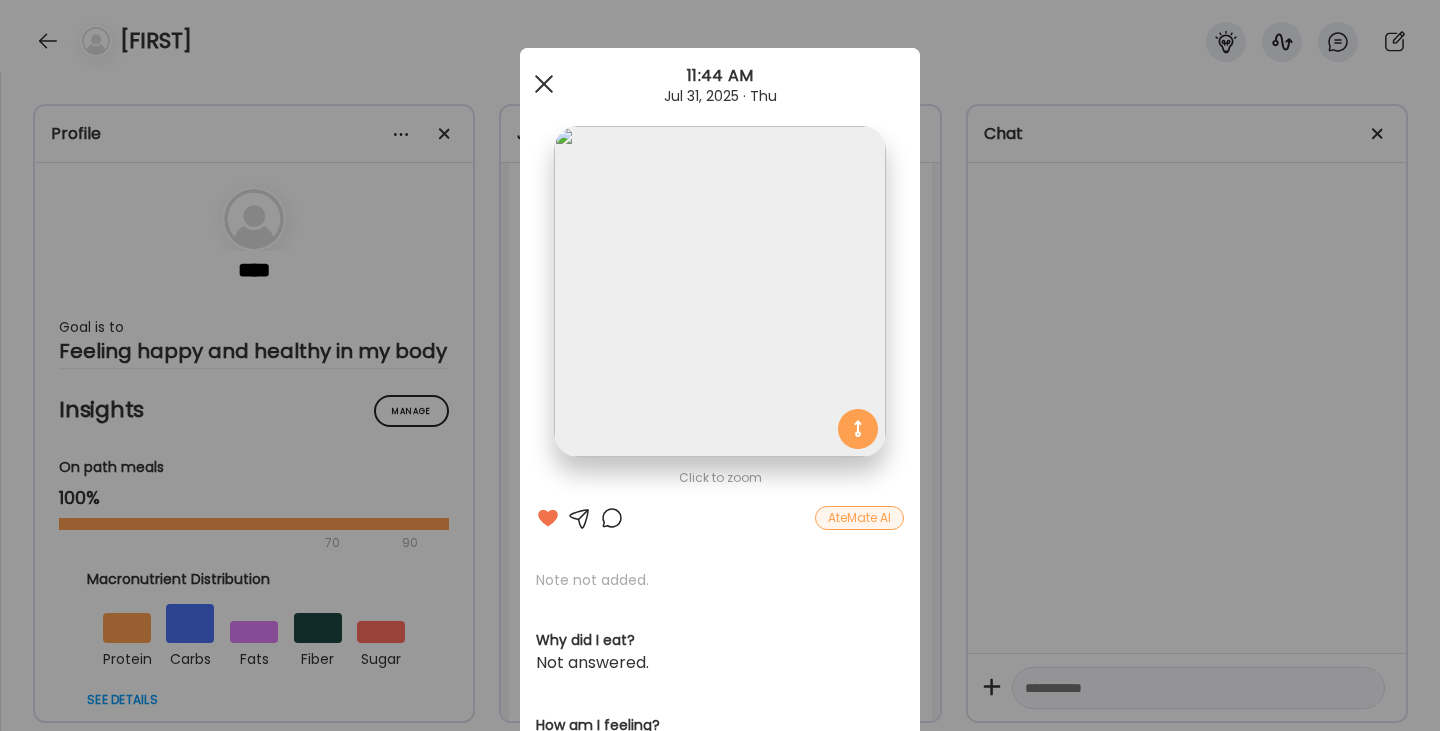 click at bounding box center (544, 84) 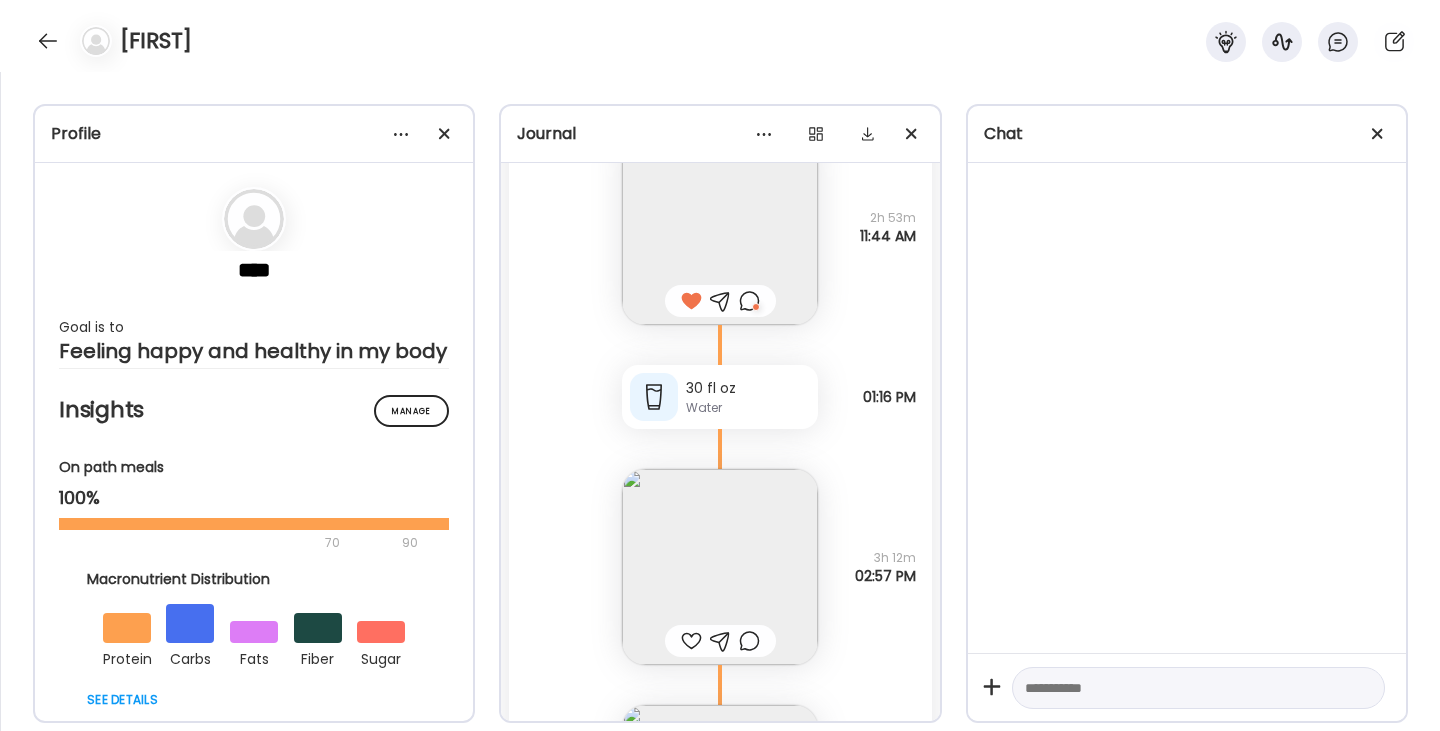 scroll, scrollTop: 27490, scrollLeft: 0, axis: vertical 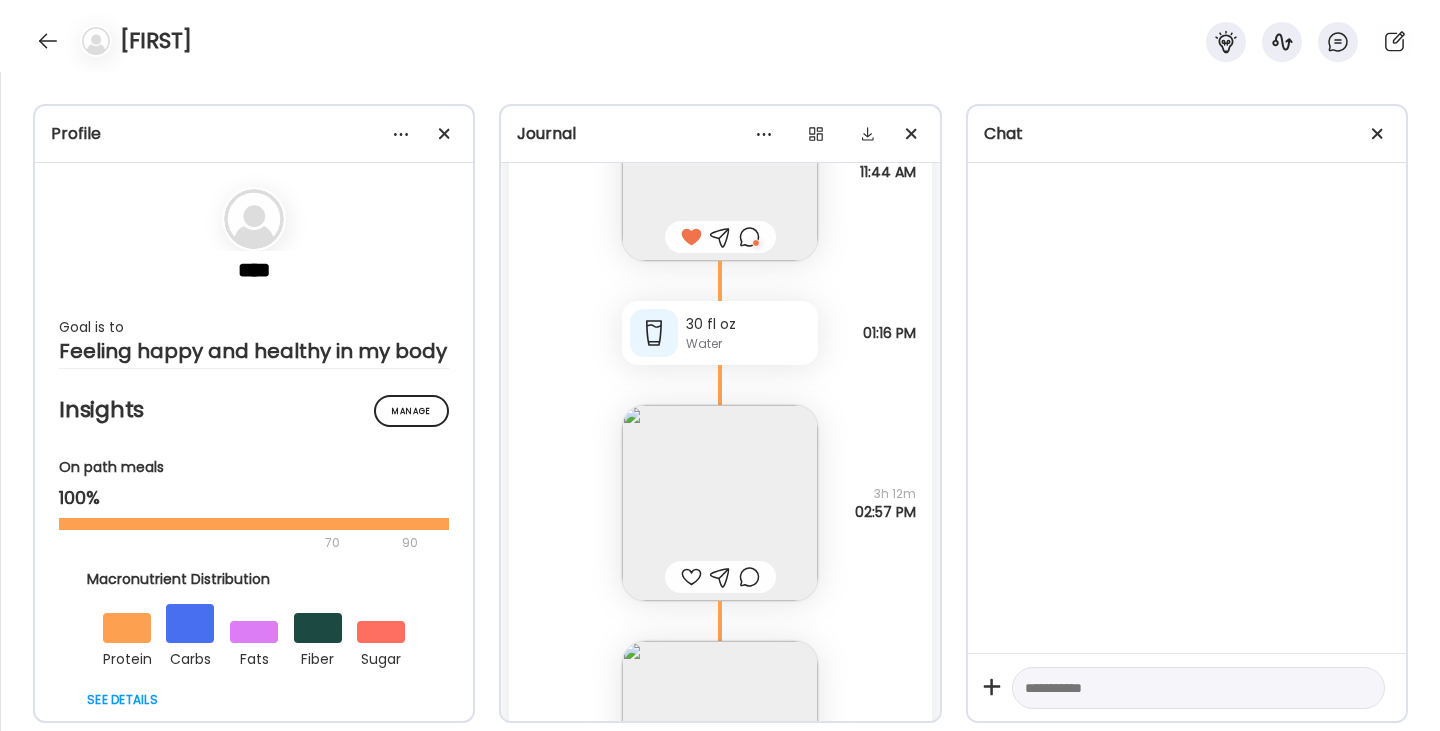 click at bounding box center [691, 577] 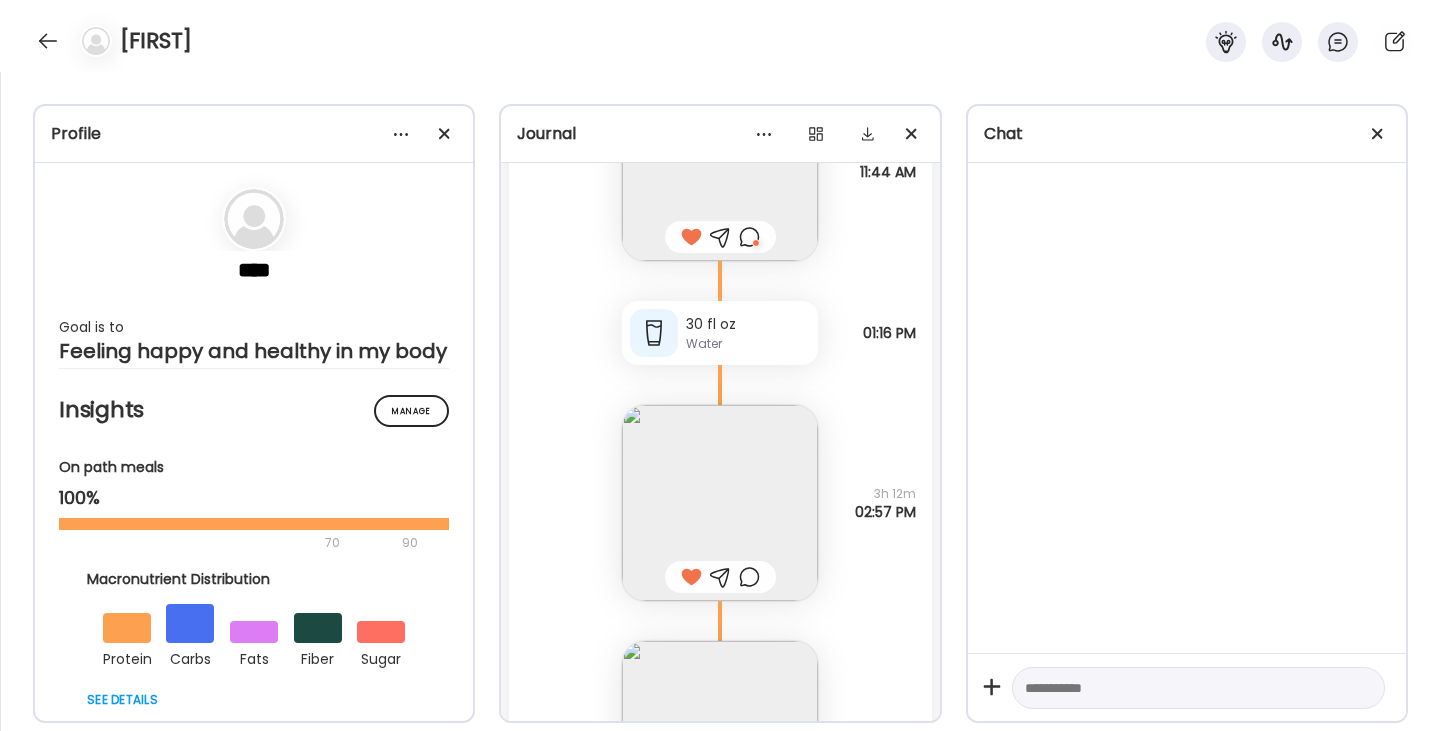click at bounding box center (749, 577) 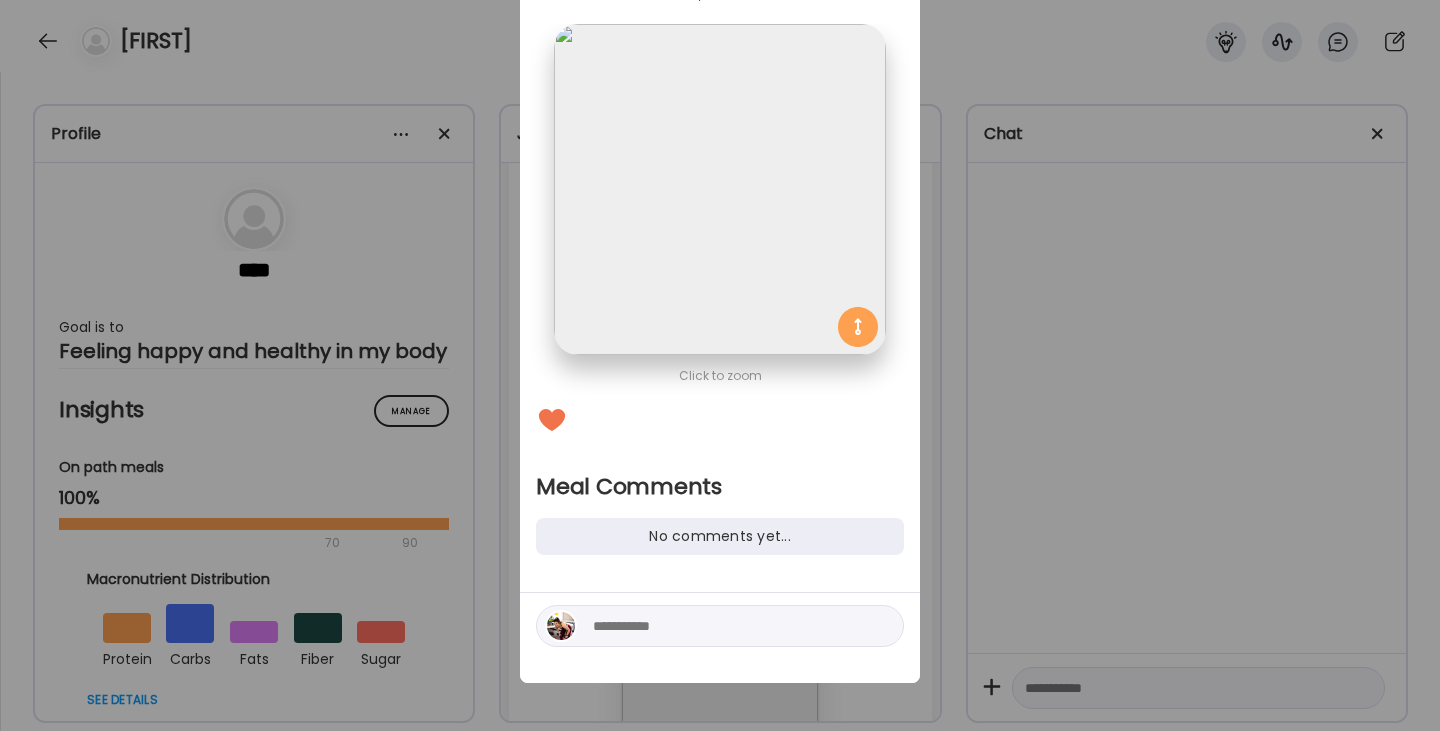 scroll, scrollTop: 102, scrollLeft: 0, axis: vertical 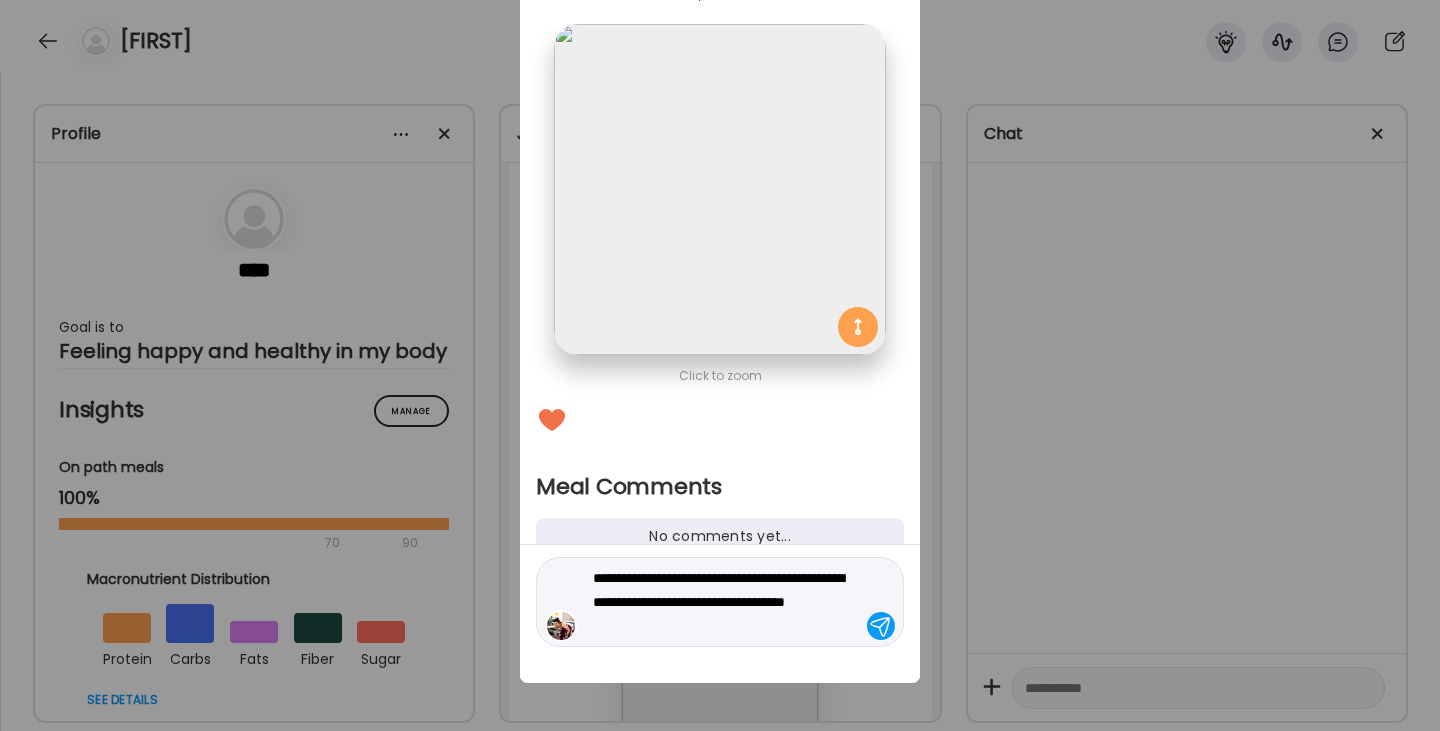 type on "**********" 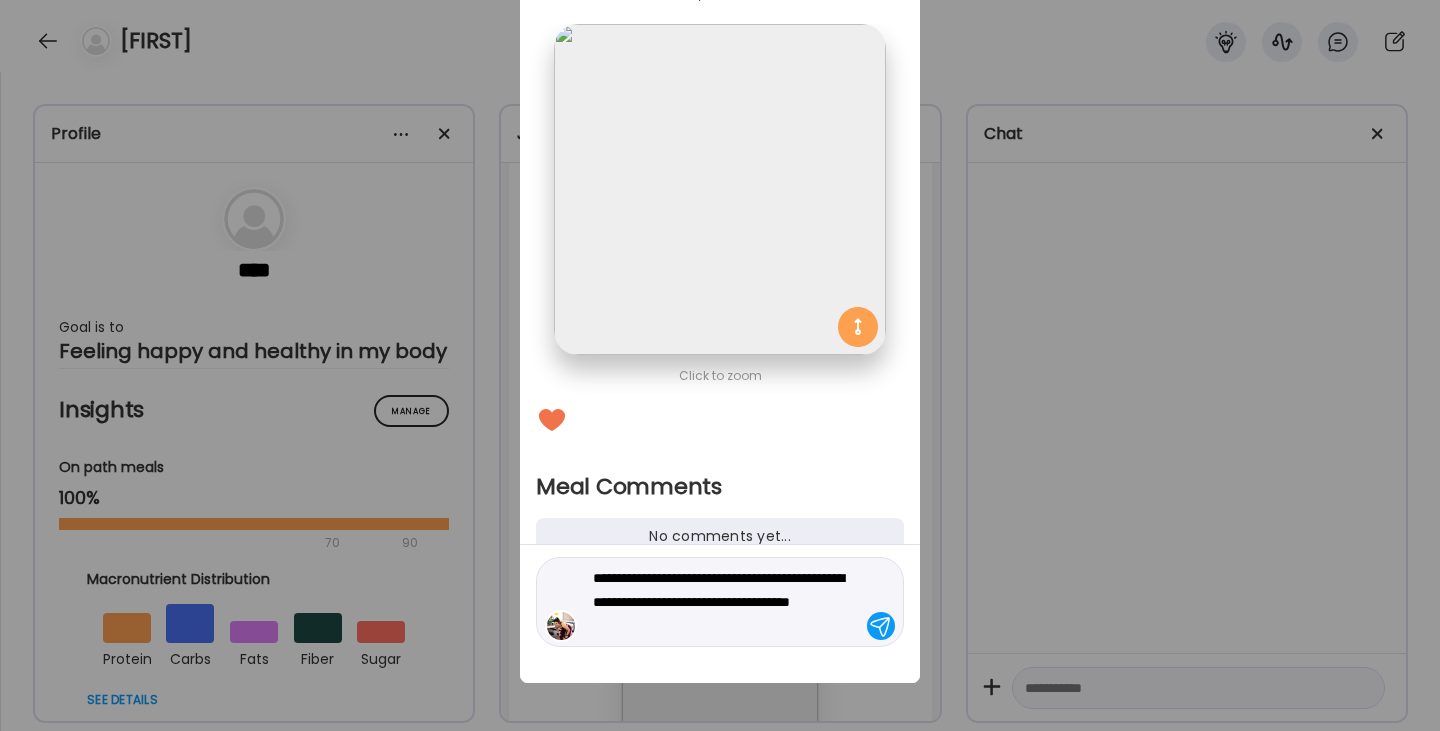 type 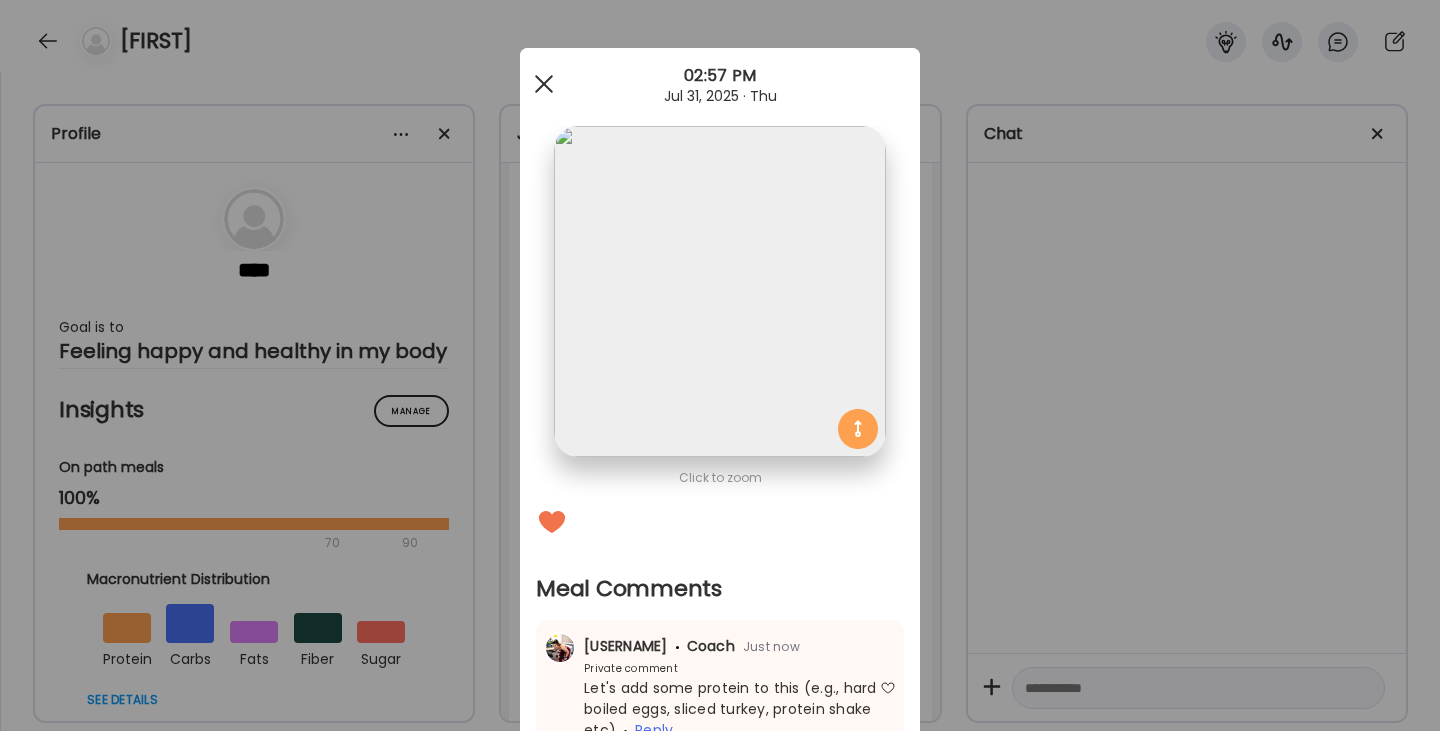 scroll, scrollTop: 0, scrollLeft: 0, axis: both 